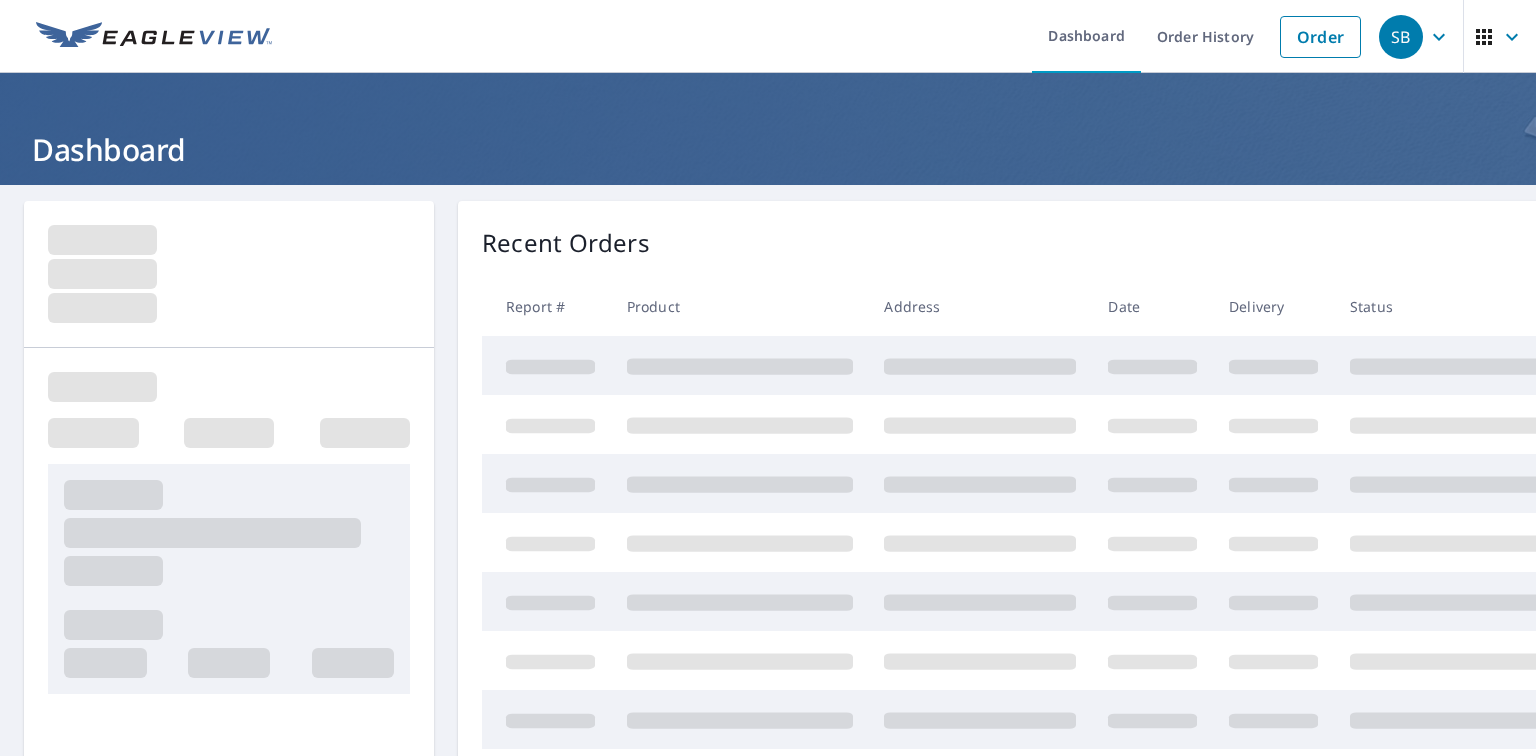 scroll, scrollTop: 0, scrollLeft: 0, axis: both 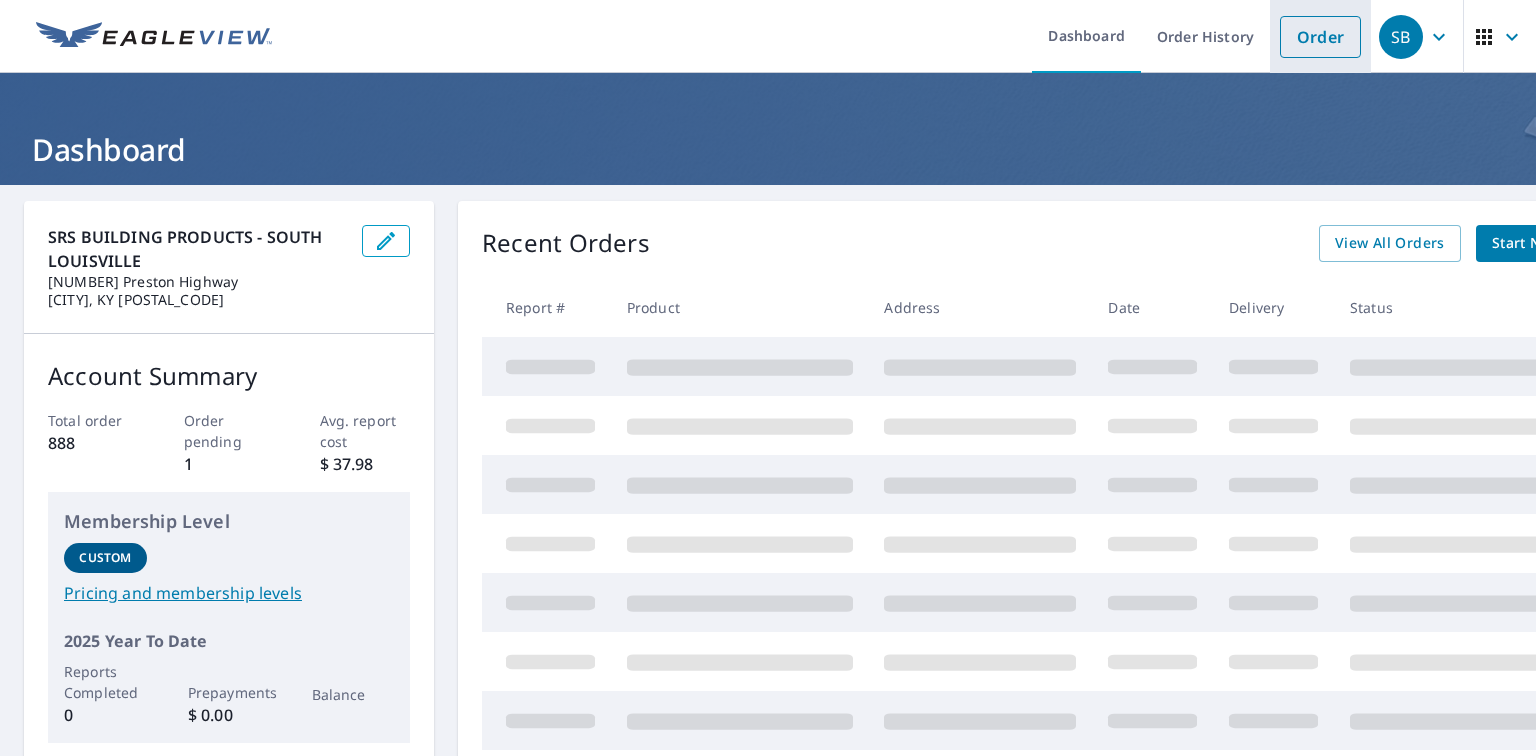 click on "Order" at bounding box center (1320, 37) 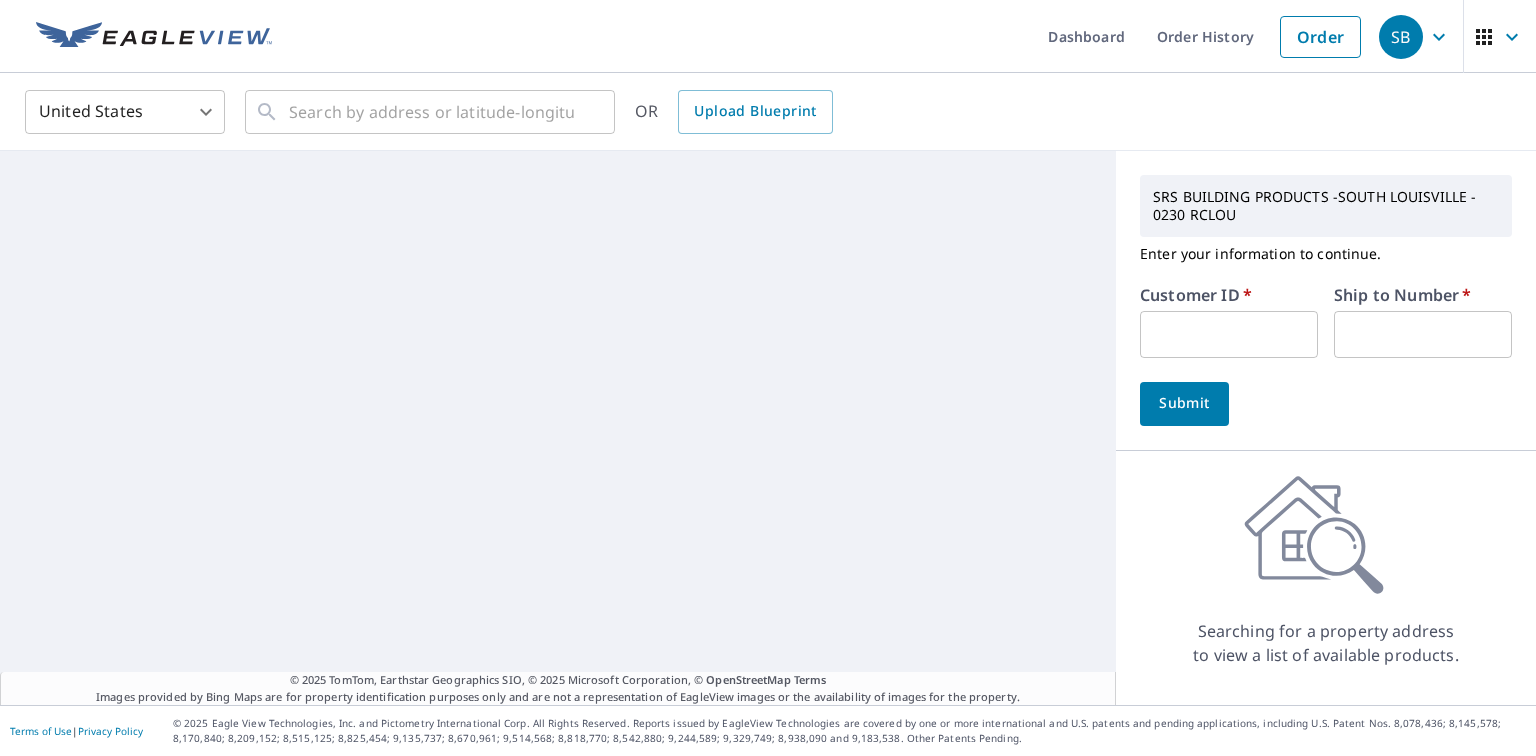 click at bounding box center (1229, 334) 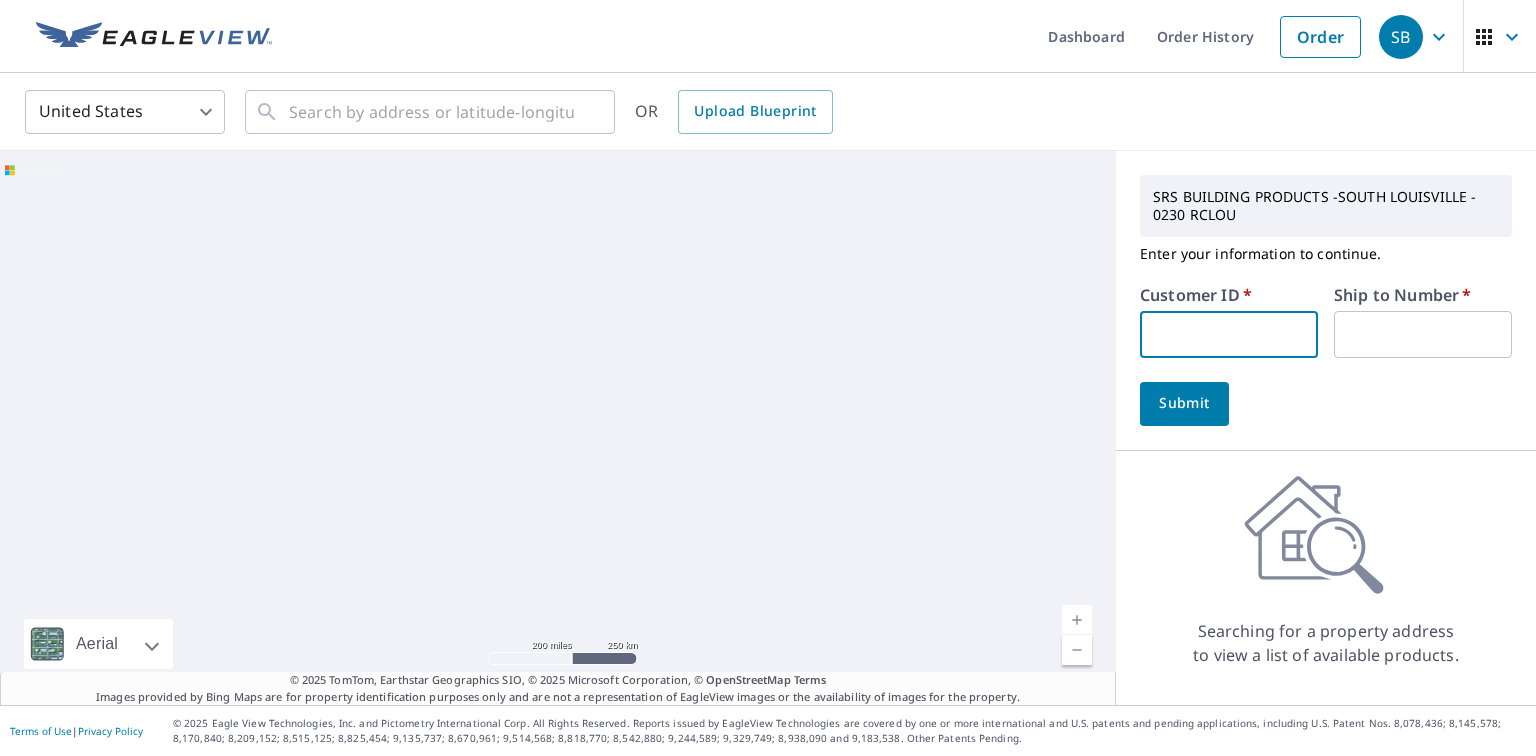 type on "ENGL009" 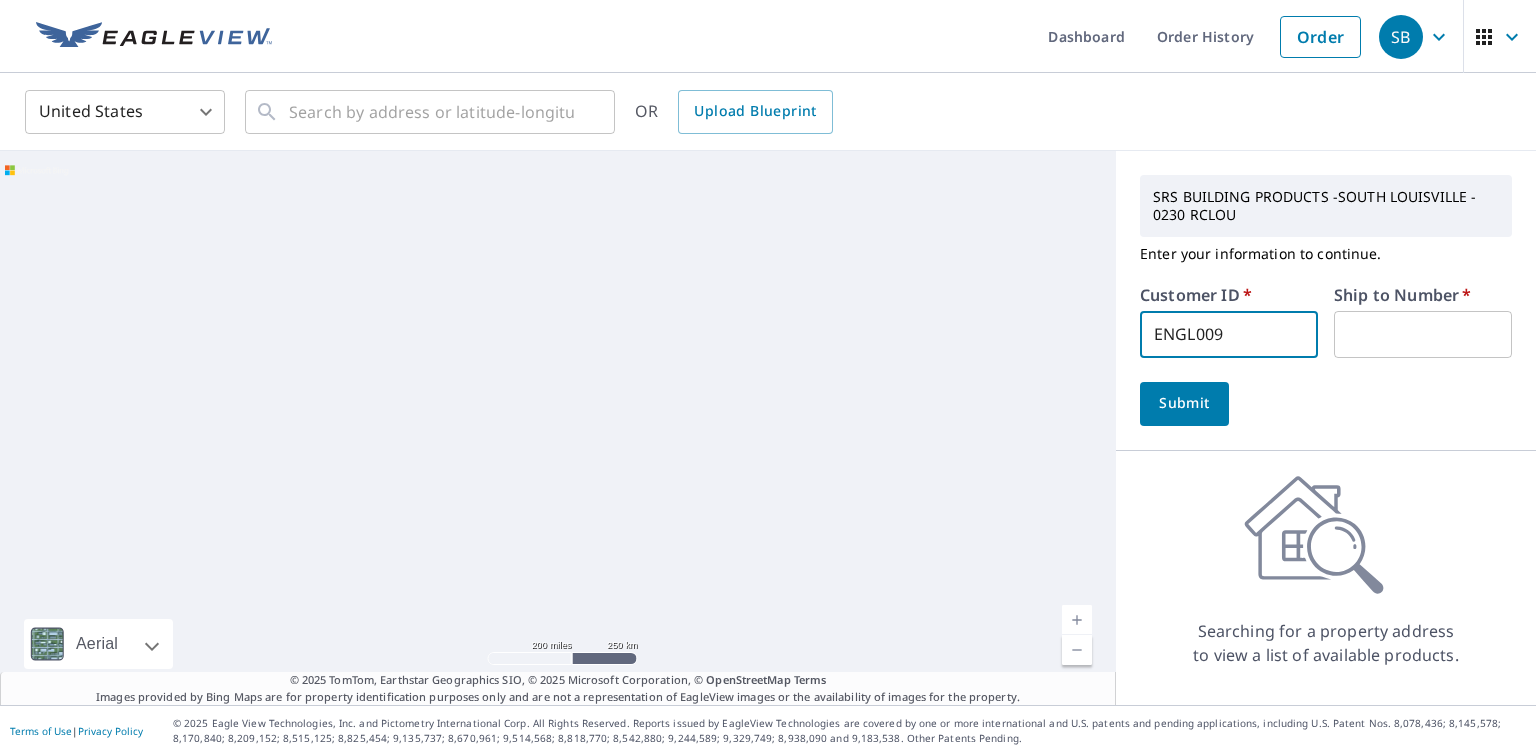 click at bounding box center (1423, 334) 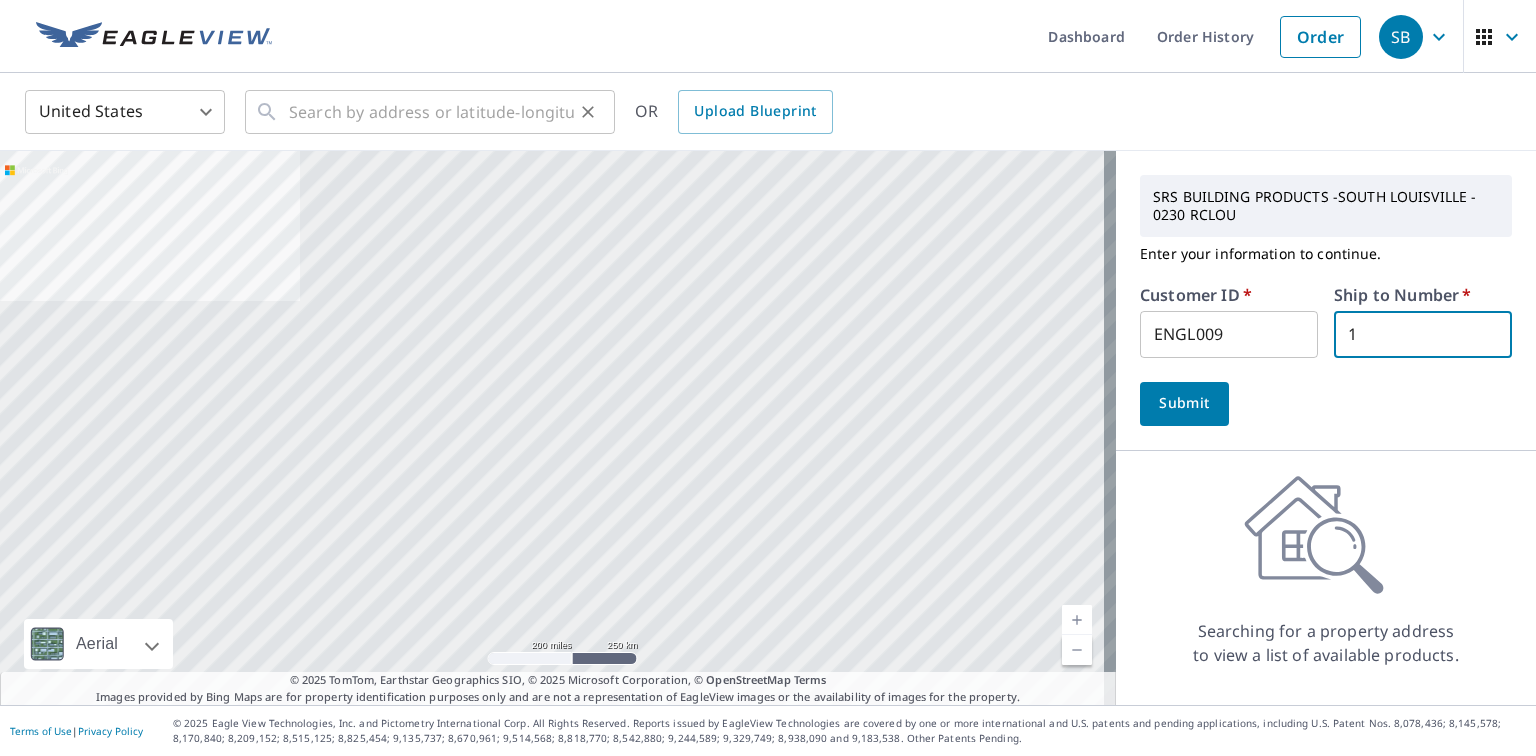 type on "1" 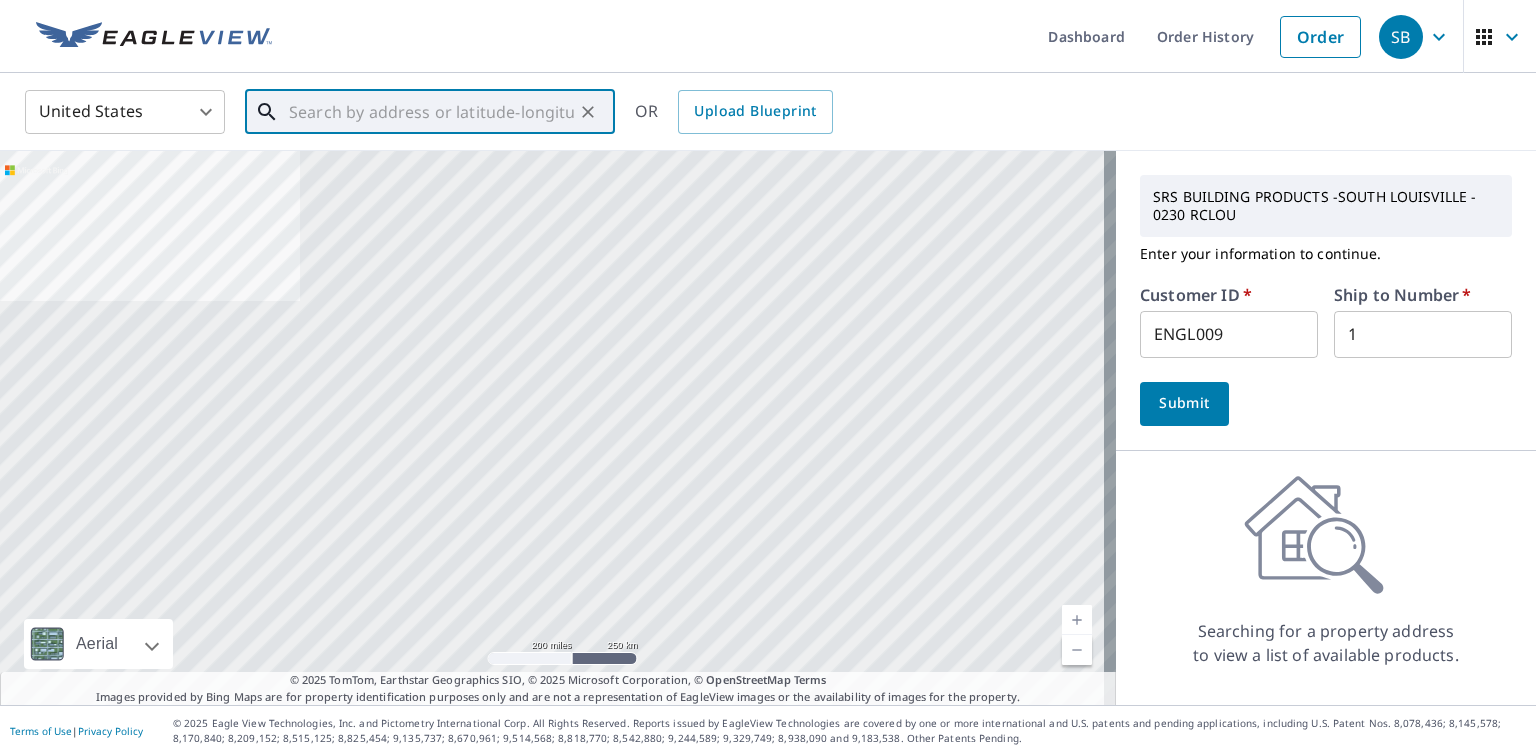 click at bounding box center (431, 112) 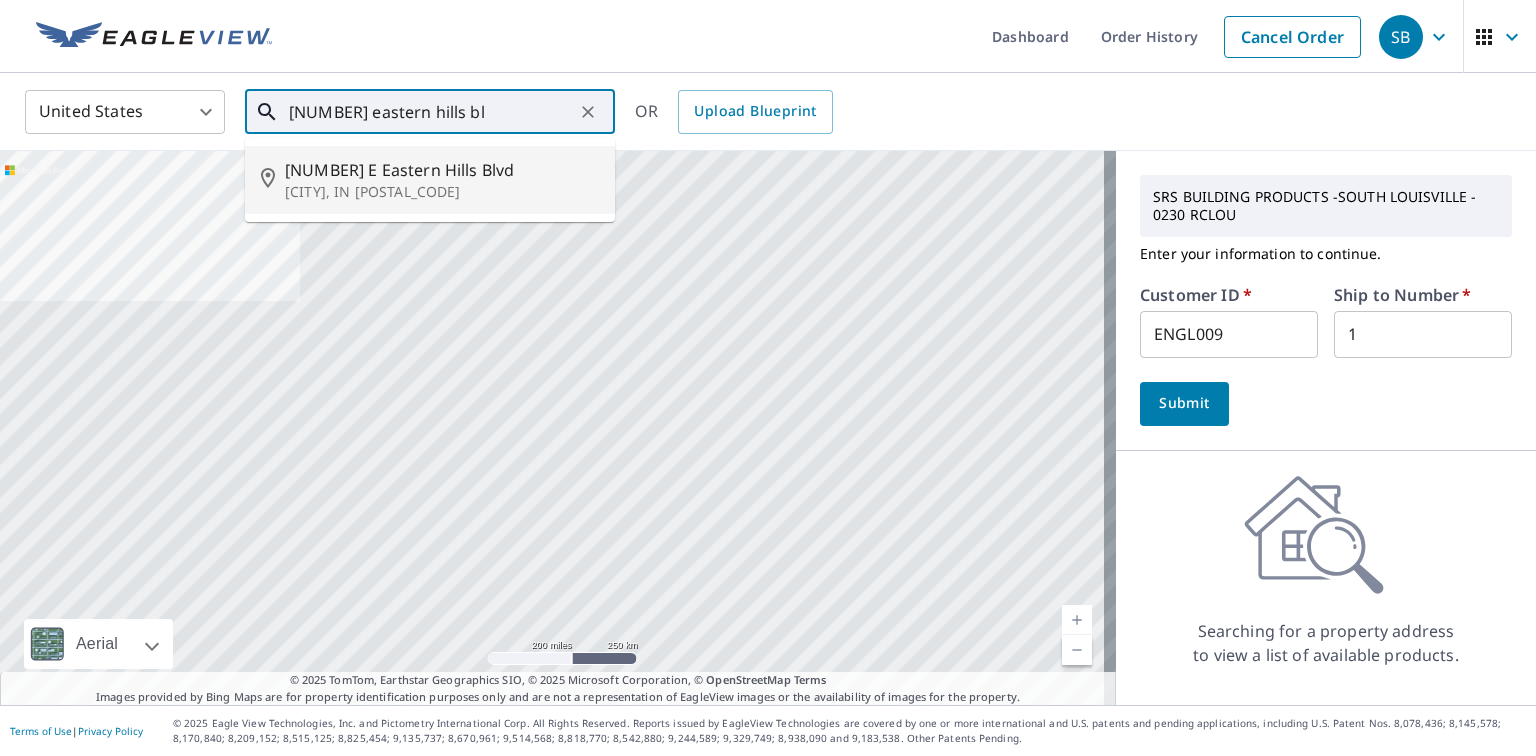 click on "[CITY], IN [POSTAL_CODE]" at bounding box center [442, 192] 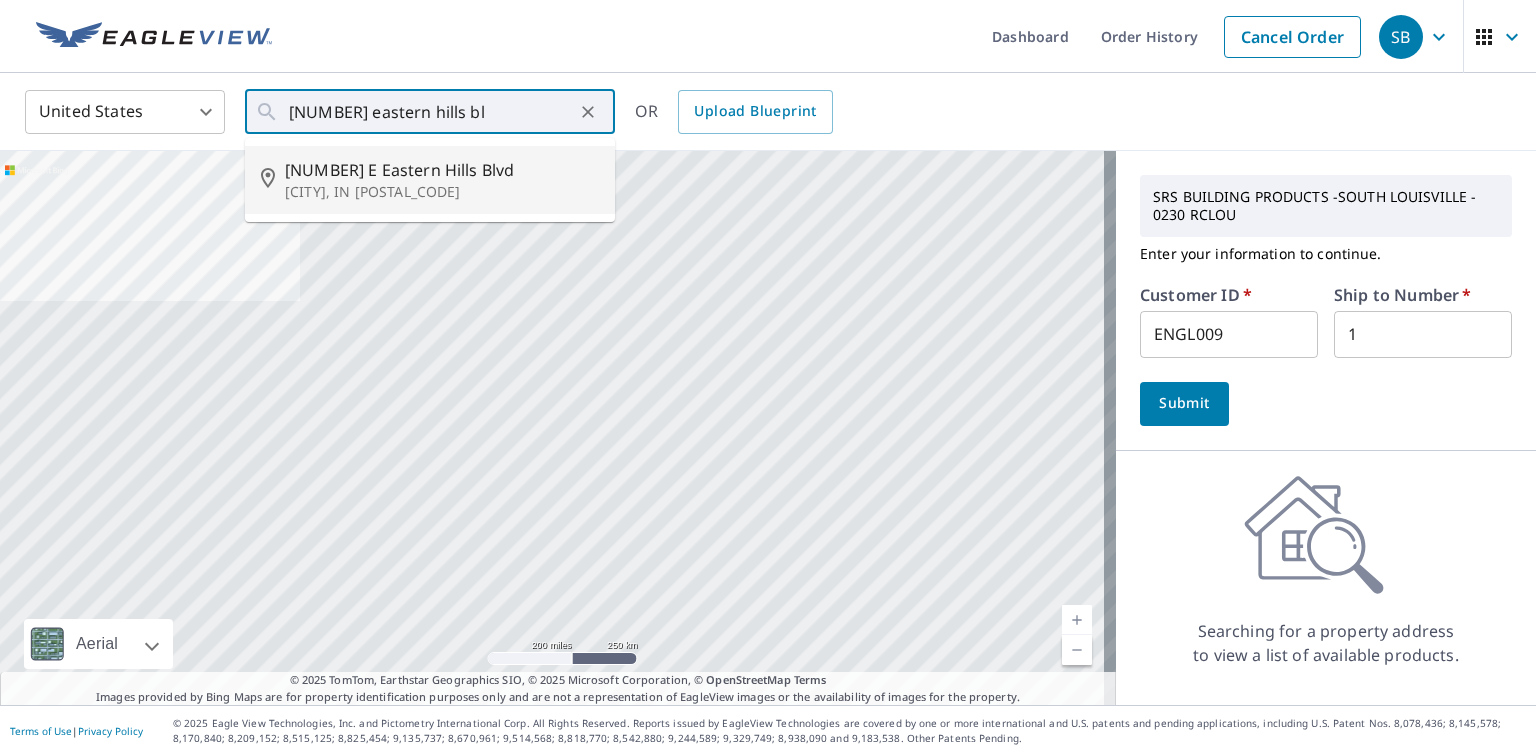 type on "[NUMBER] E Eastern Hills Blvd [CITY], IN [POSTAL_CODE]" 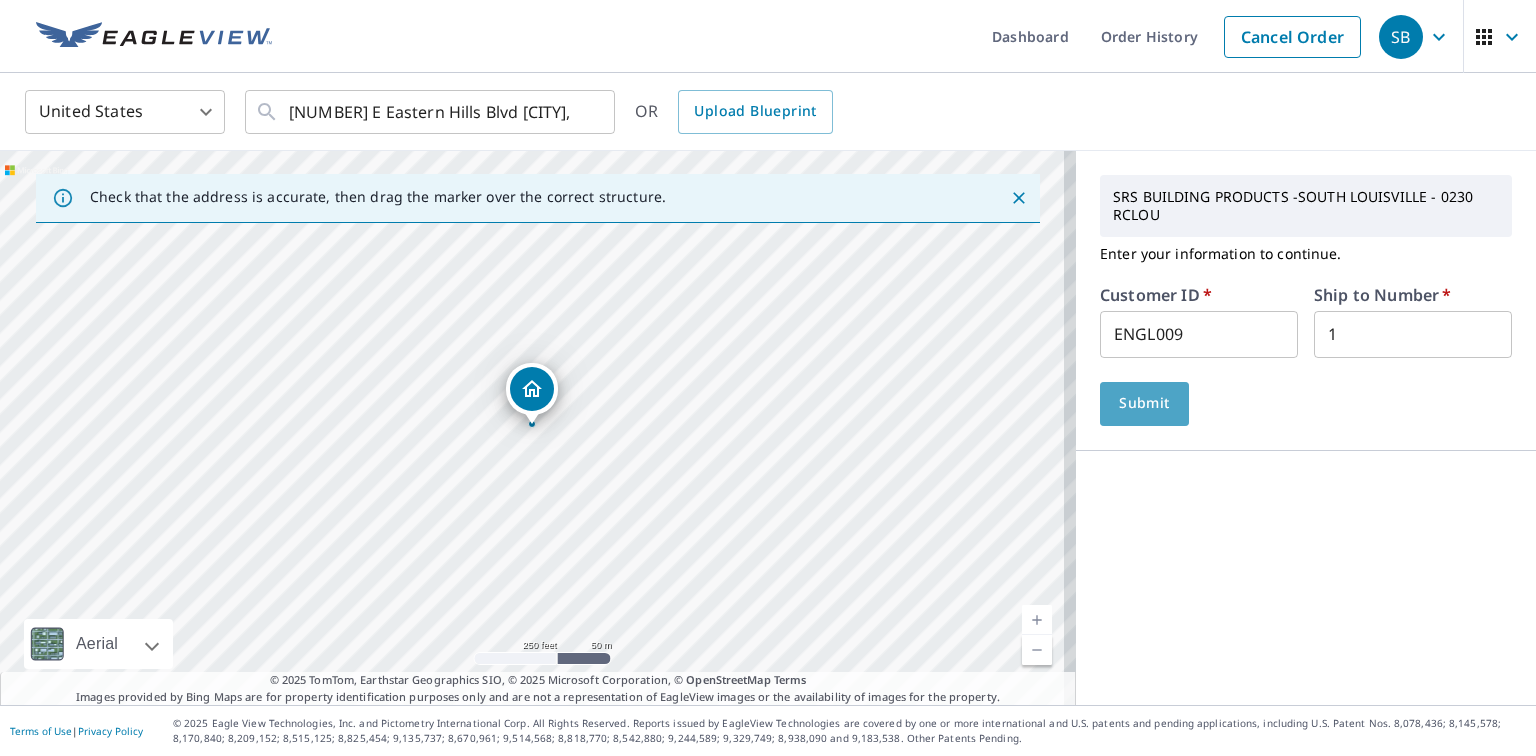 click on "Submit" at bounding box center [1144, 404] 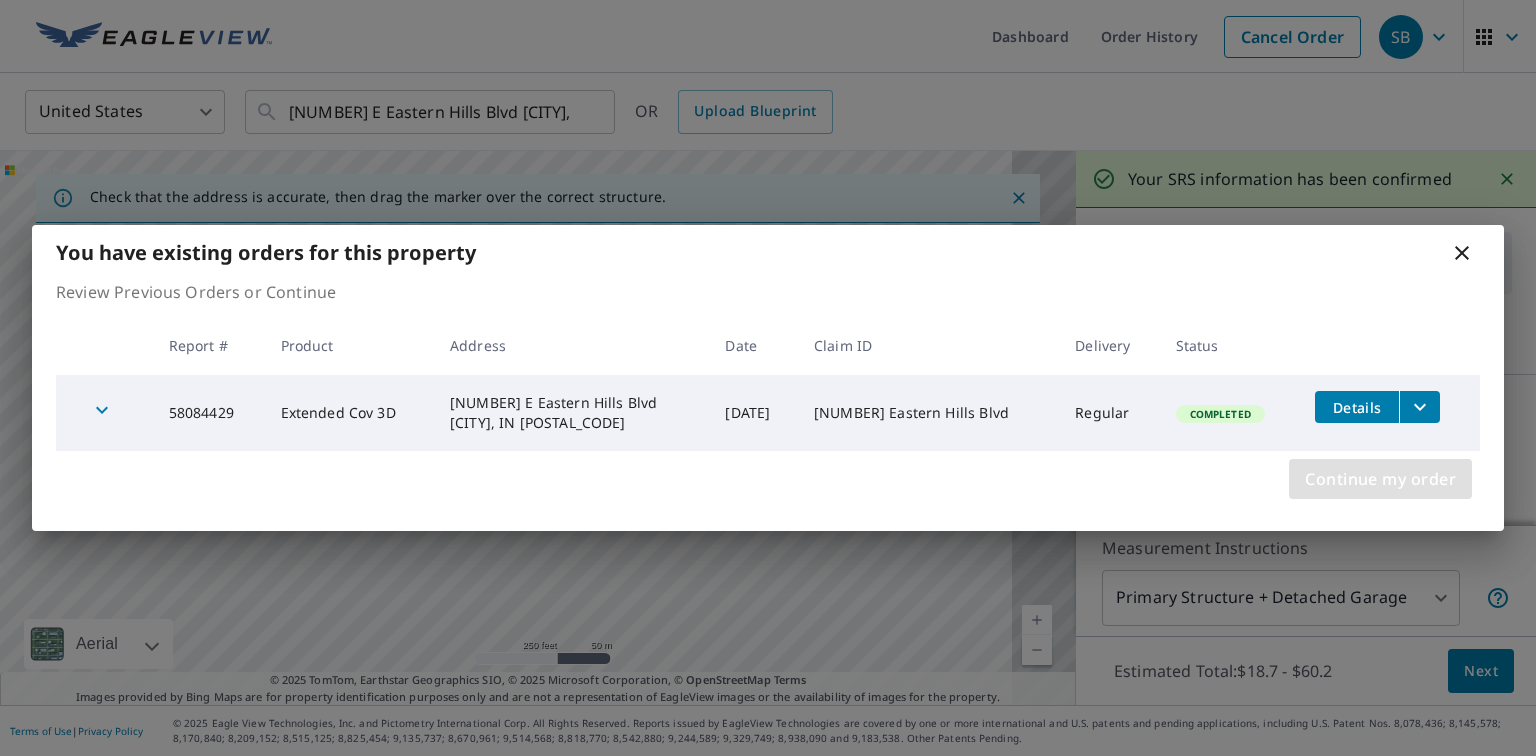click on "Continue my order" at bounding box center [1380, 479] 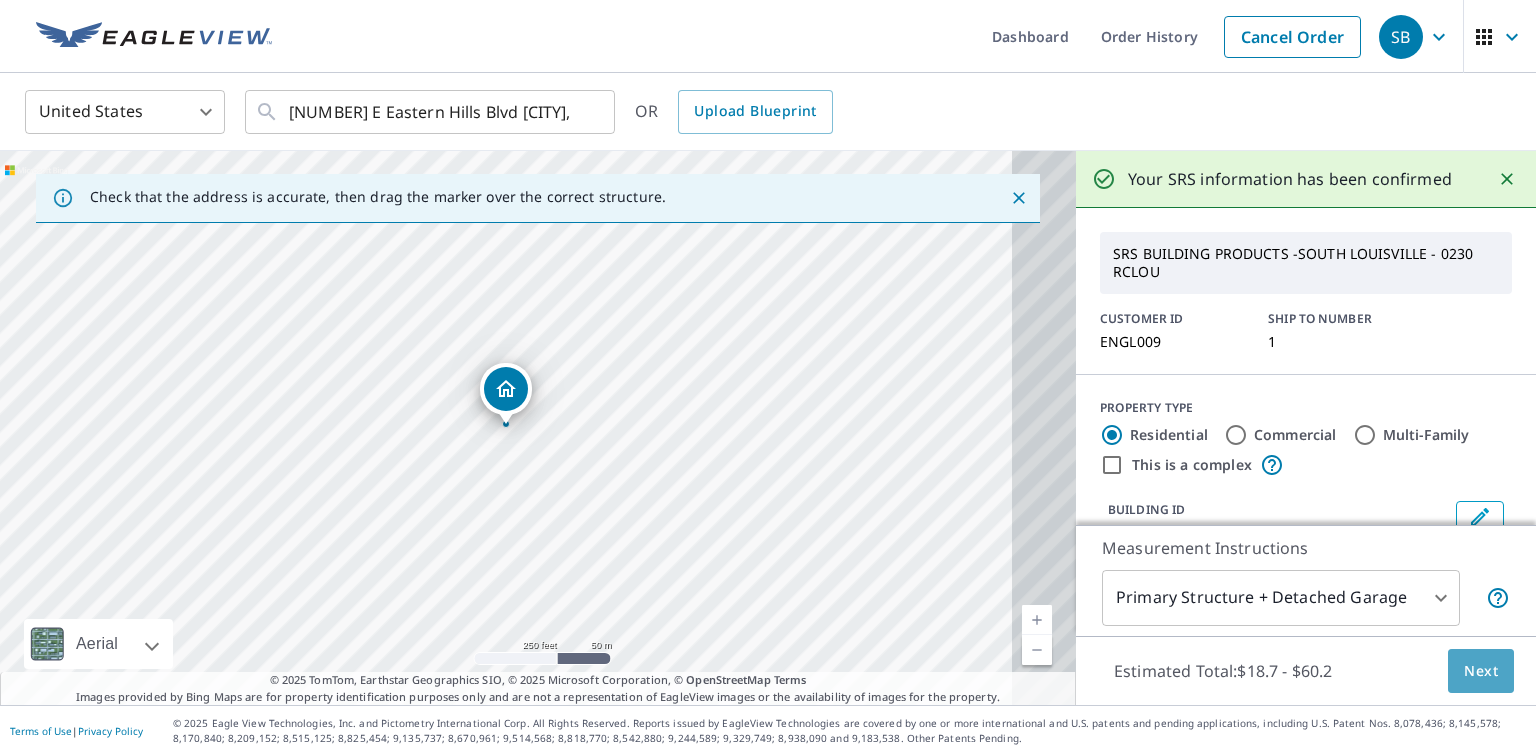 click on "Next" at bounding box center (1481, 671) 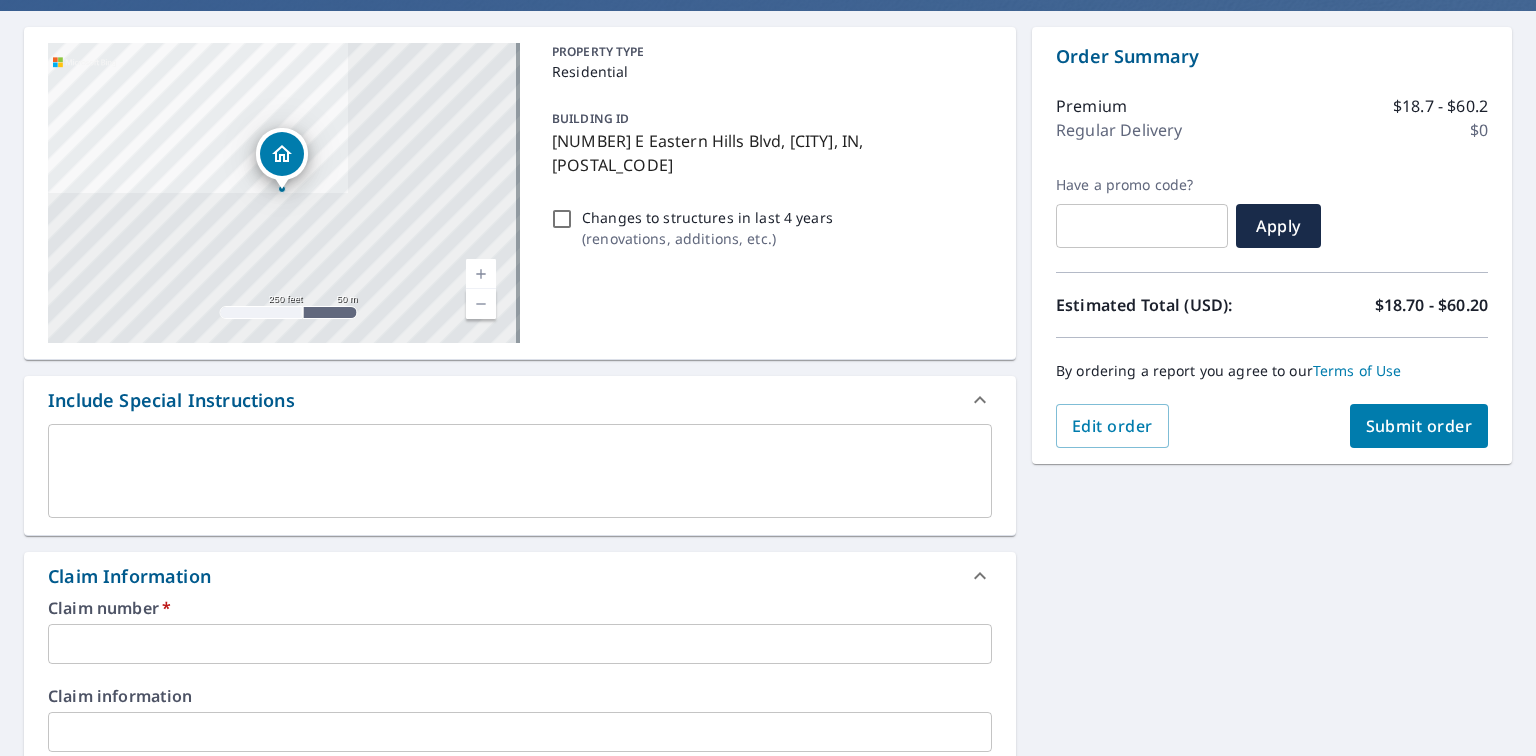 scroll, scrollTop: 166, scrollLeft: 0, axis: vertical 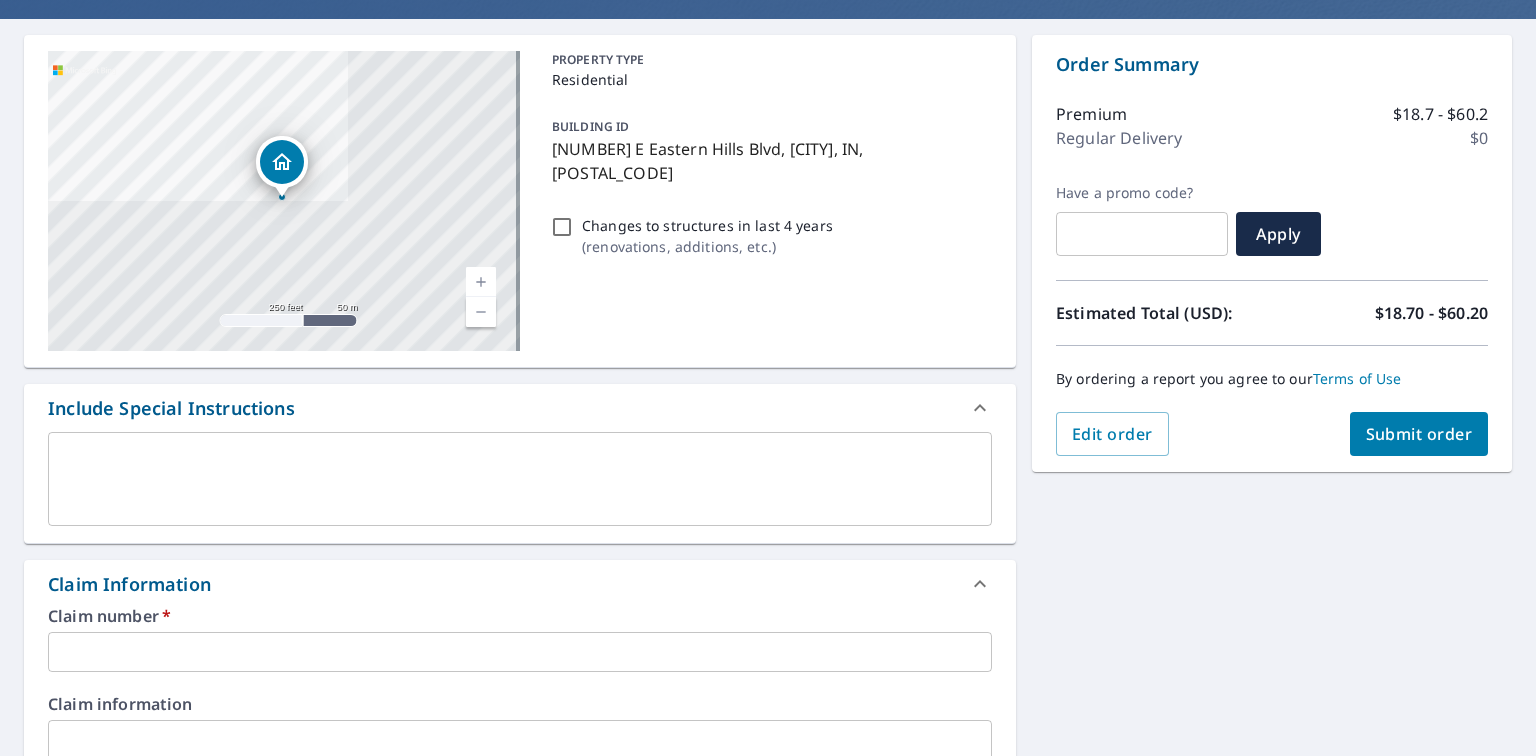 click at bounding box center [520, 652] 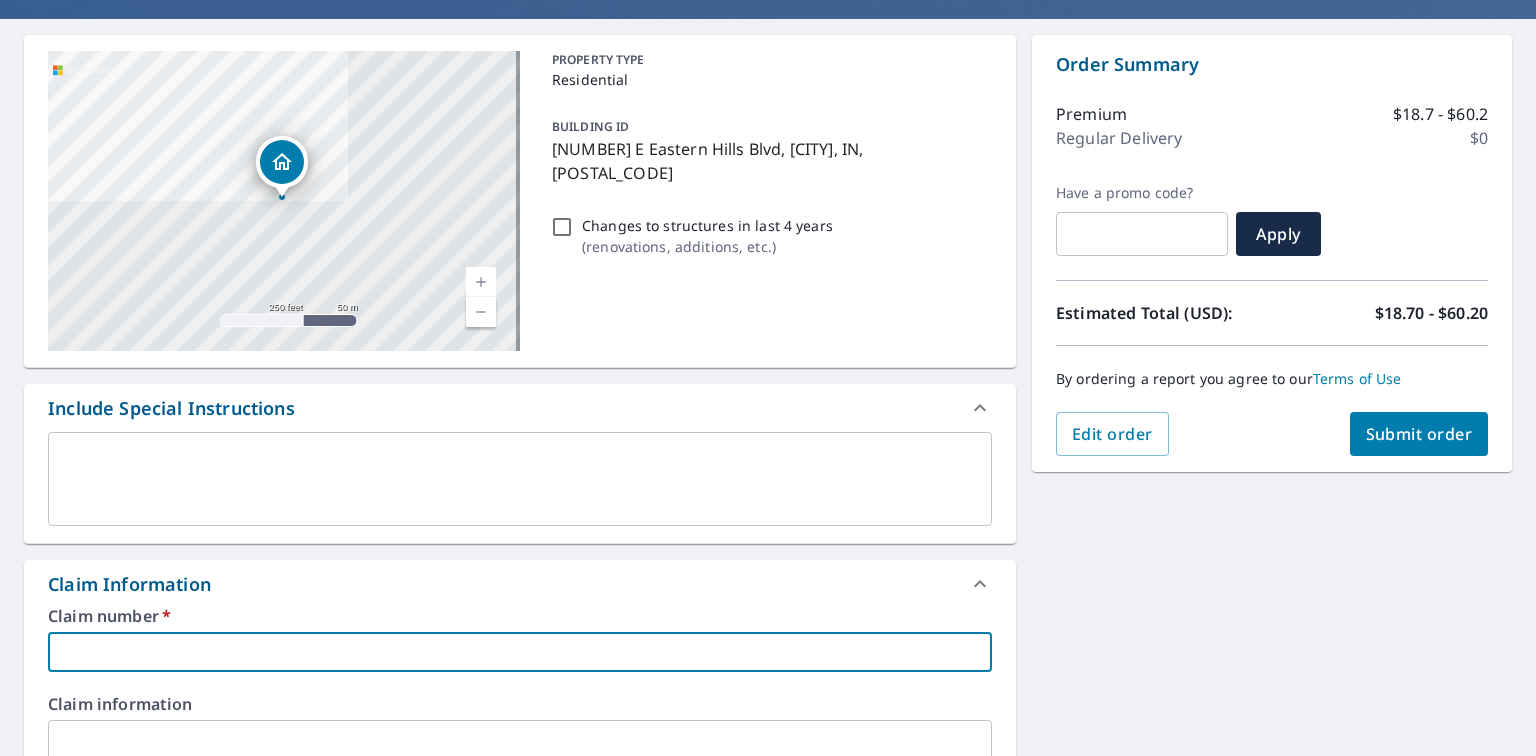 type on "2" 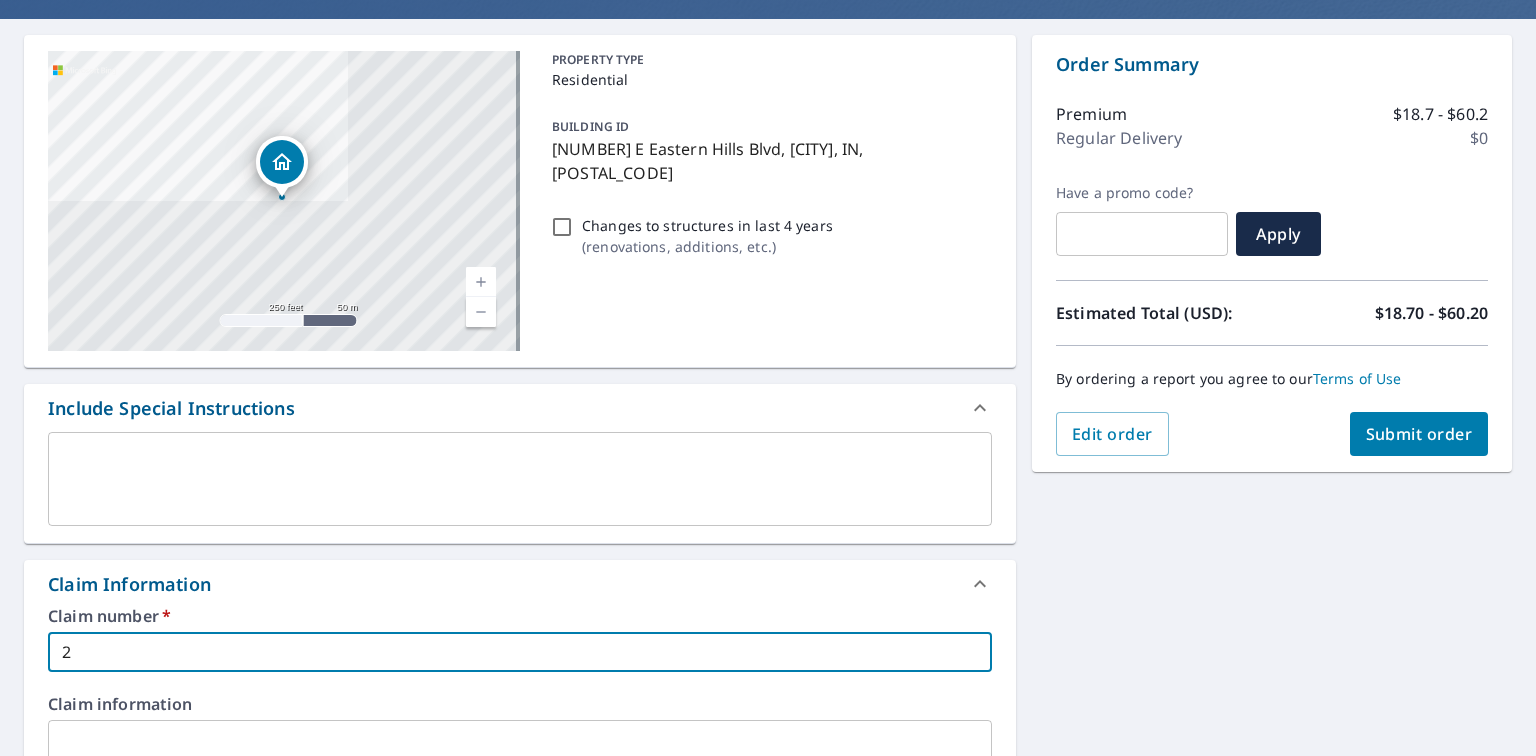 type on "29" 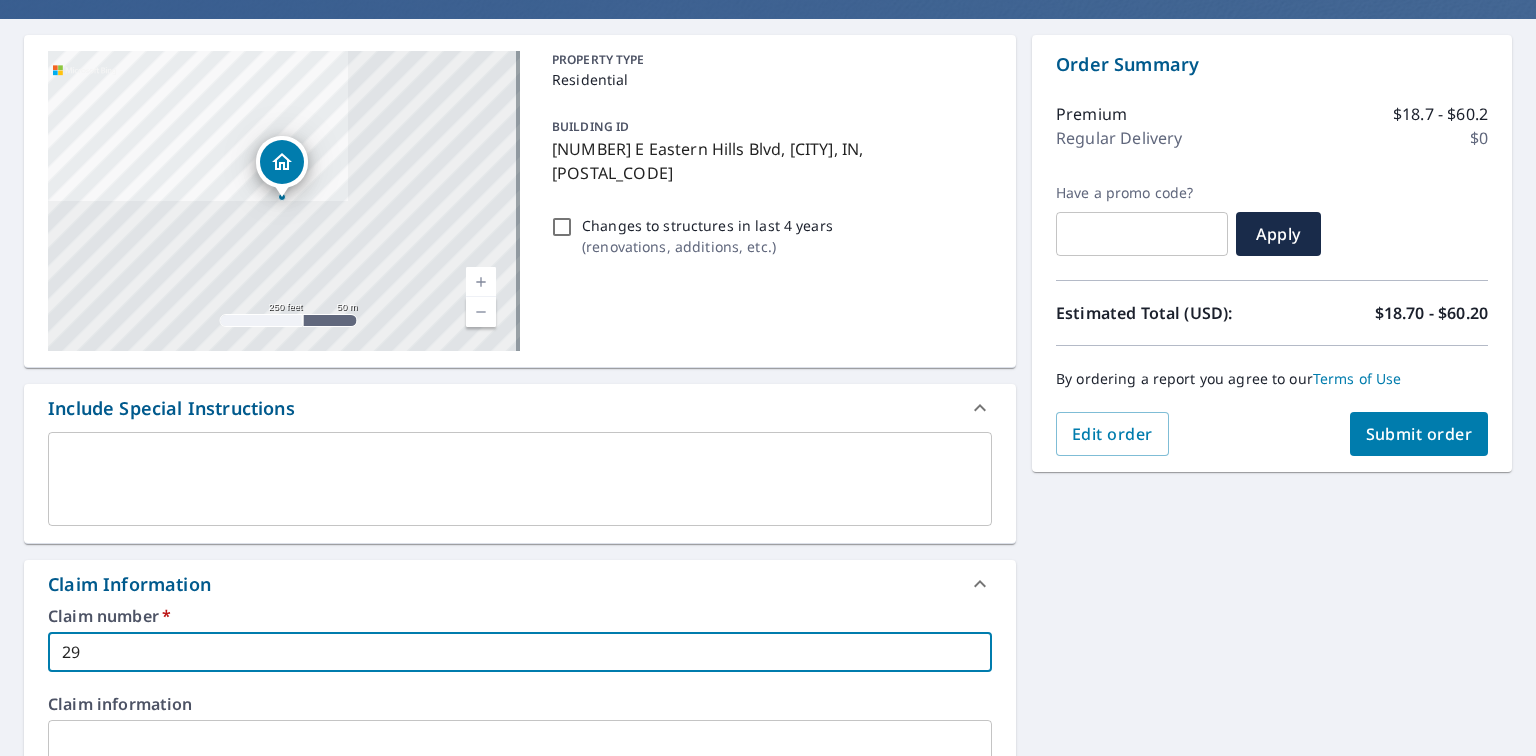 type on "299" 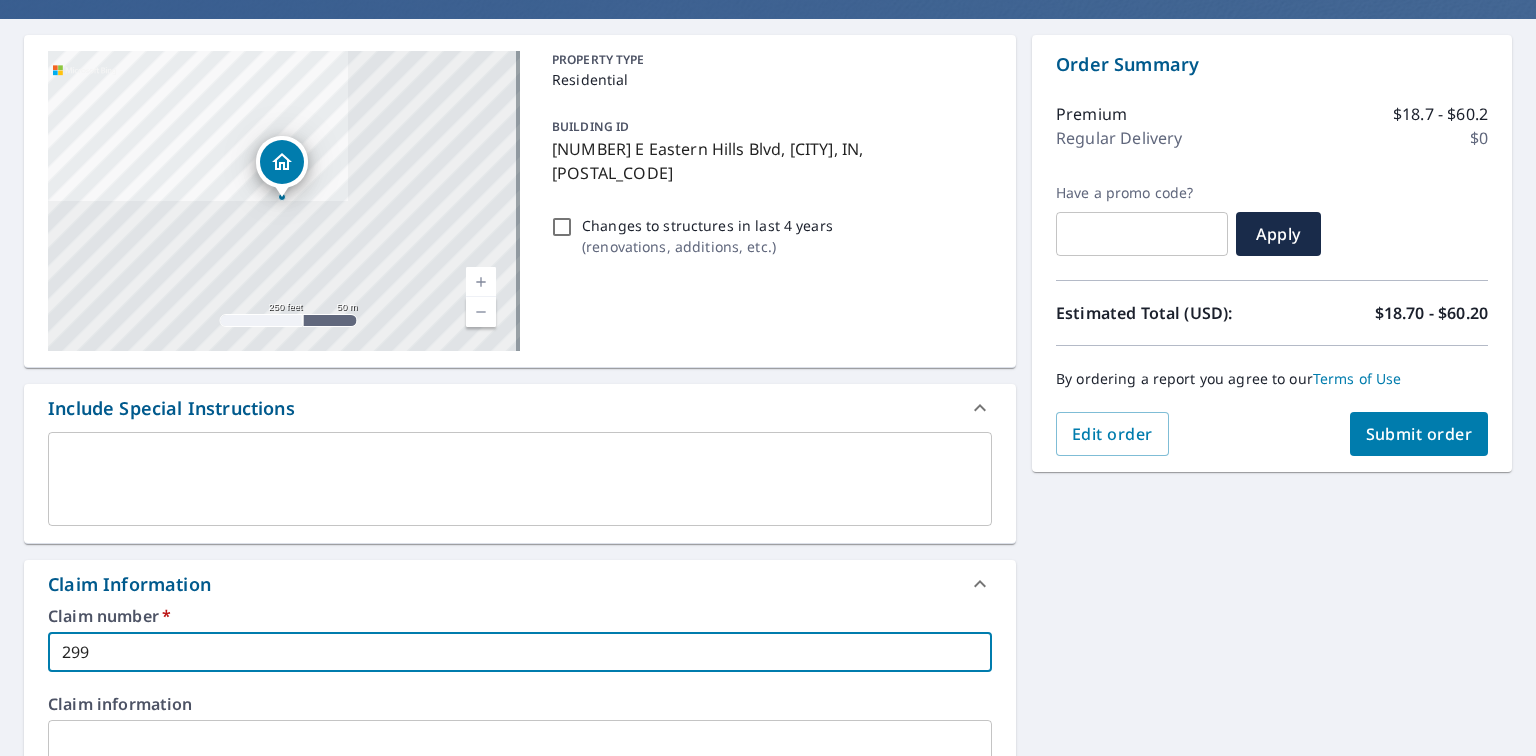 type on "[NUMBER]" 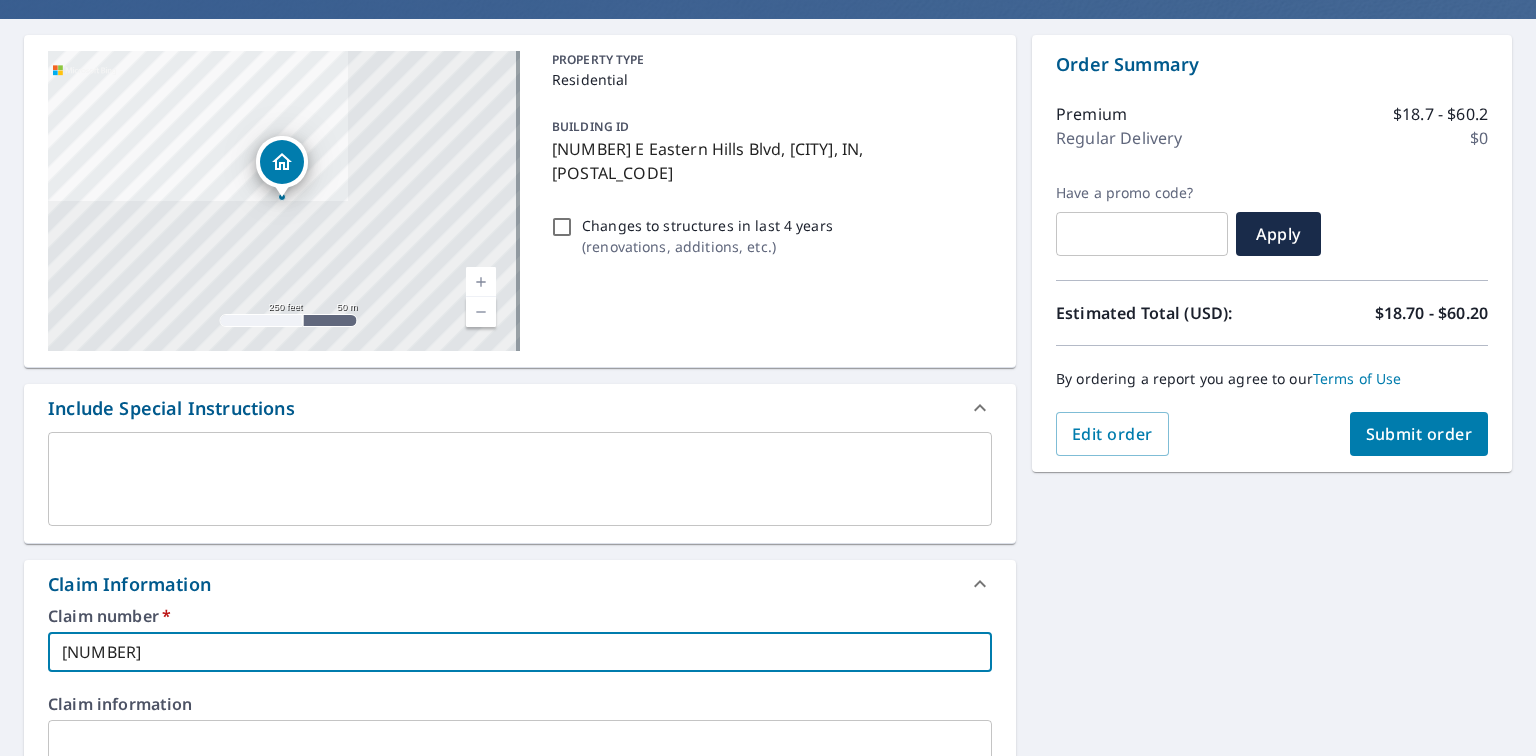 type on "[NUMBER]" 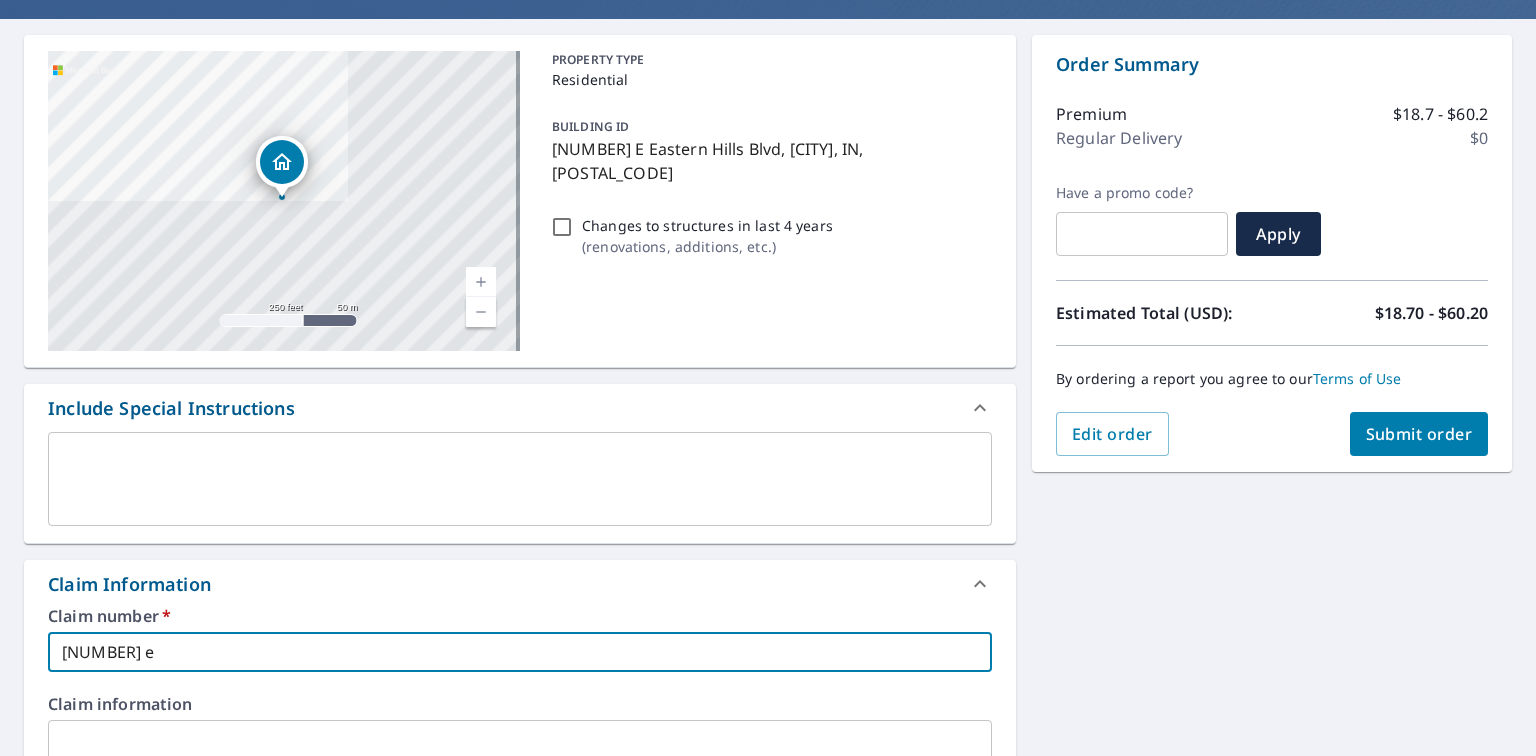type on "[NUMBER] ea" 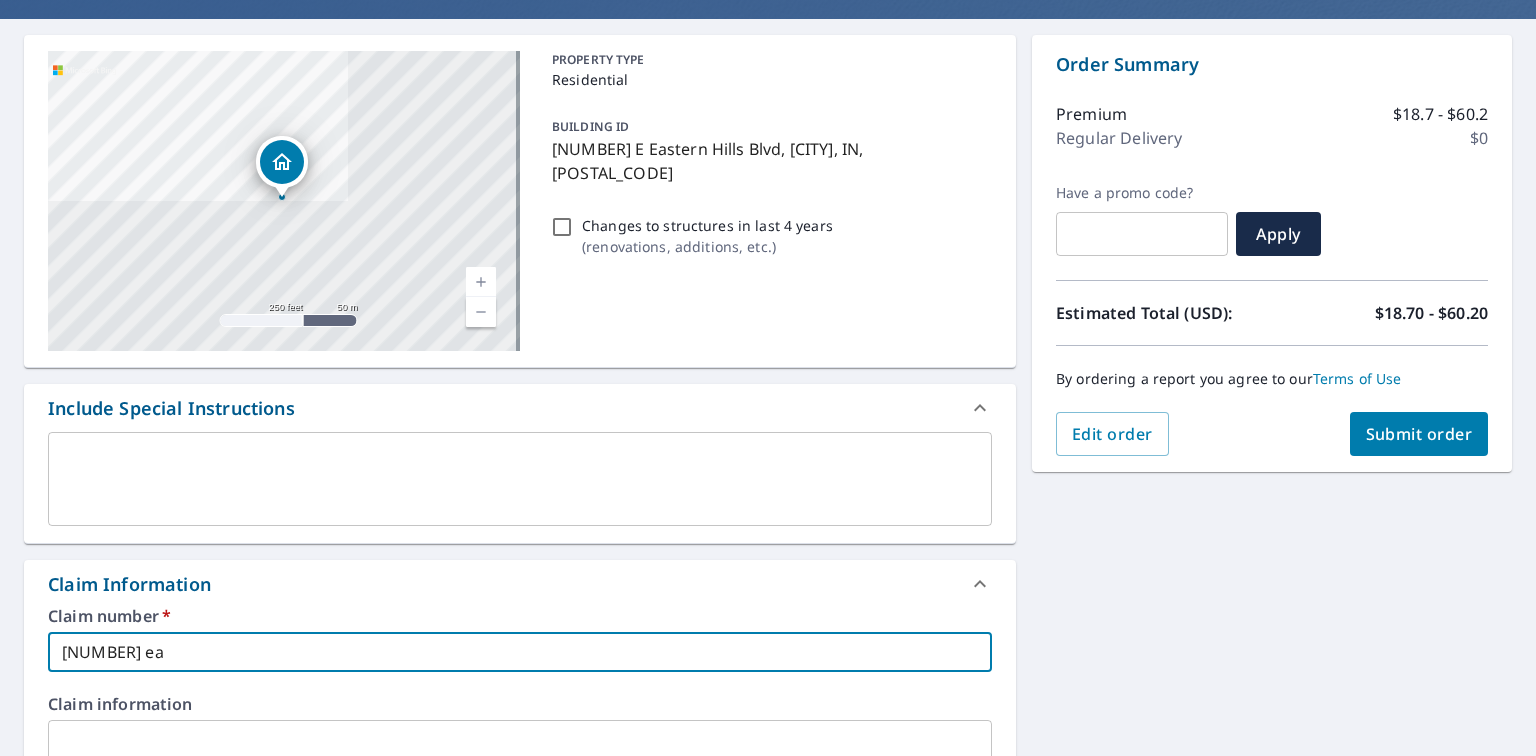 checkbox on "true" 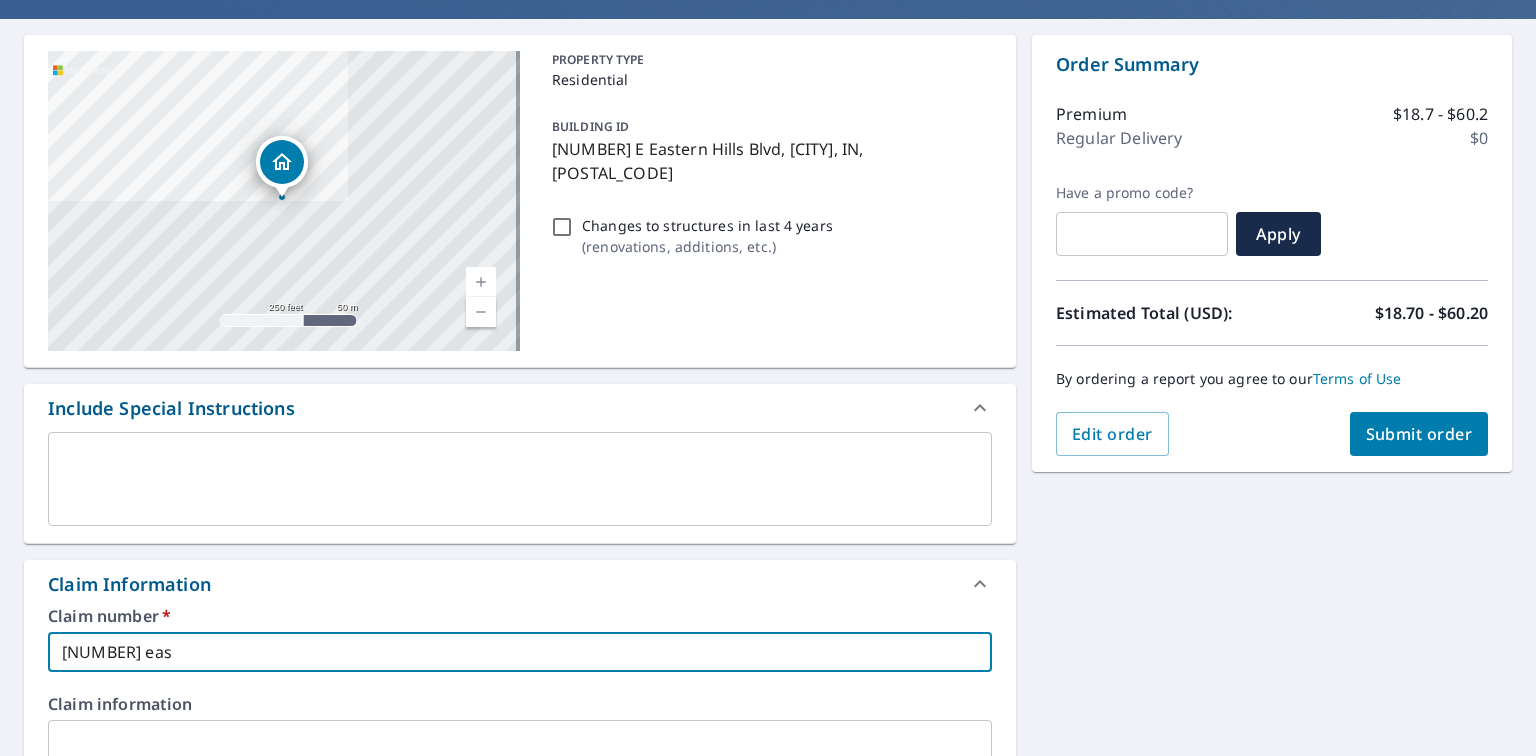 type on "[NUMBER] east" 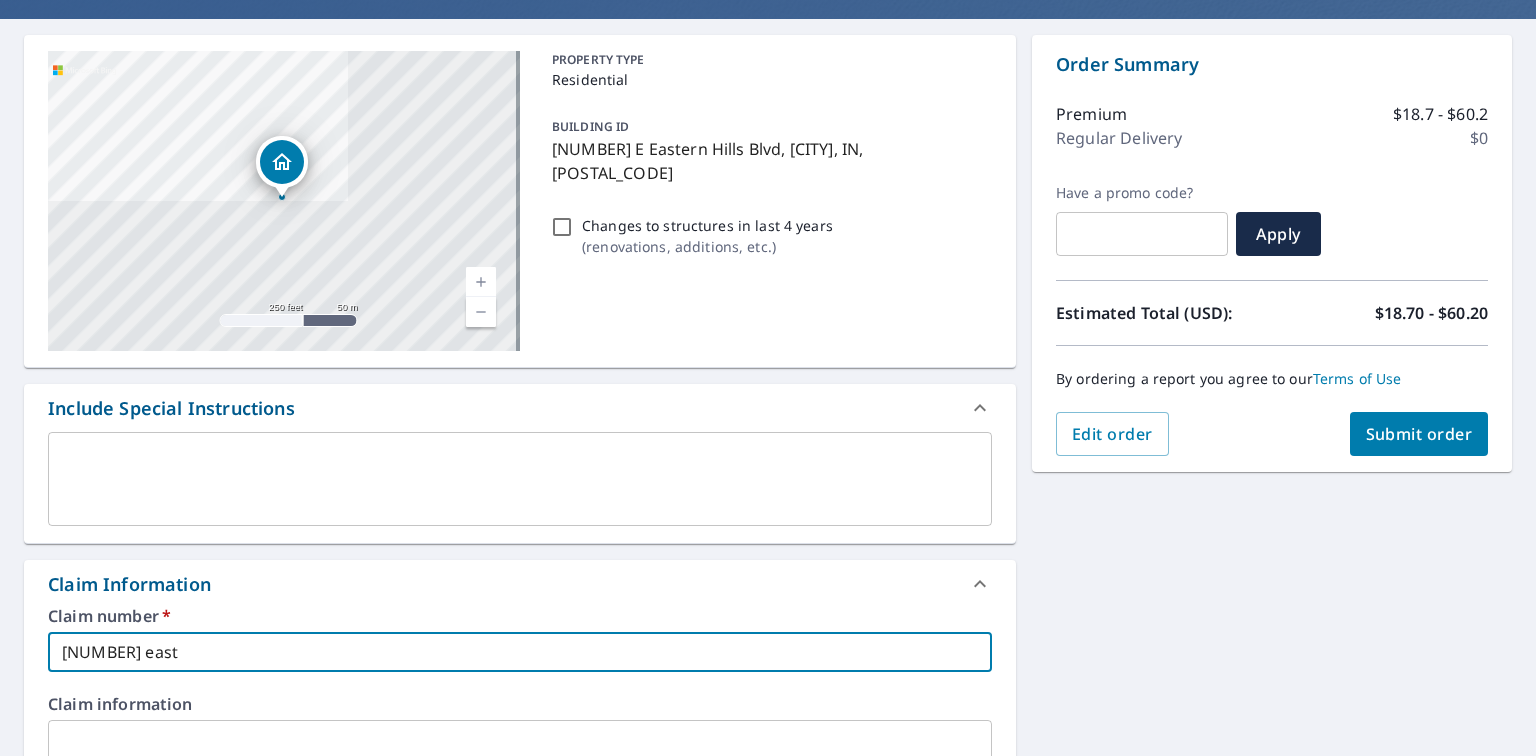 checkbox on "true" 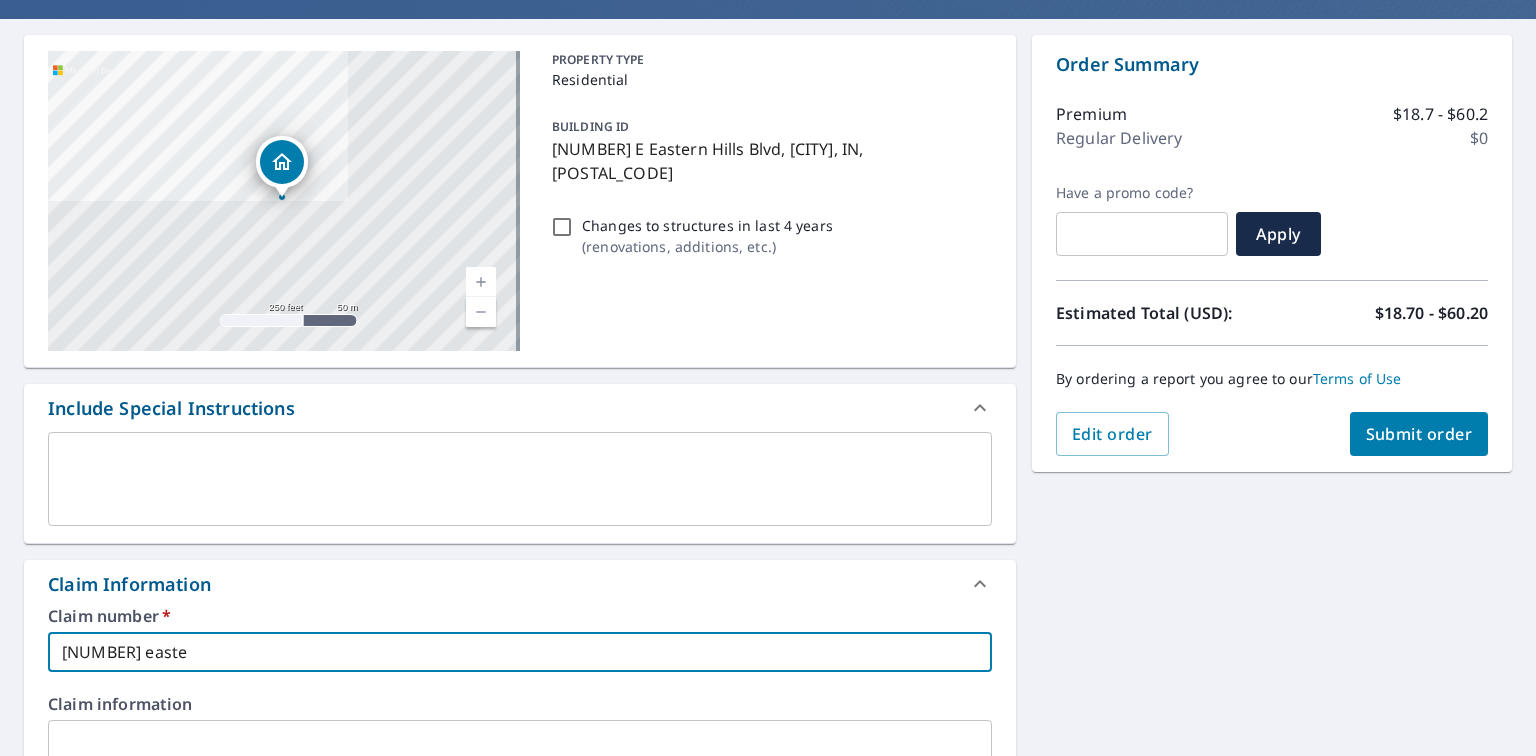 type on "[NUMBER] easter" 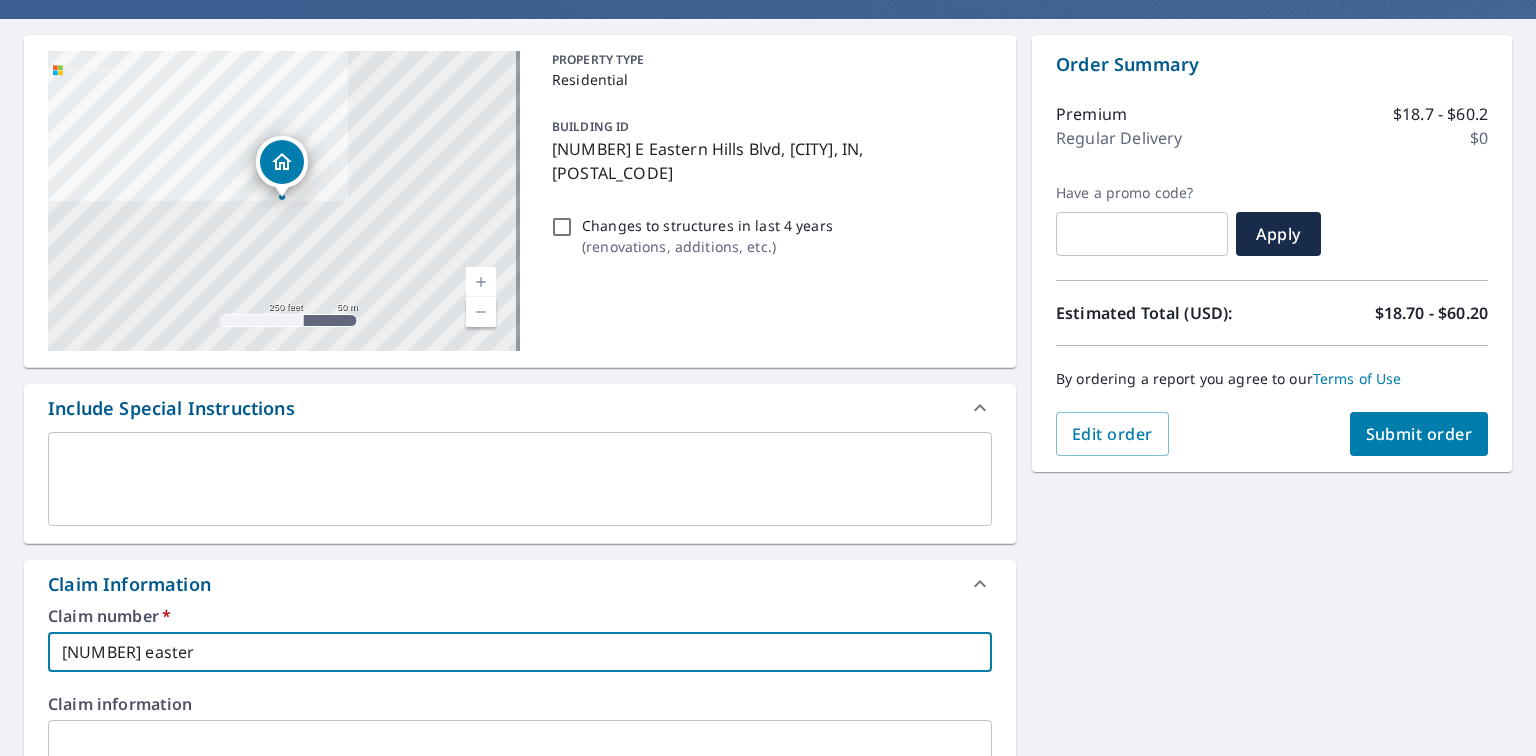 type on "[NUMBER] eastern" 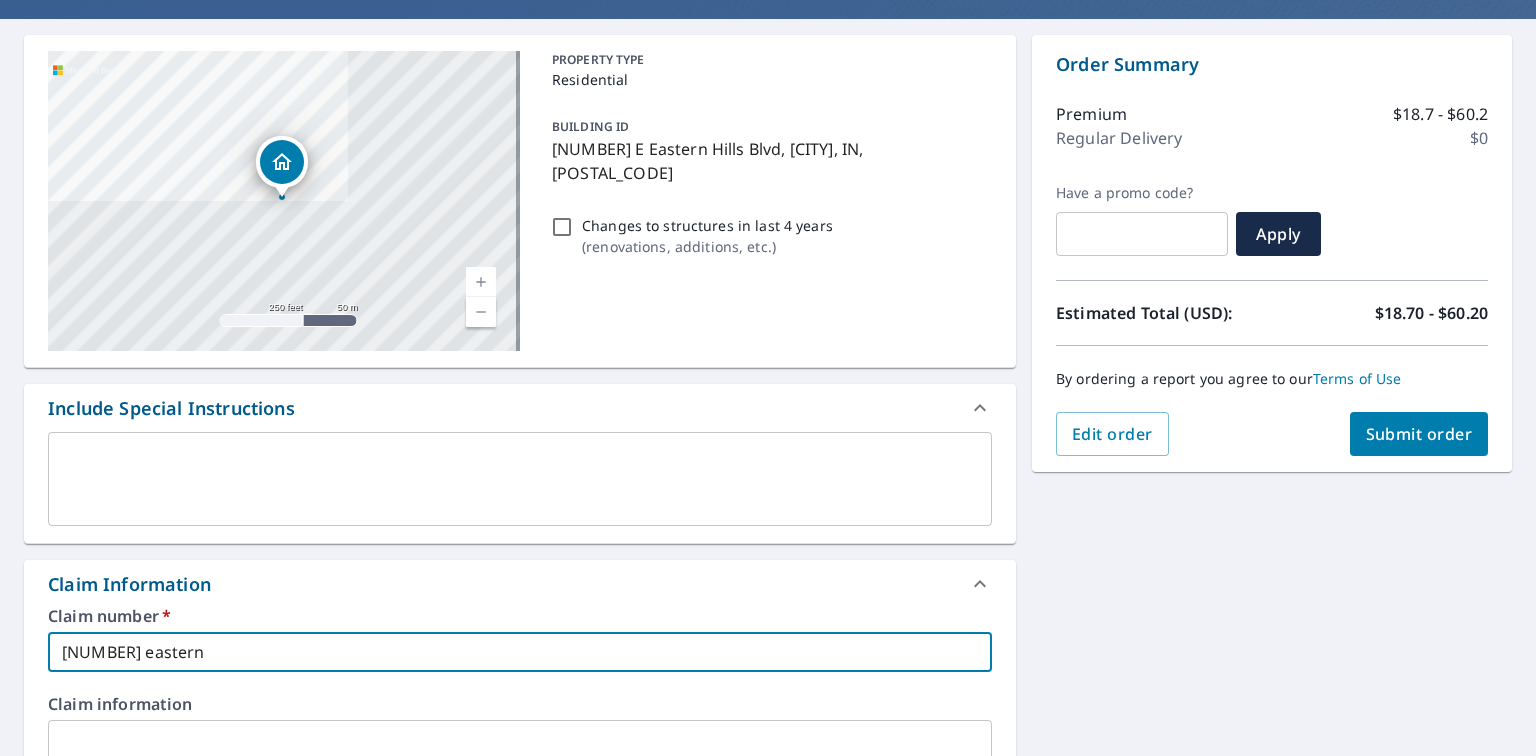 type on "[NUMBER] eastern" 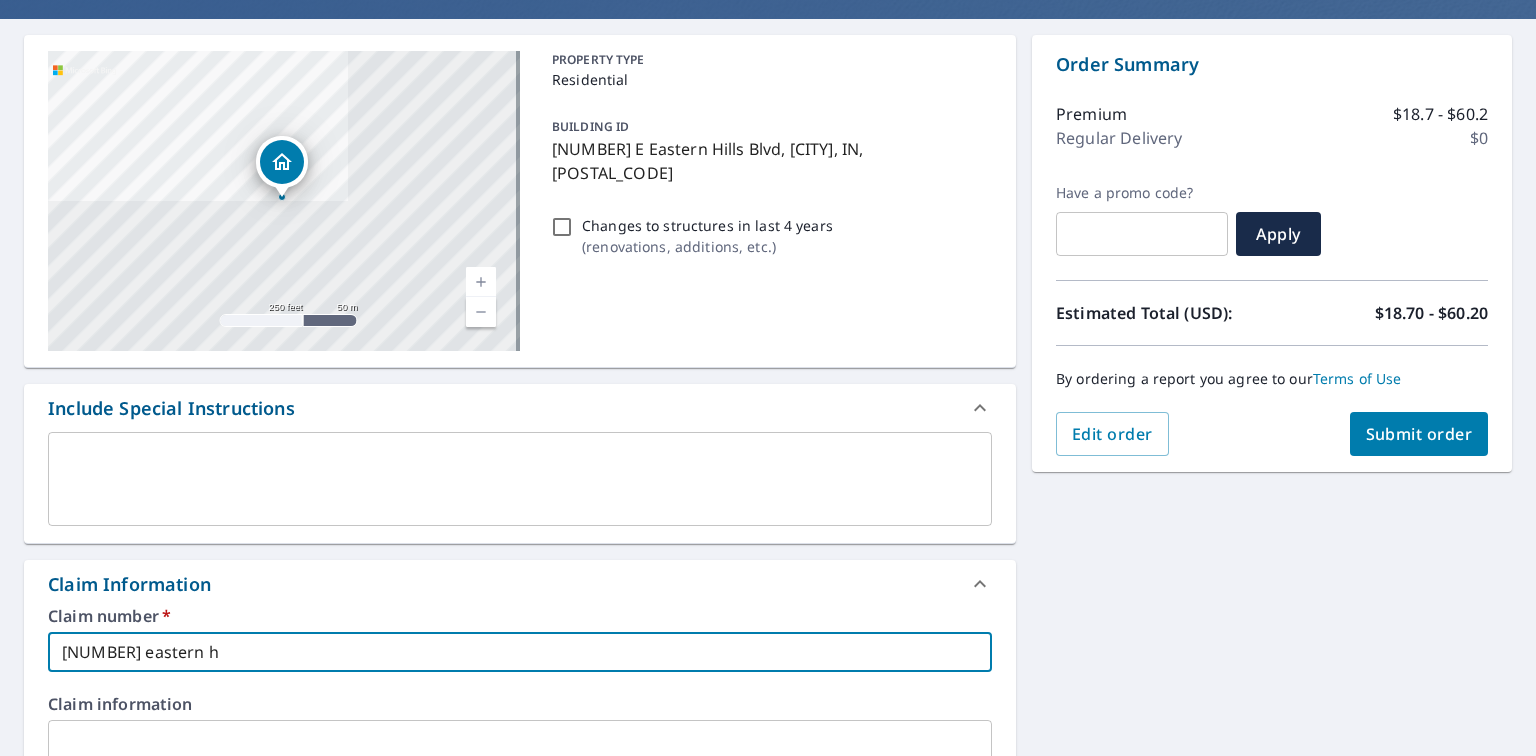 type on "[NUMBER] eastern hi" 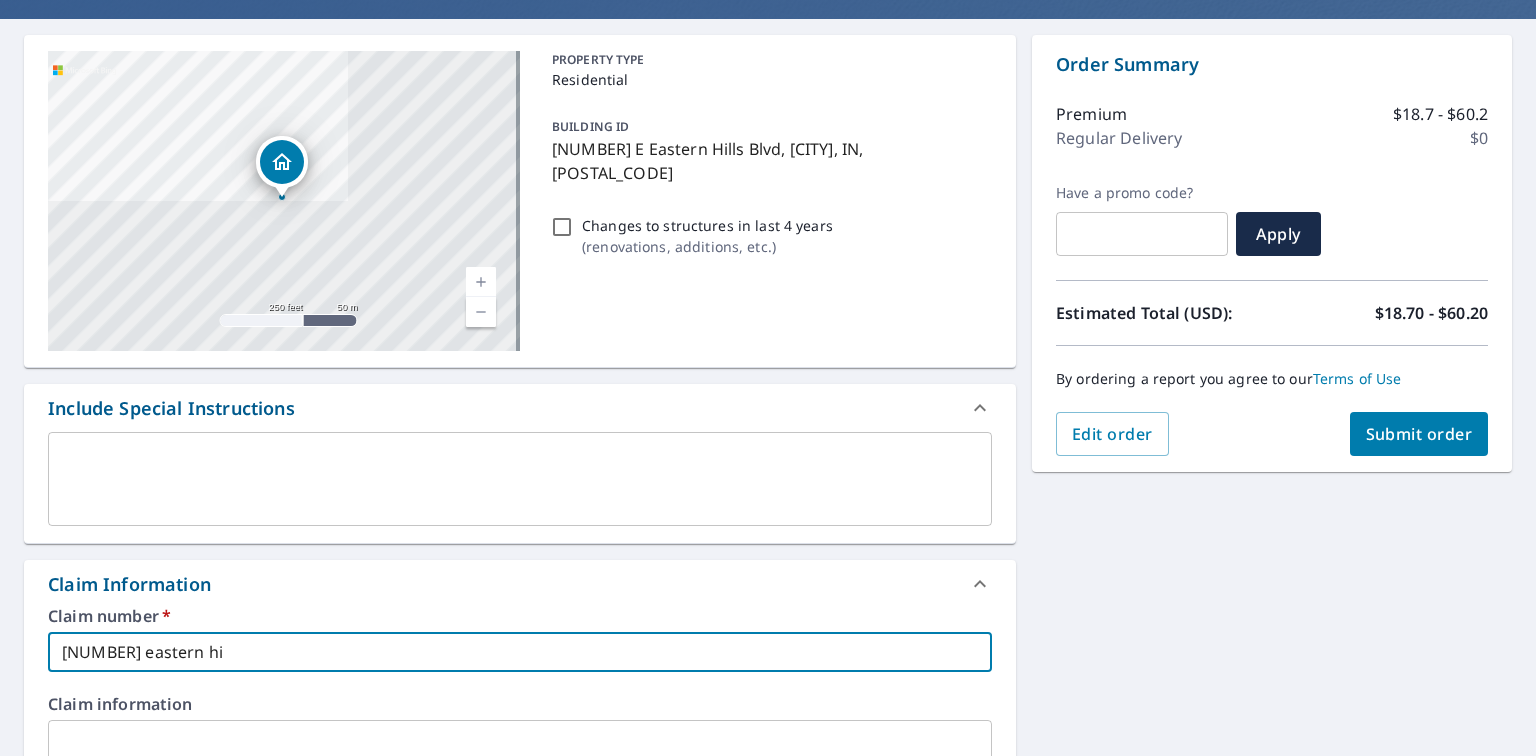 type on "[NUMBER] eastern hil" 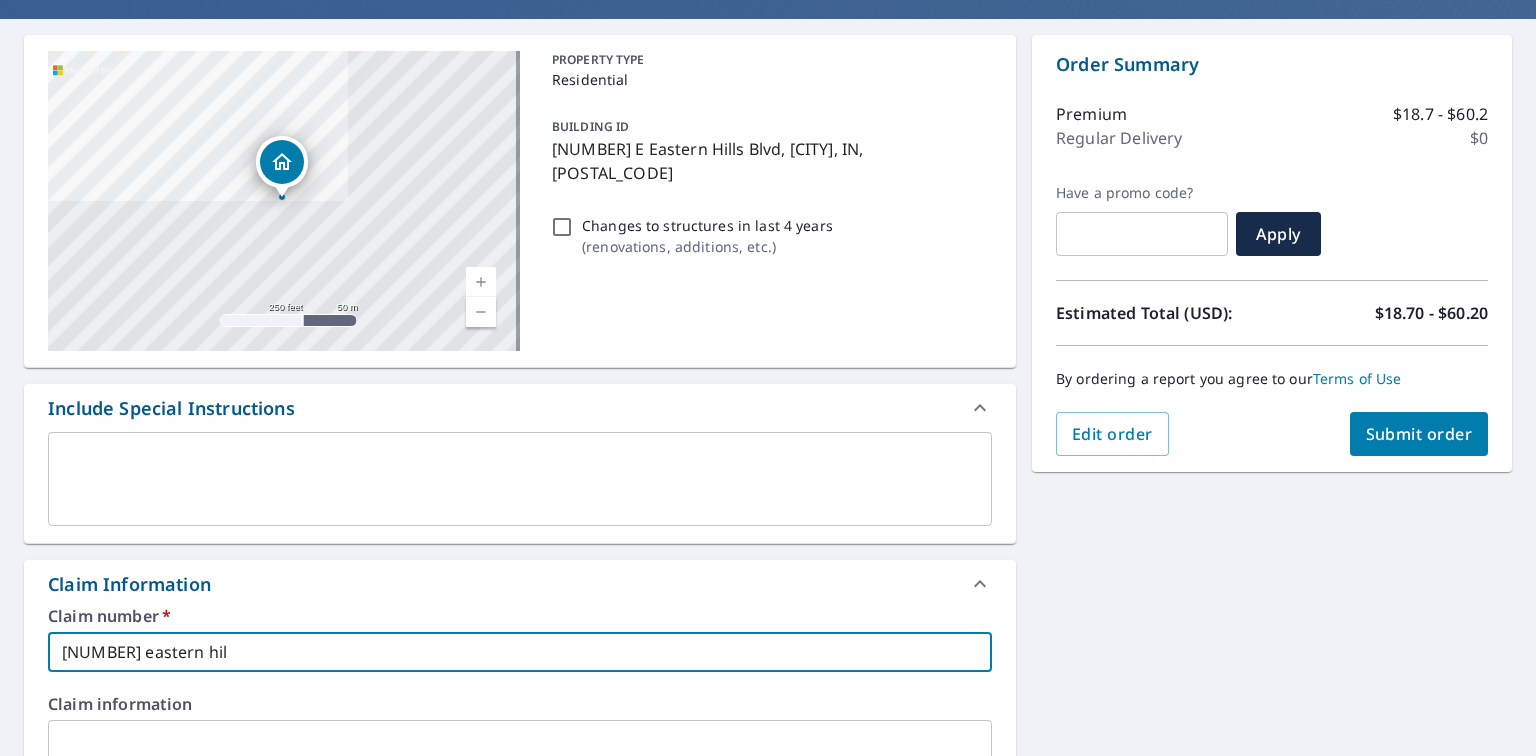 type on "[NUMBER] eastern hill" 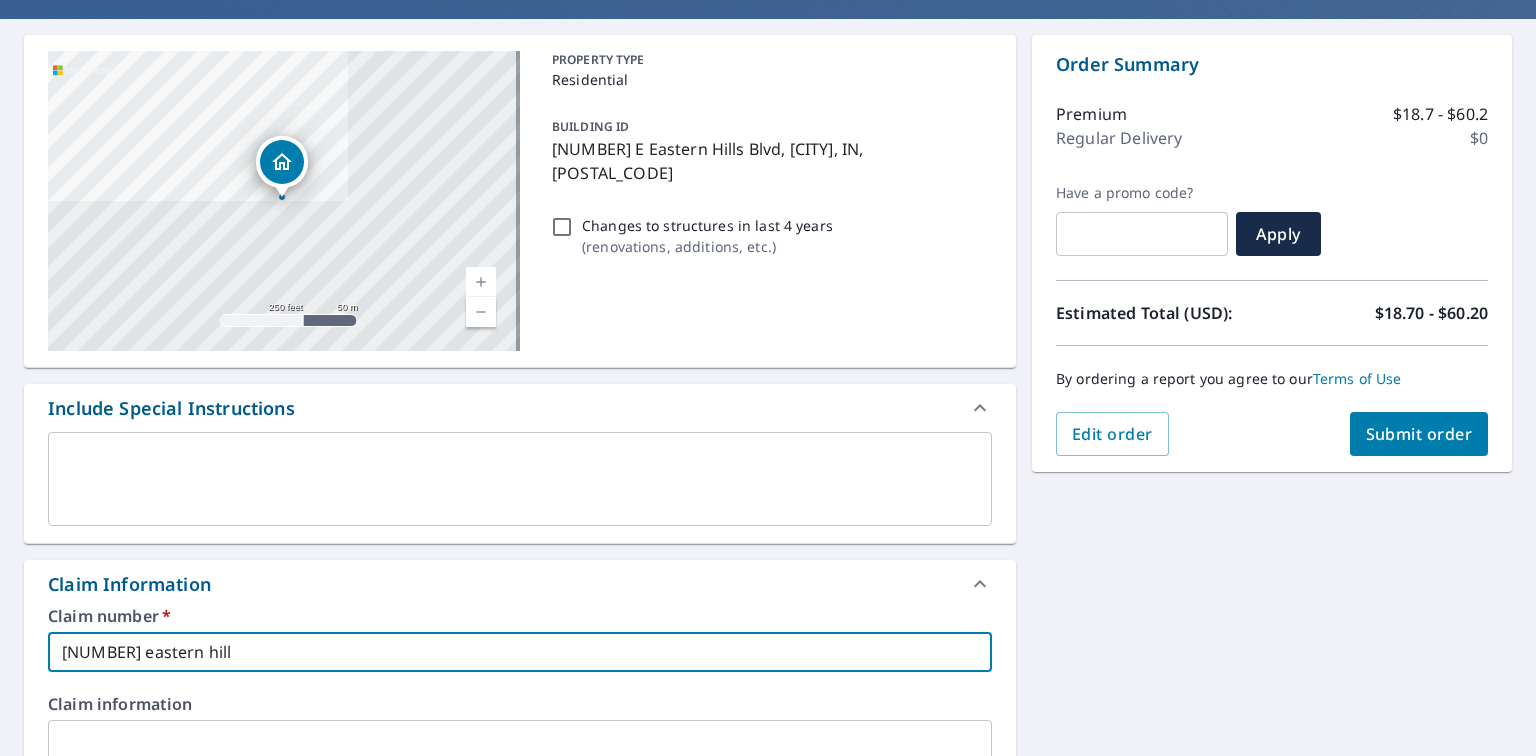 type on "[NUMBER] eastern hills" 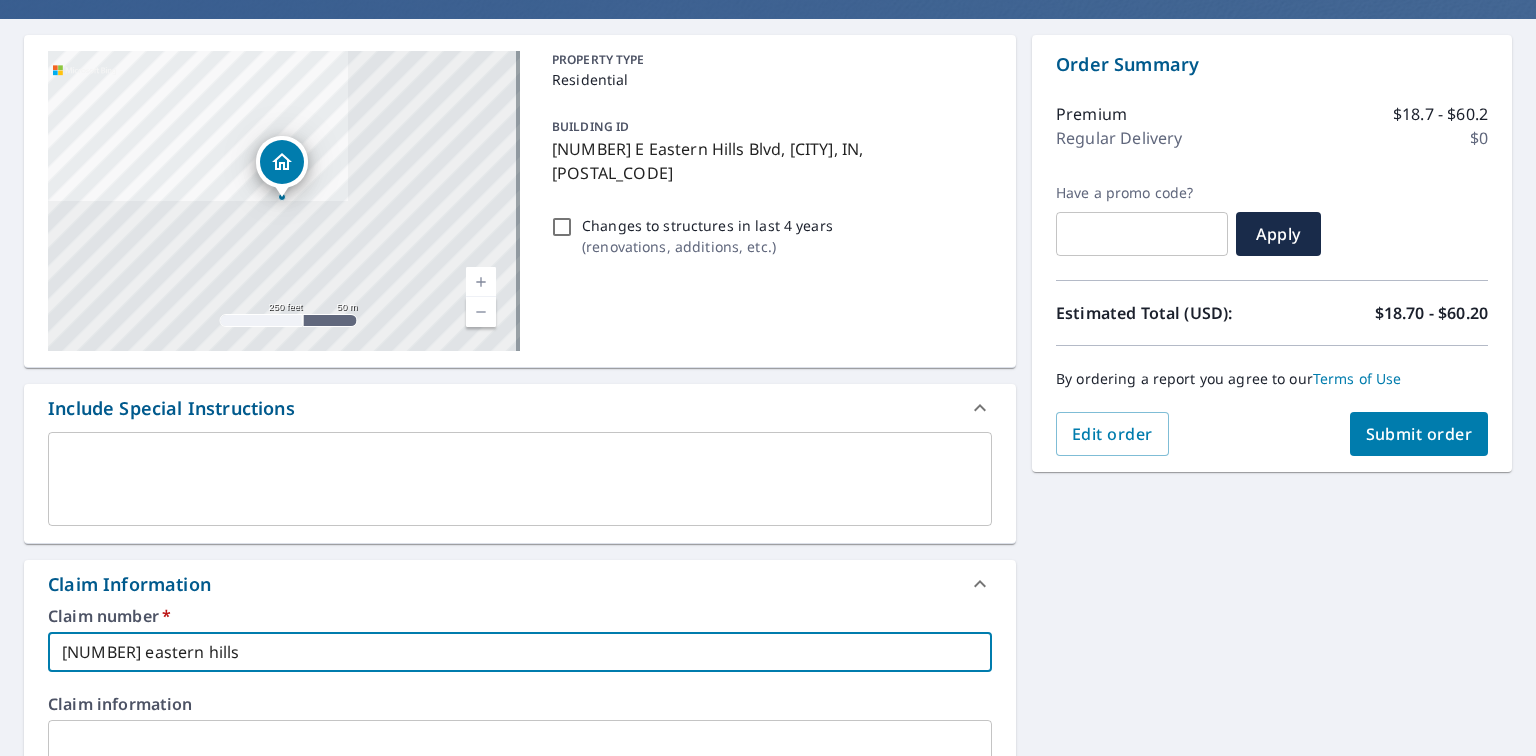type on "[NUMBER] eastern hills" 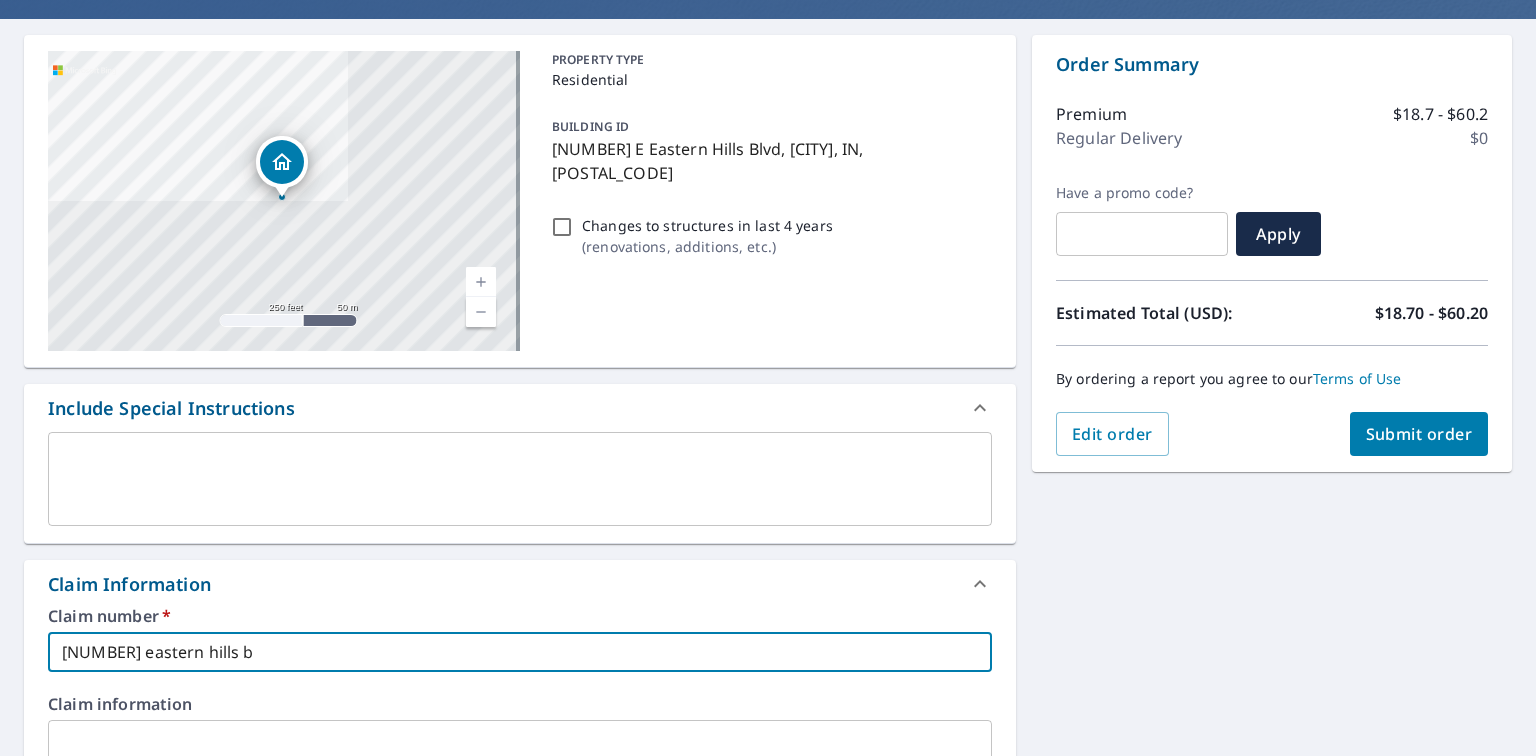 type on "[NUMBER] eastern hills bl" 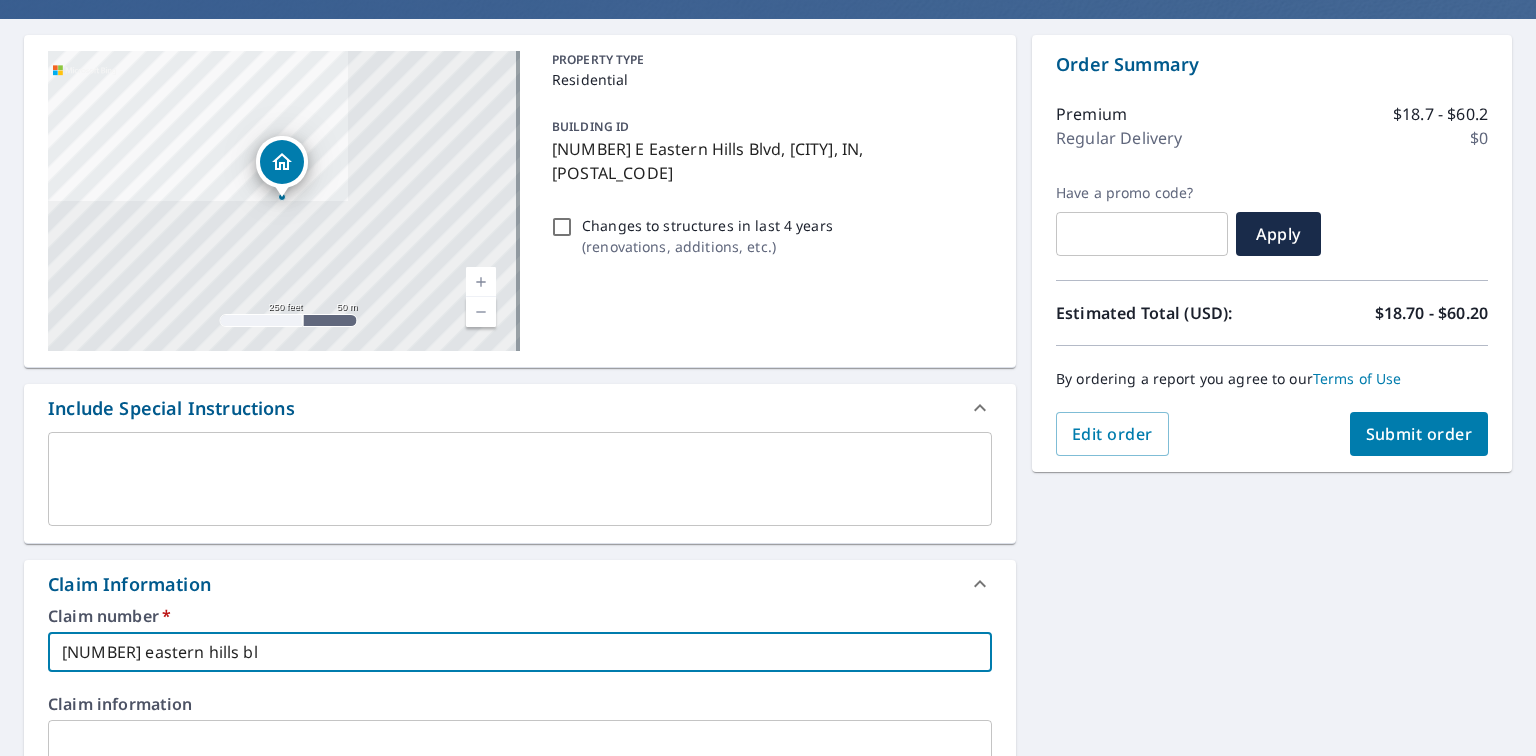 type on "[NUMBER] eastern hills blv" 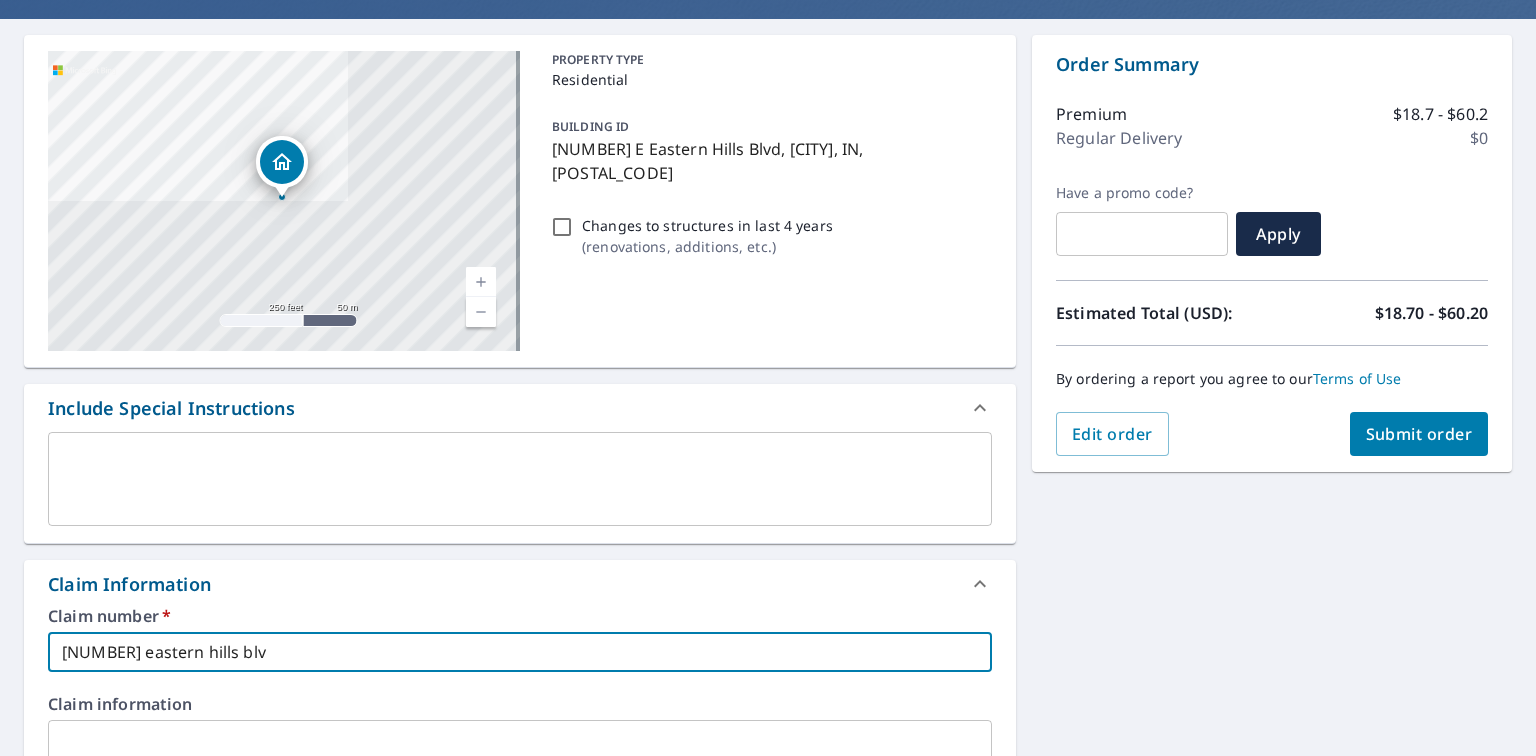 type on "[NUMBER] eastern hills blvd" 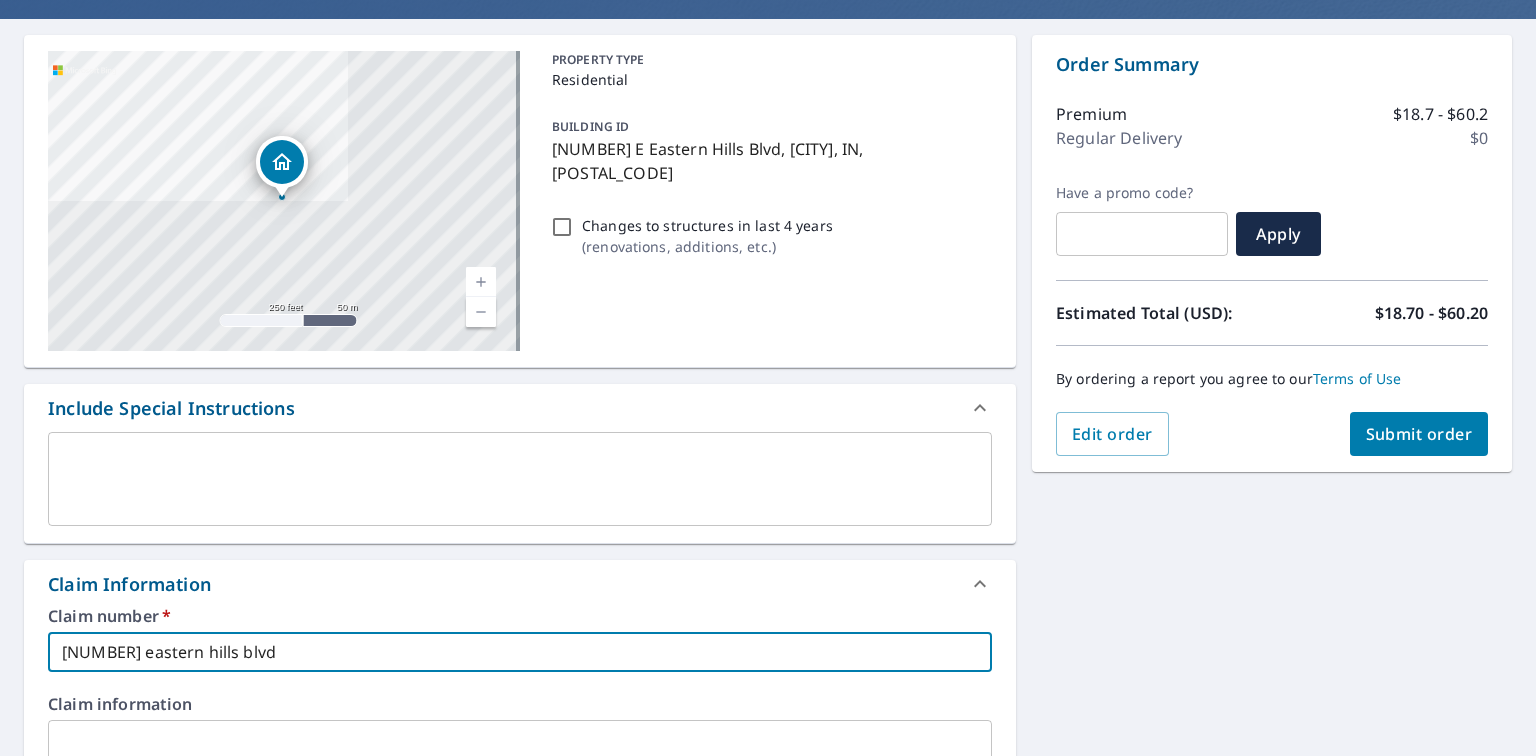 type on "[NUMBER] eastern hills blvd" 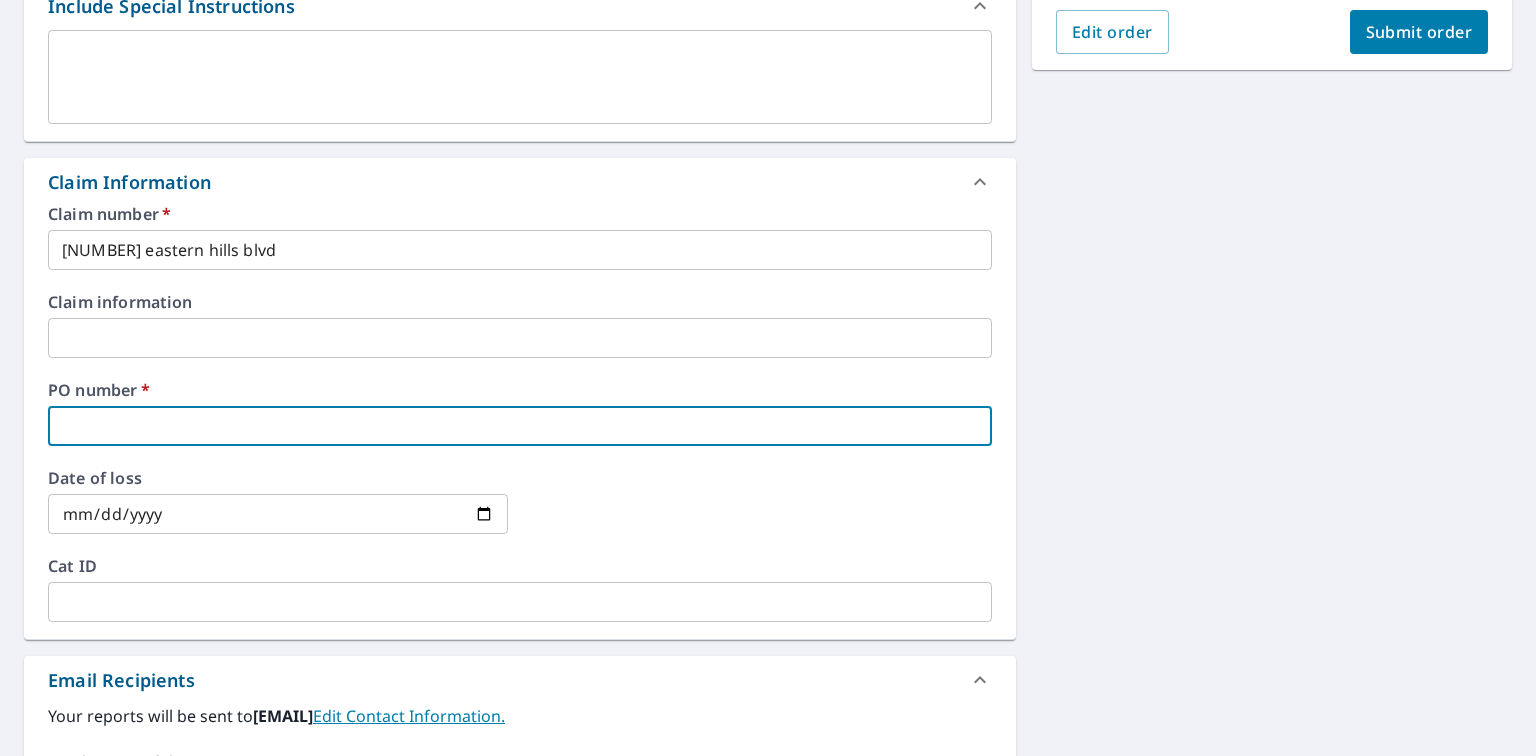 type on "2" 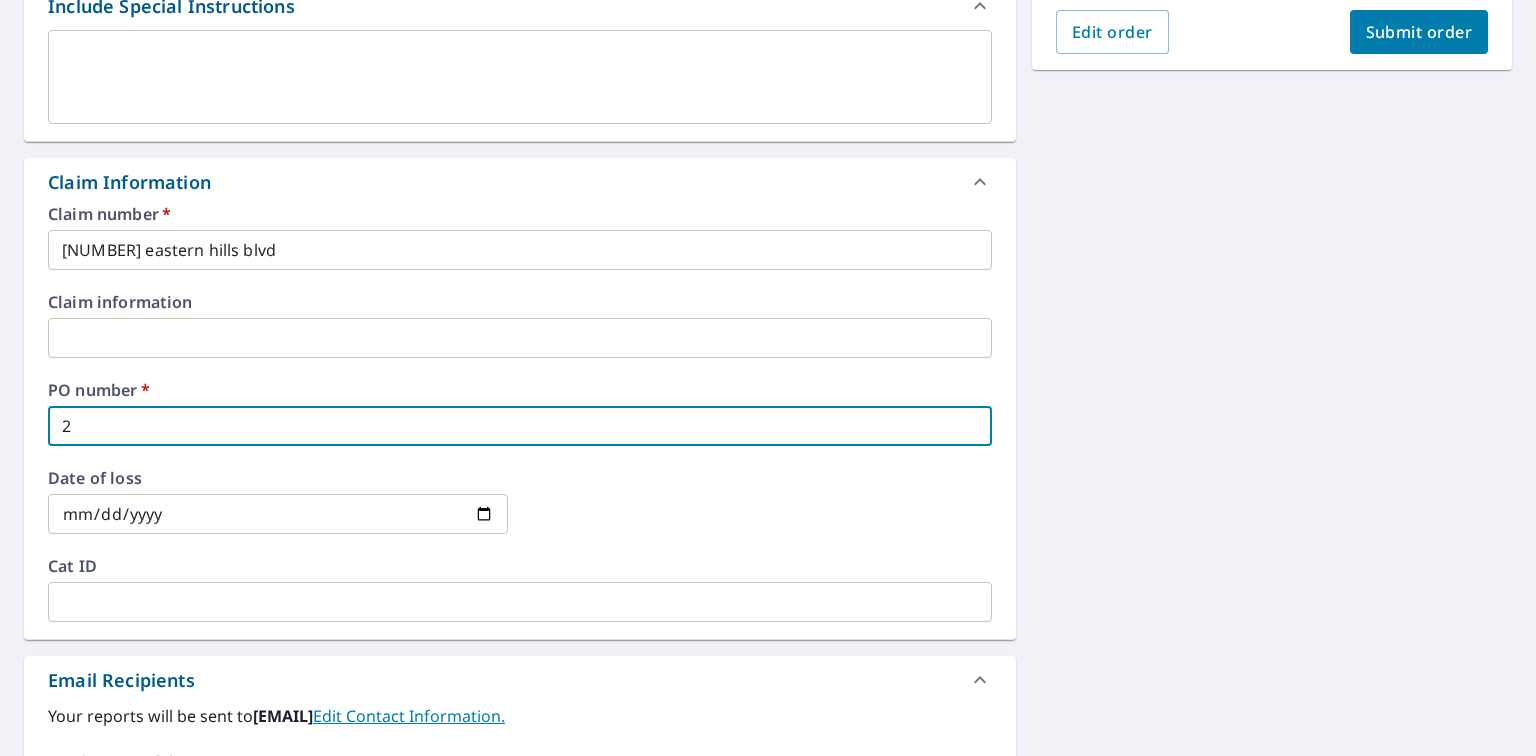 type on "29" 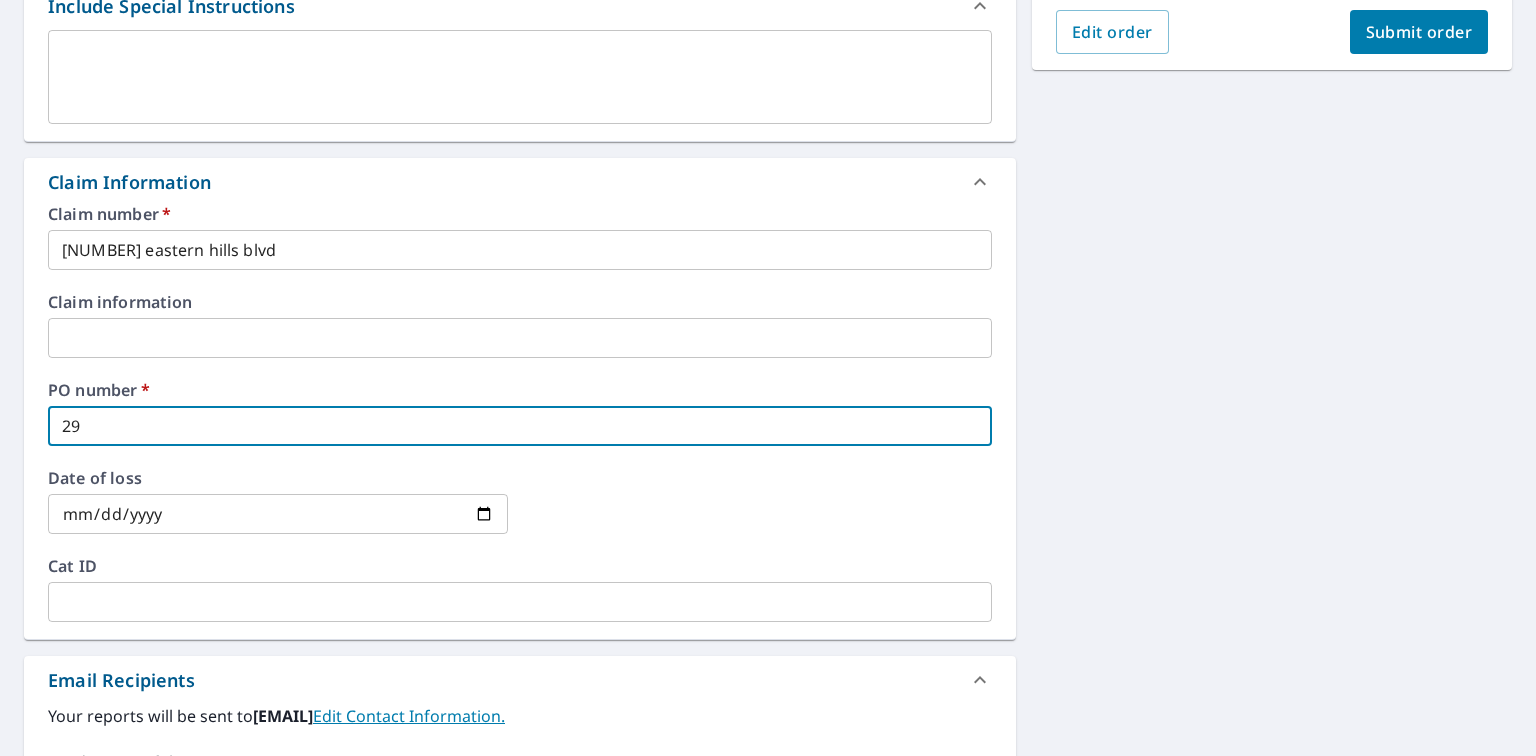 type on "299" 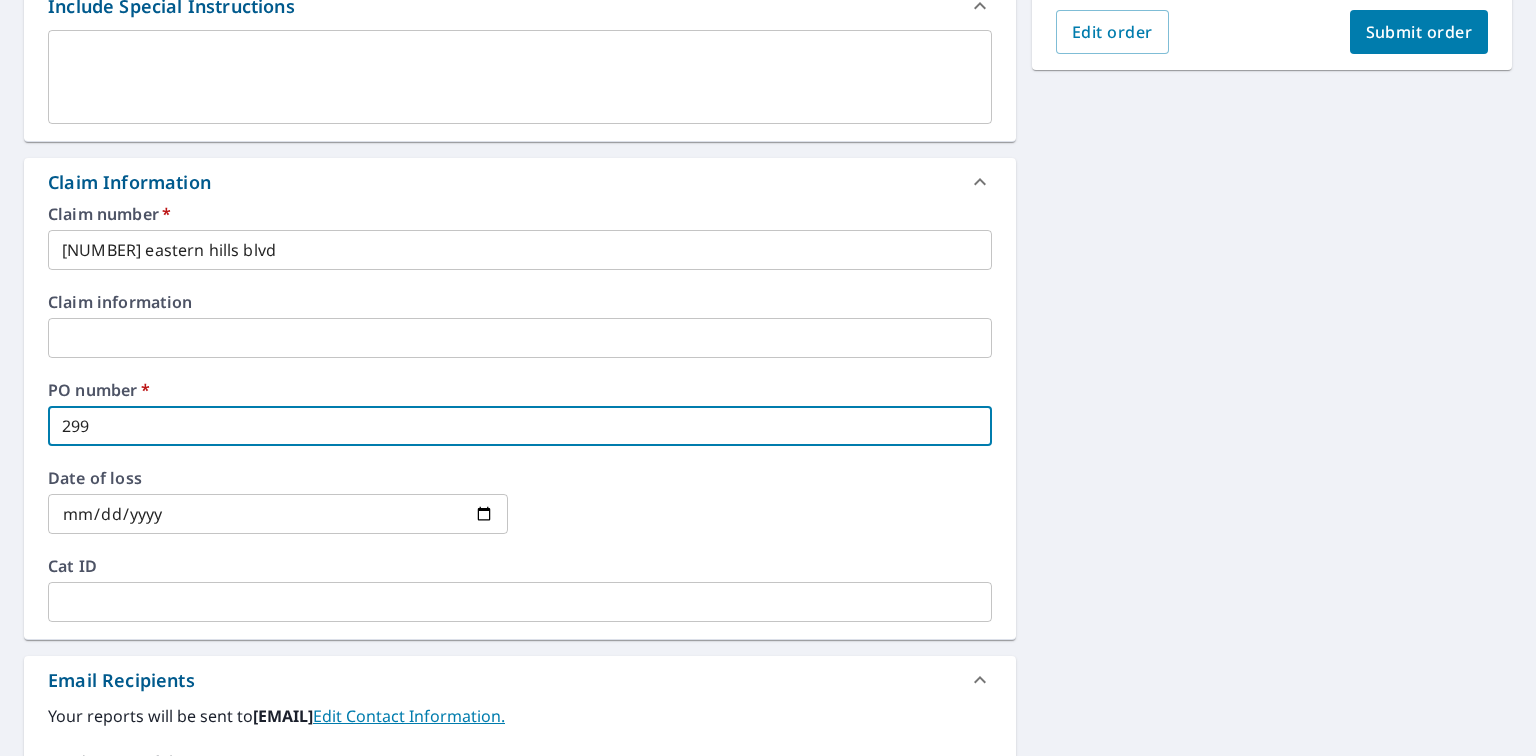type on "[NUMBER]" 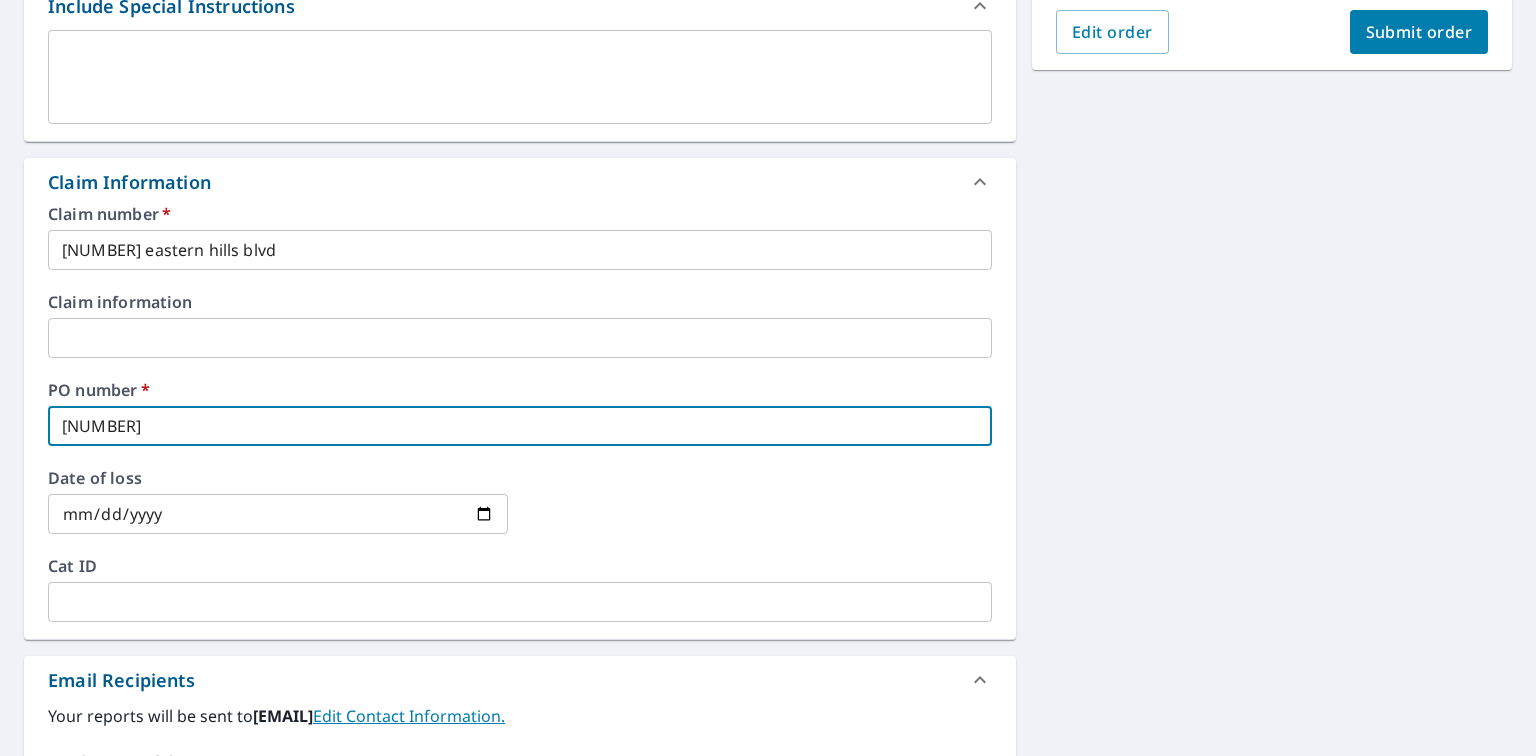 type on "[NUMBER]" 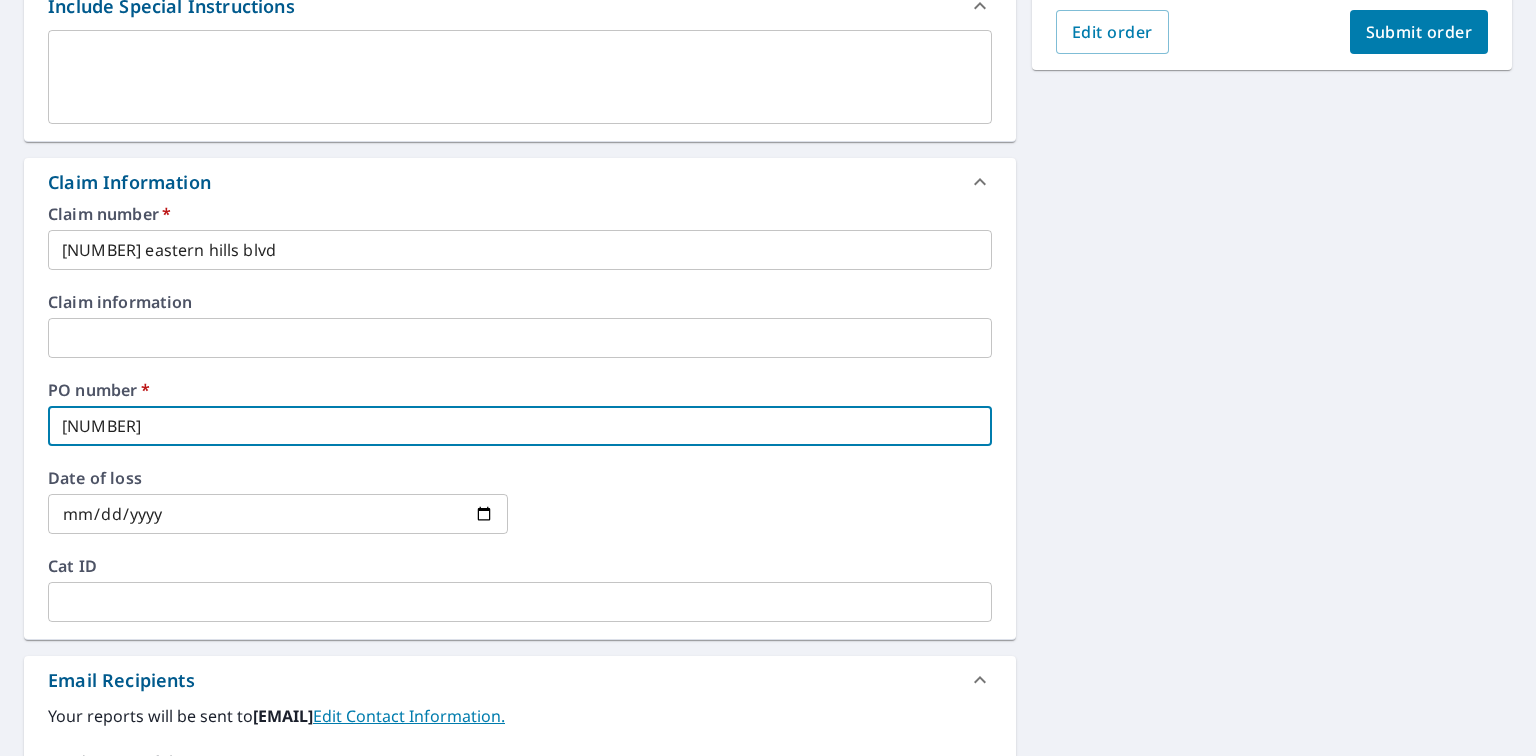 type on "[NUMBER] e" 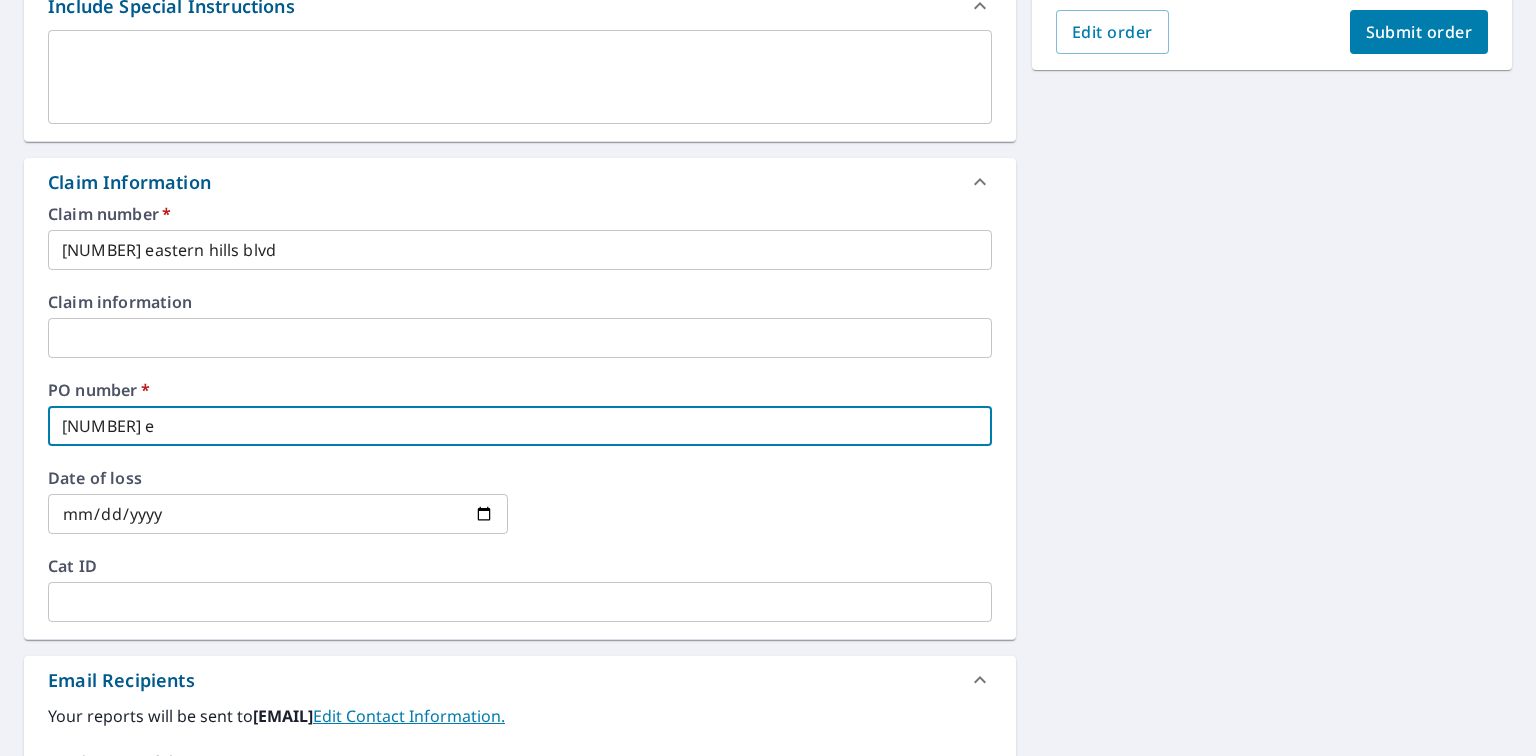 type on "[NUMBER] ea" 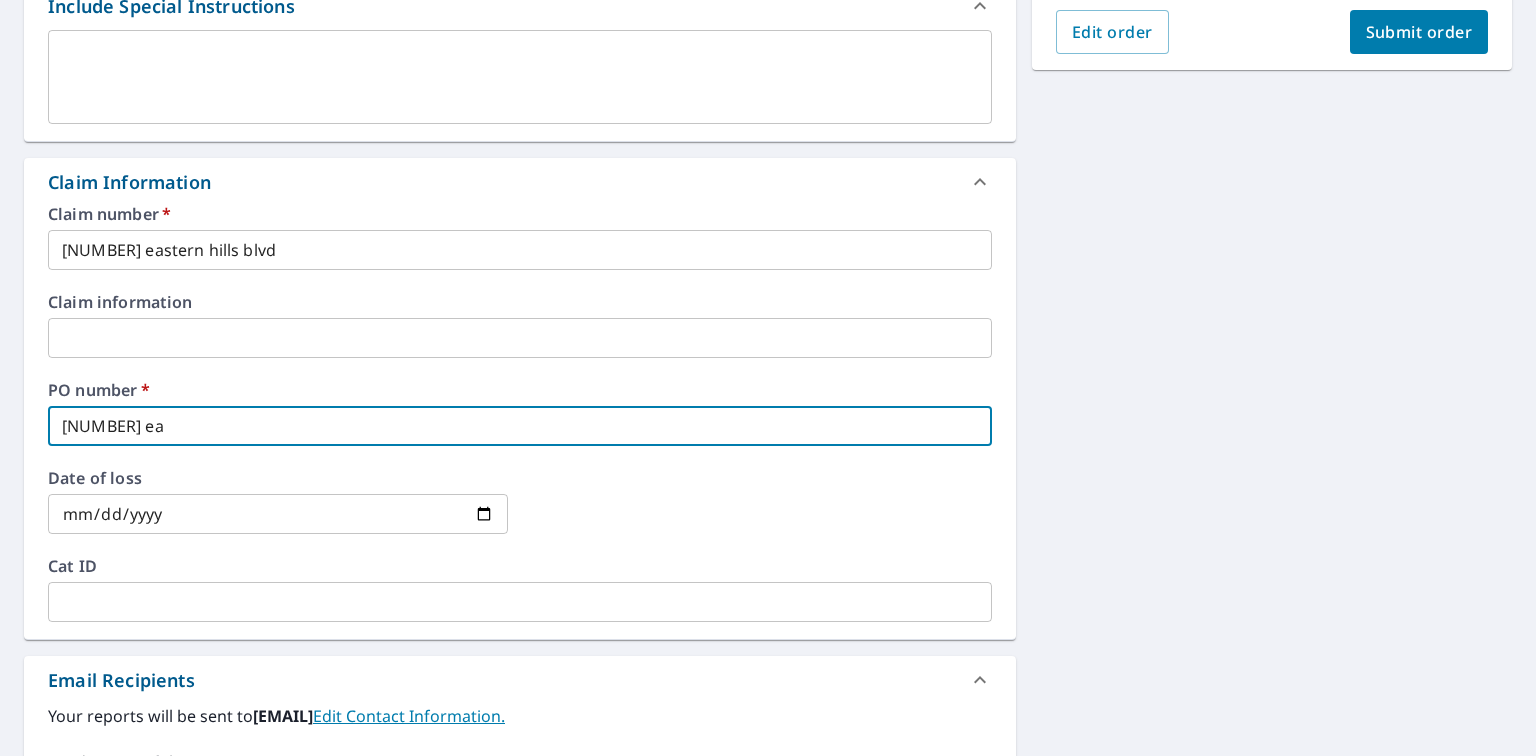 checkbox on "true" 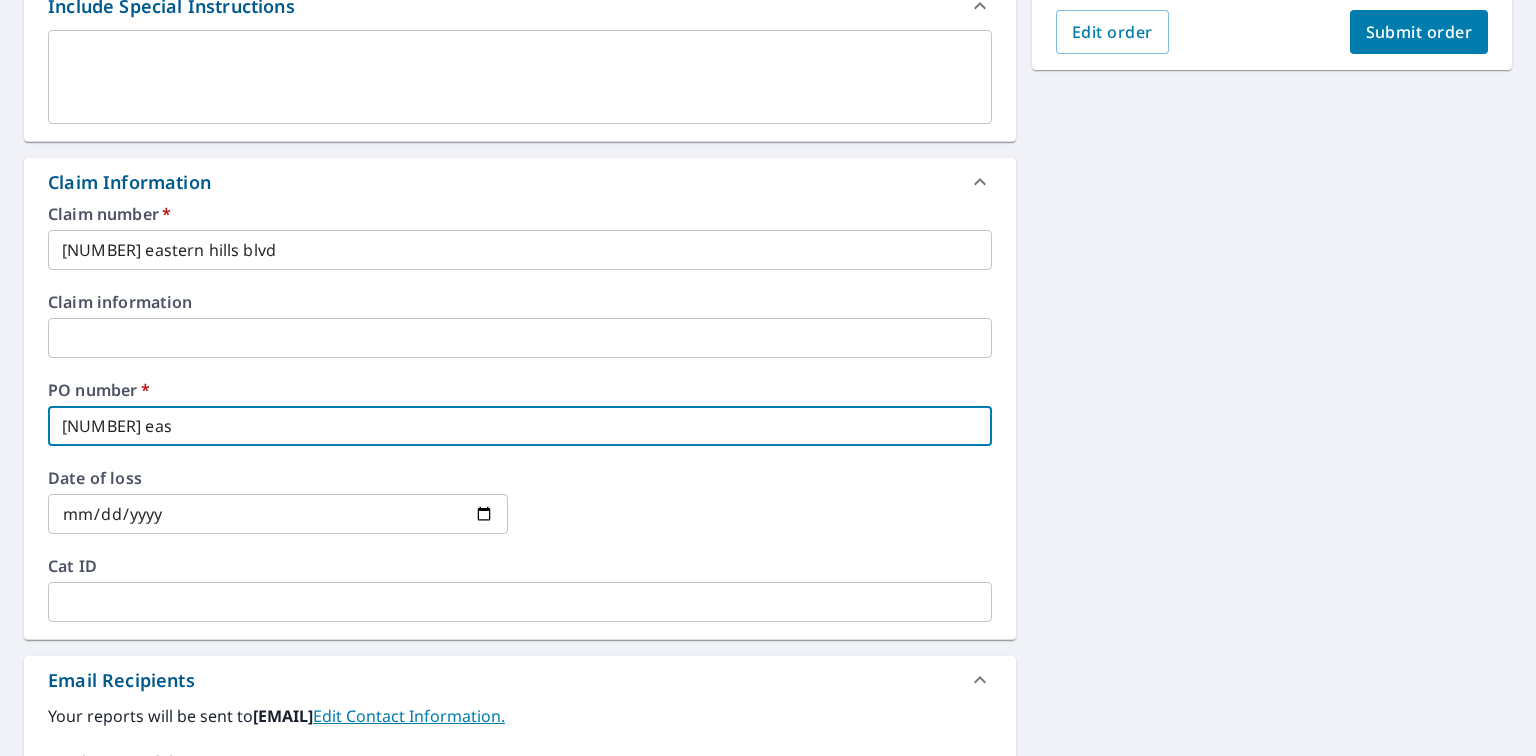 type on "[NUMBER] east" 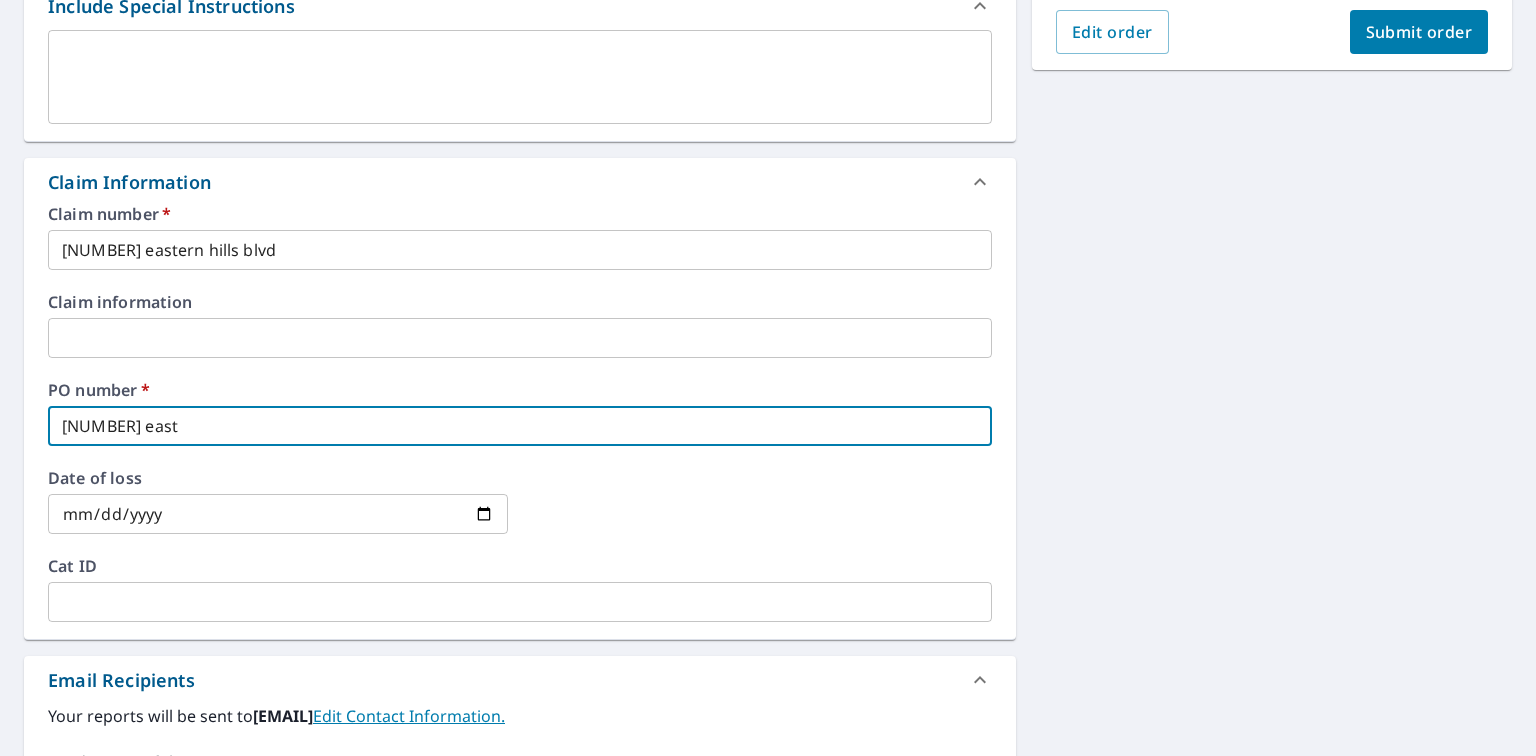 type on "[NUMBER] easte" 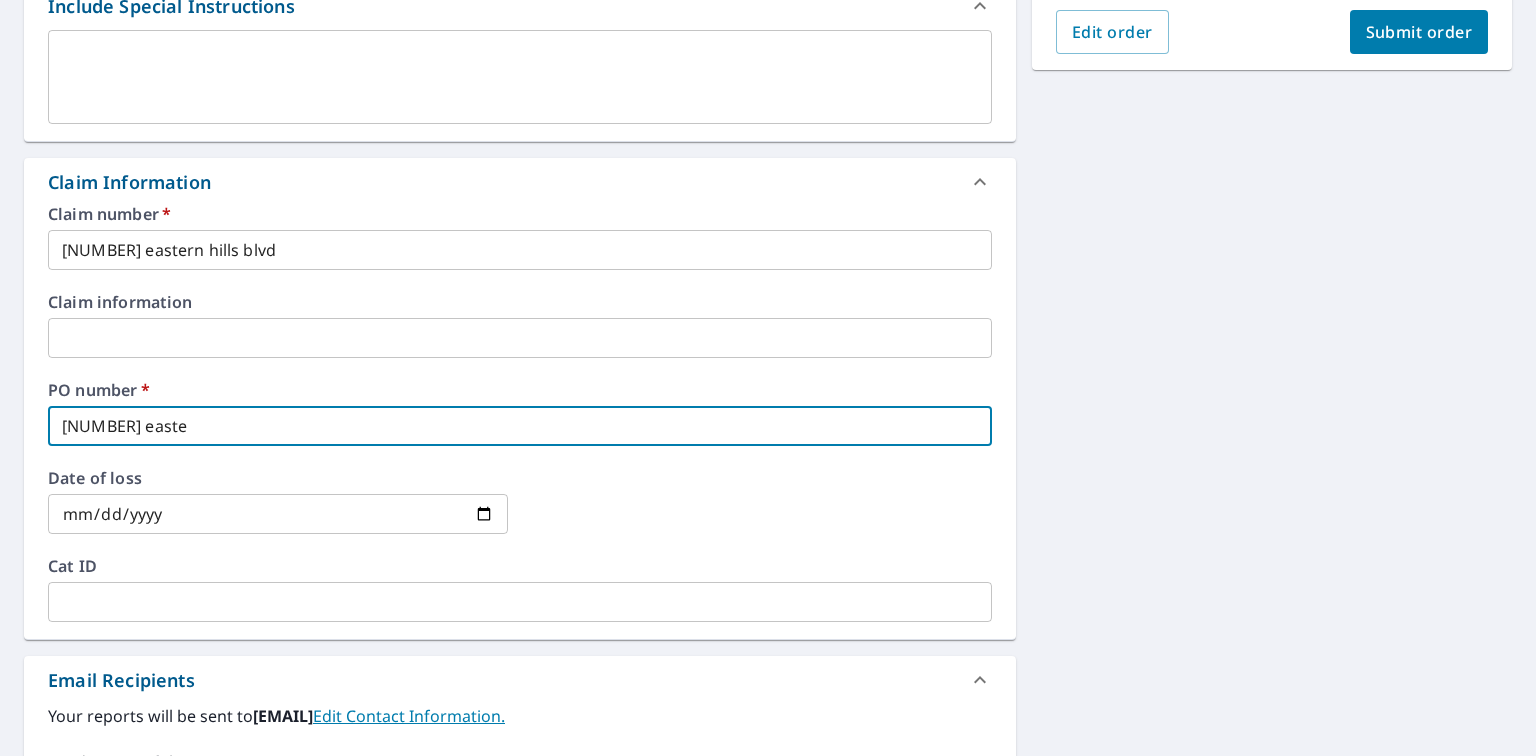 type on "[NUMBER] easter" 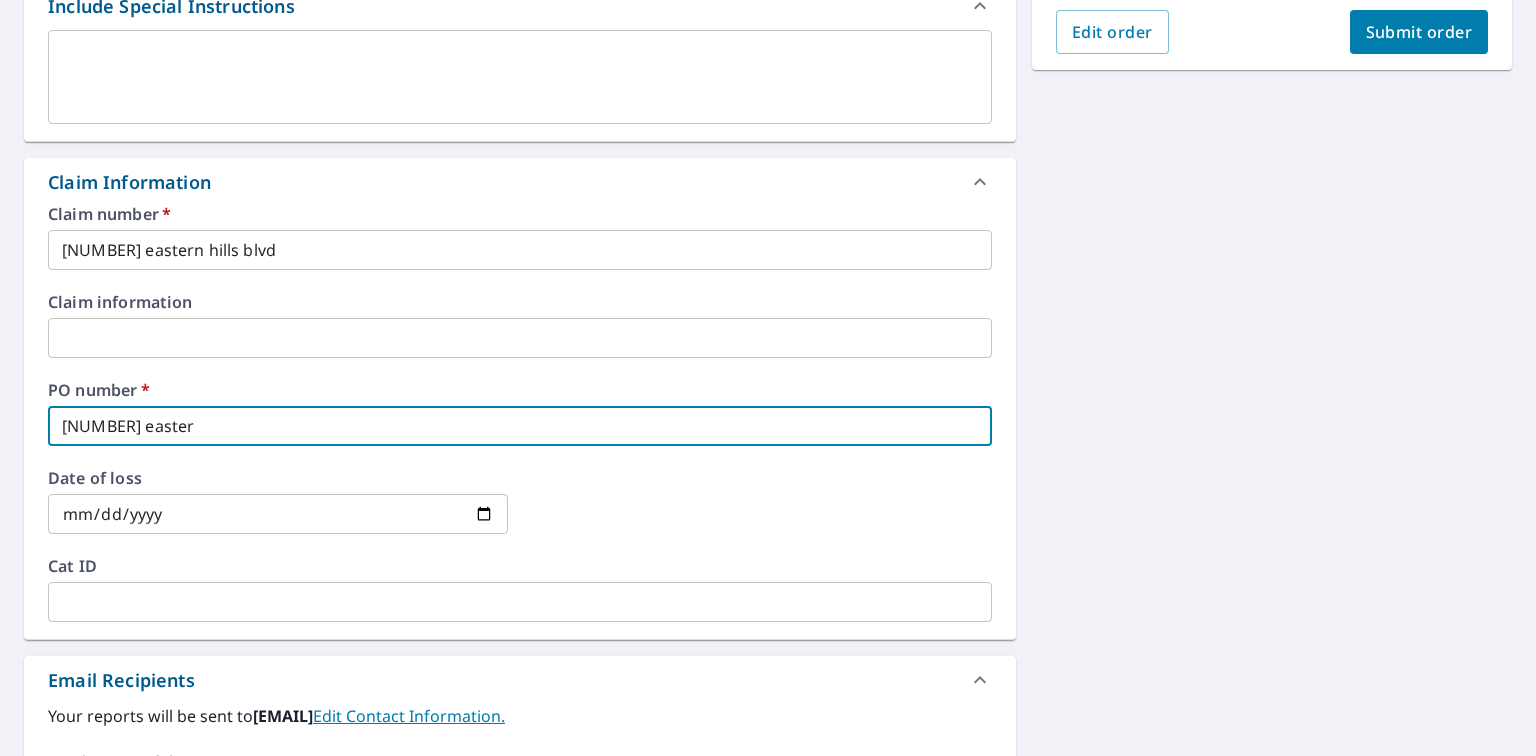 type on "[NUMBER] eastern" 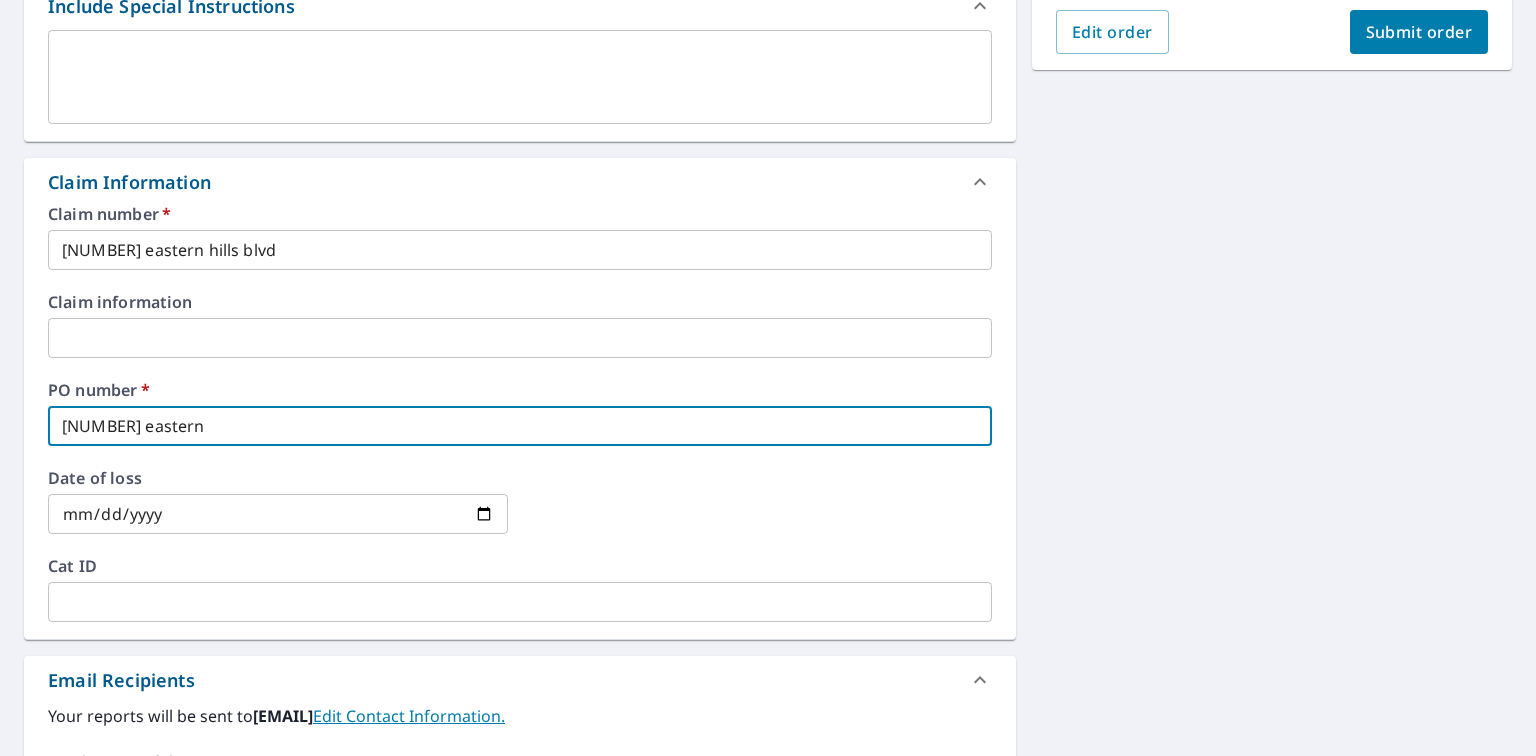 type on "[NUMBER] eastern" 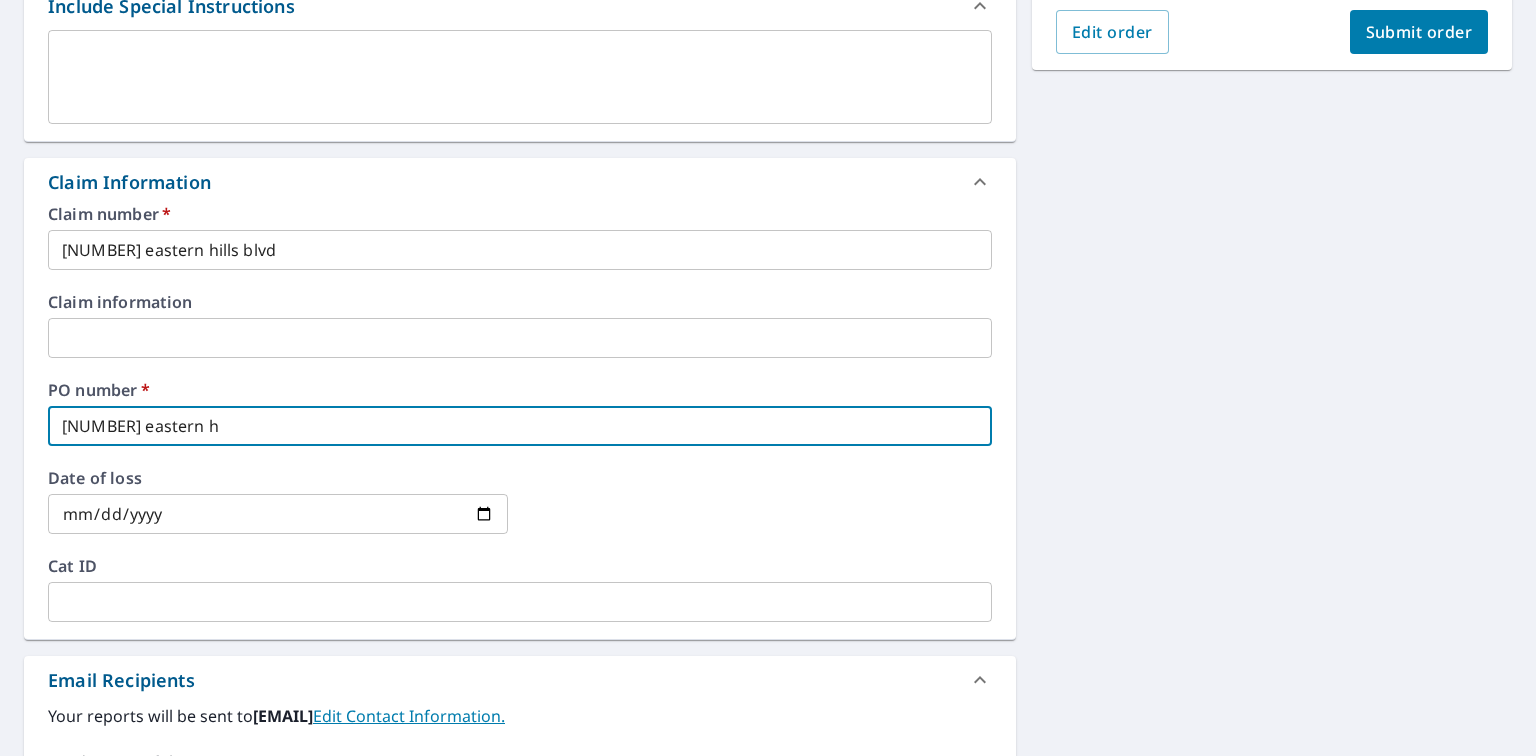 type on "[NUMBER] eastern hi" 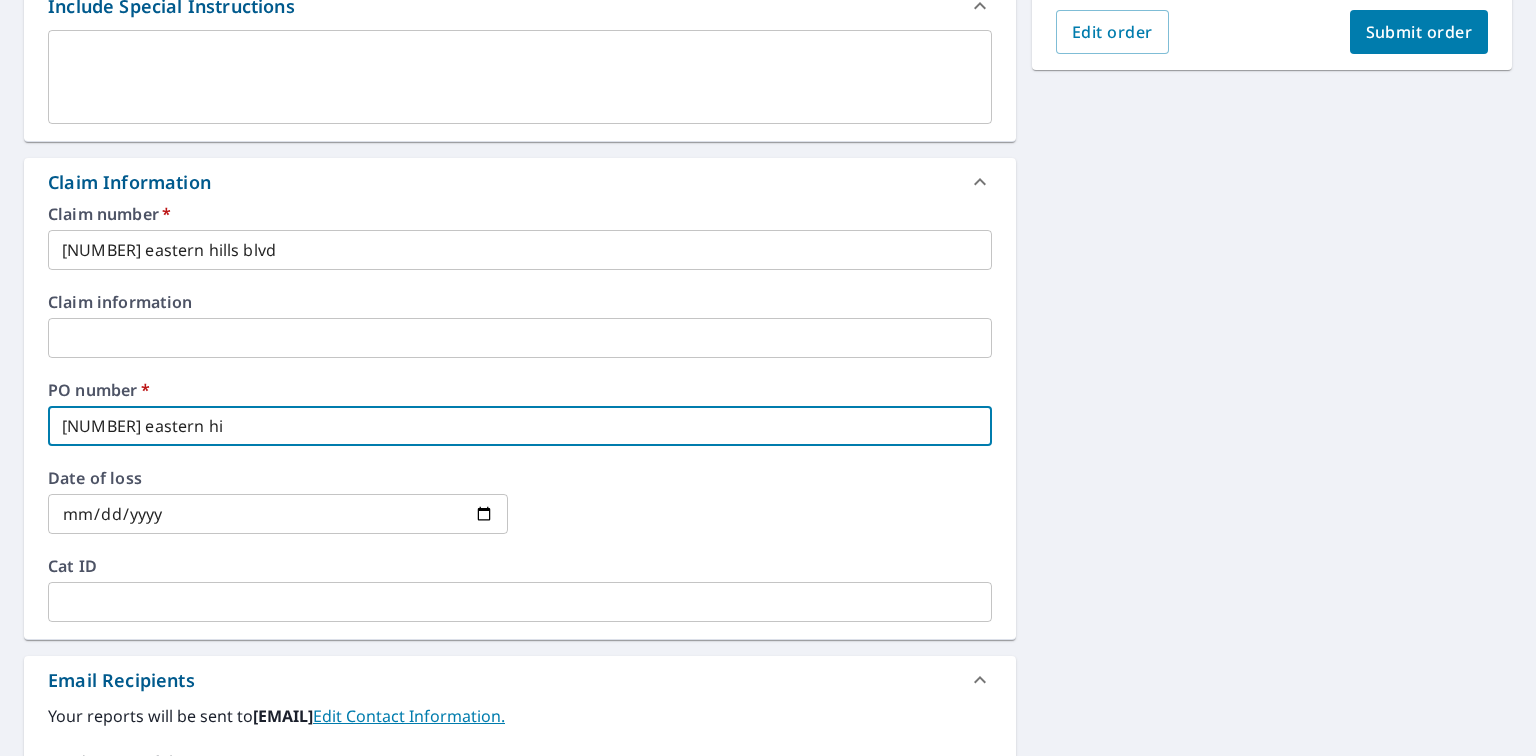 type on "[NUMBER] eastern hil" 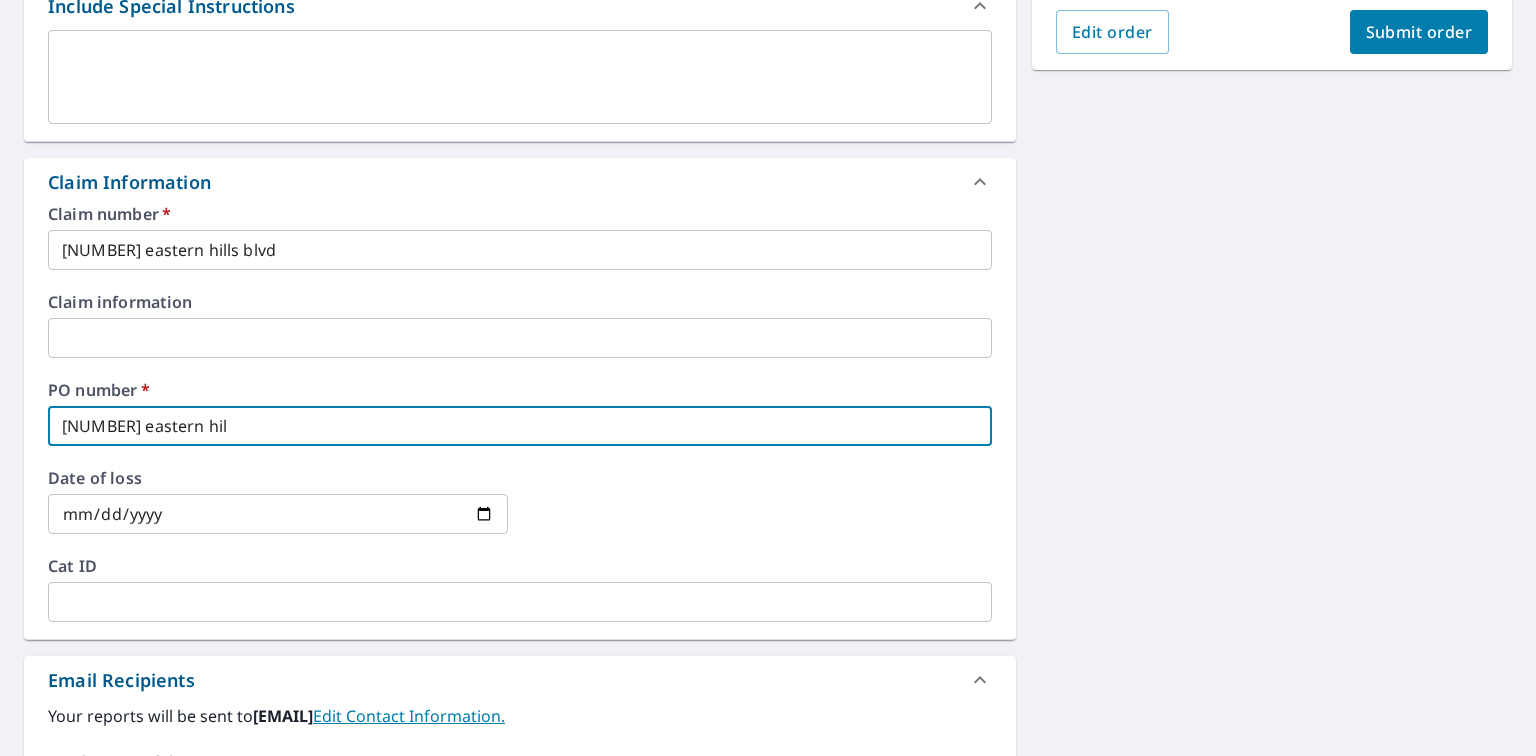 type on "[NUMBER] eastern hill" 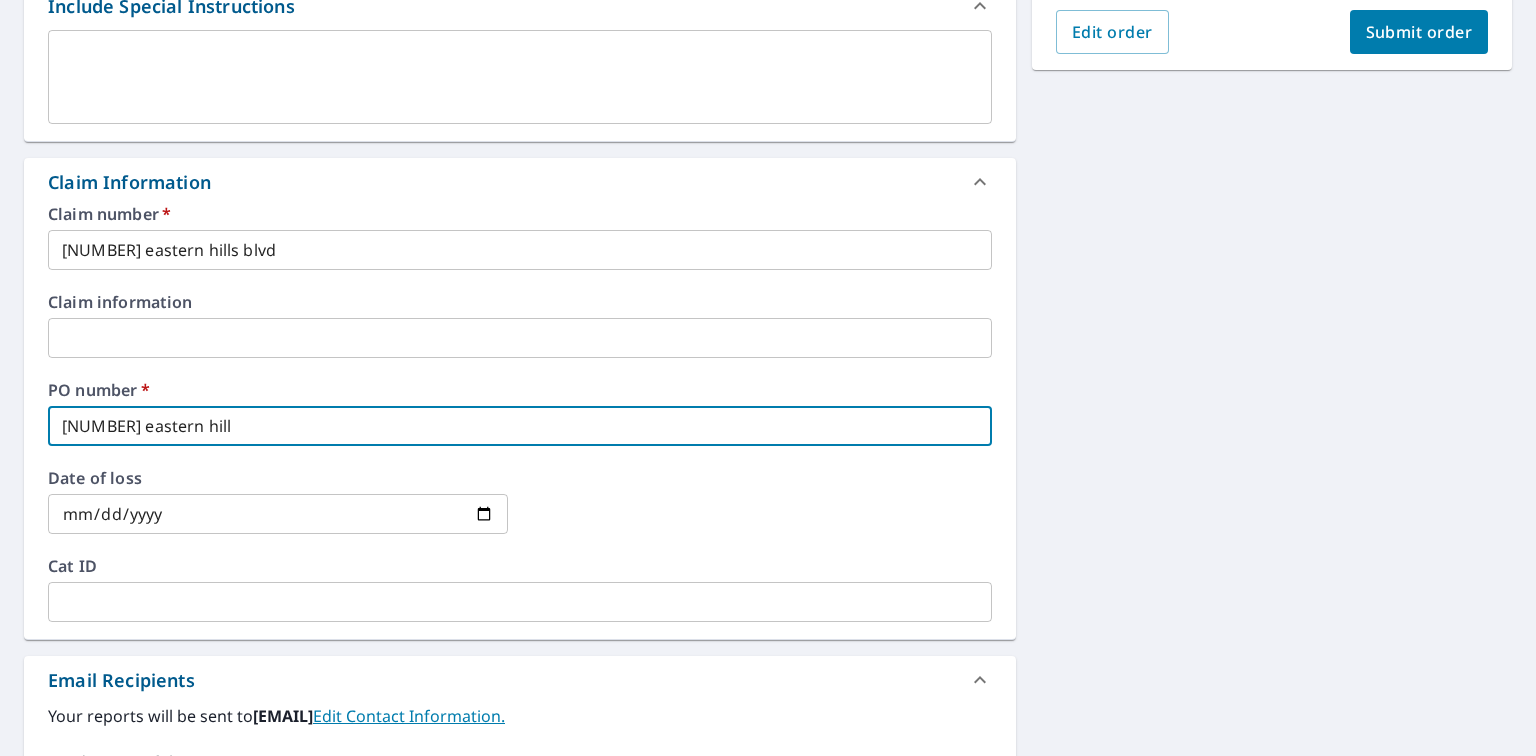 type on "[NUMBER] eastern hills" 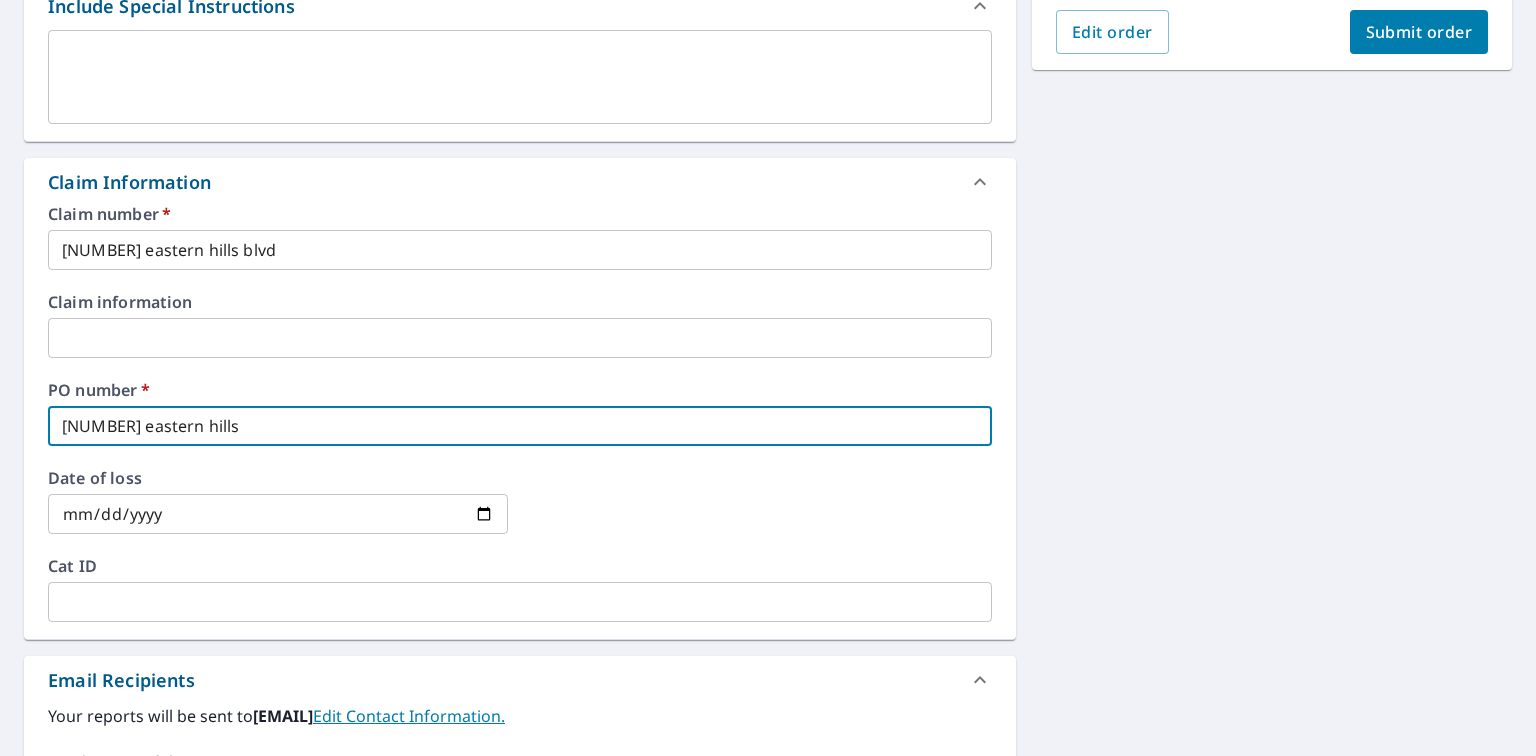 type on "[NUMBER] eastern hills" 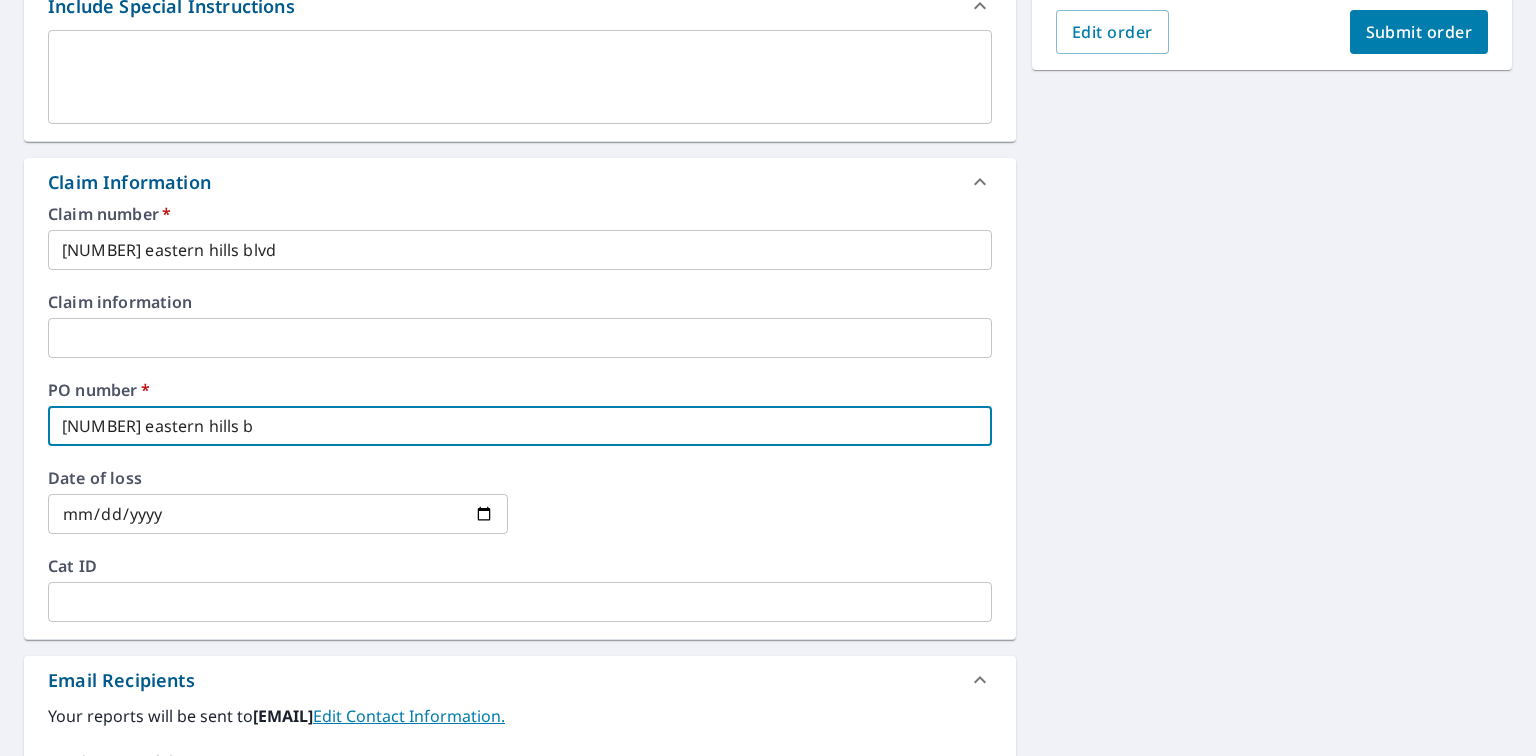 type on "[NUMBER] eastern hills bl" 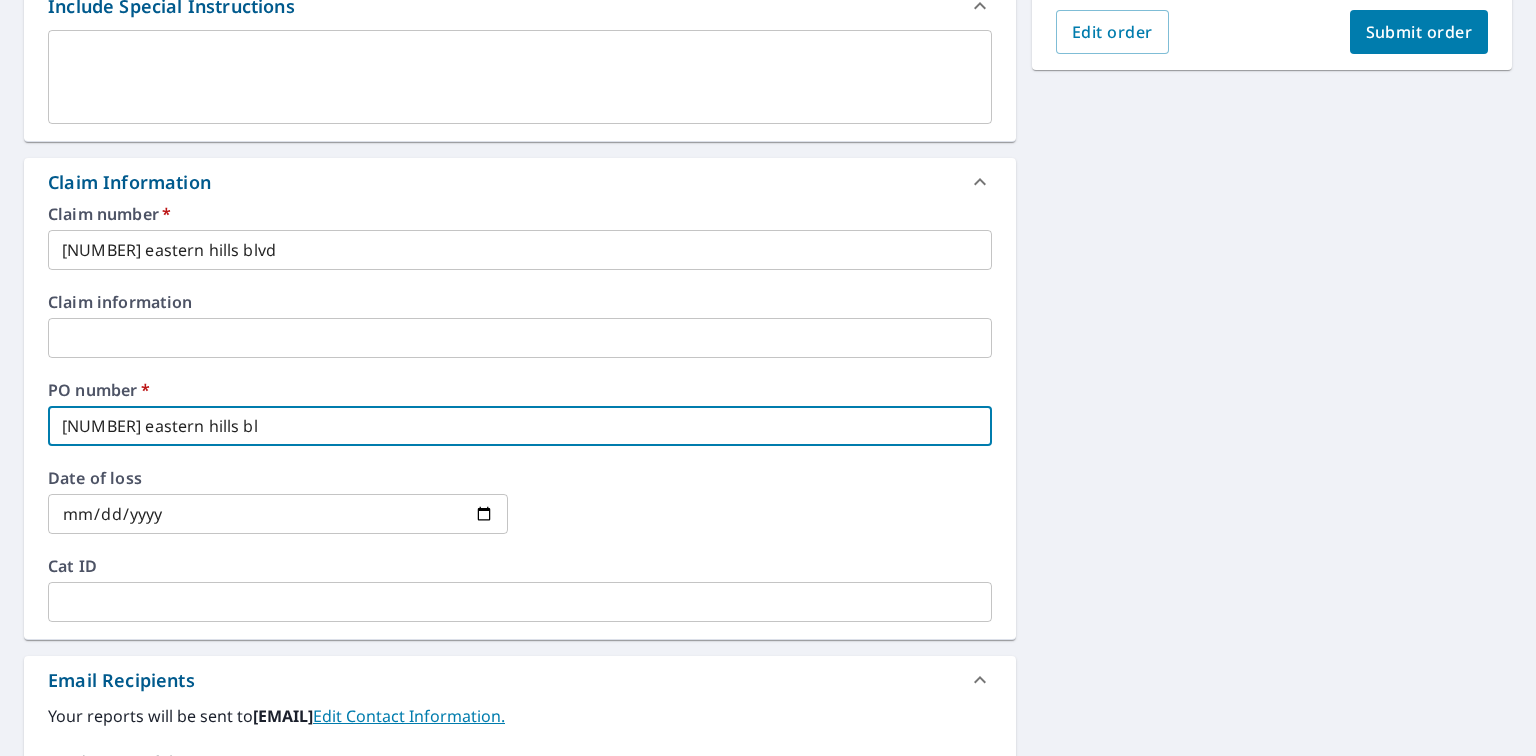 type on "[NUMBER] eastern hills blv" 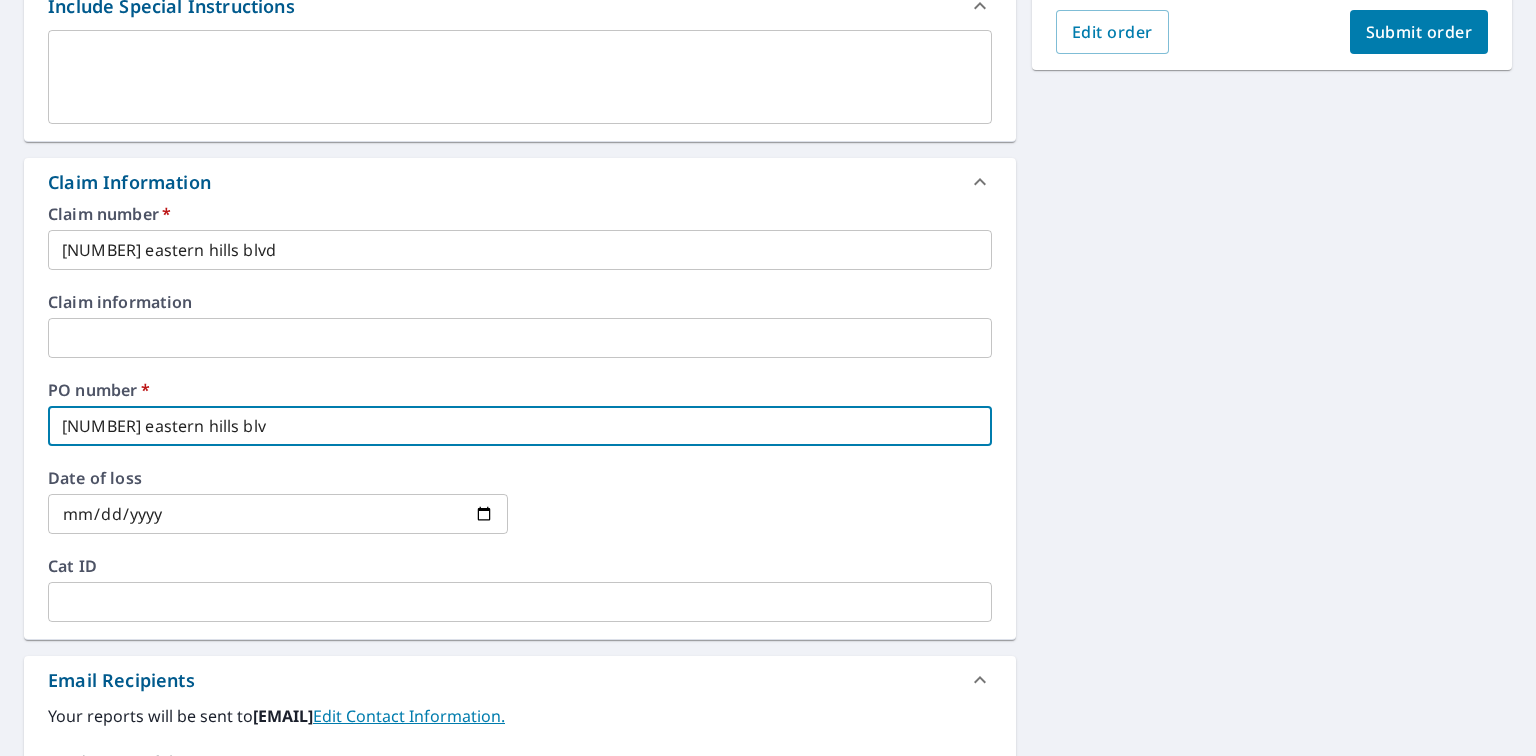 type on "[NUMBER] eastern hills blvd" 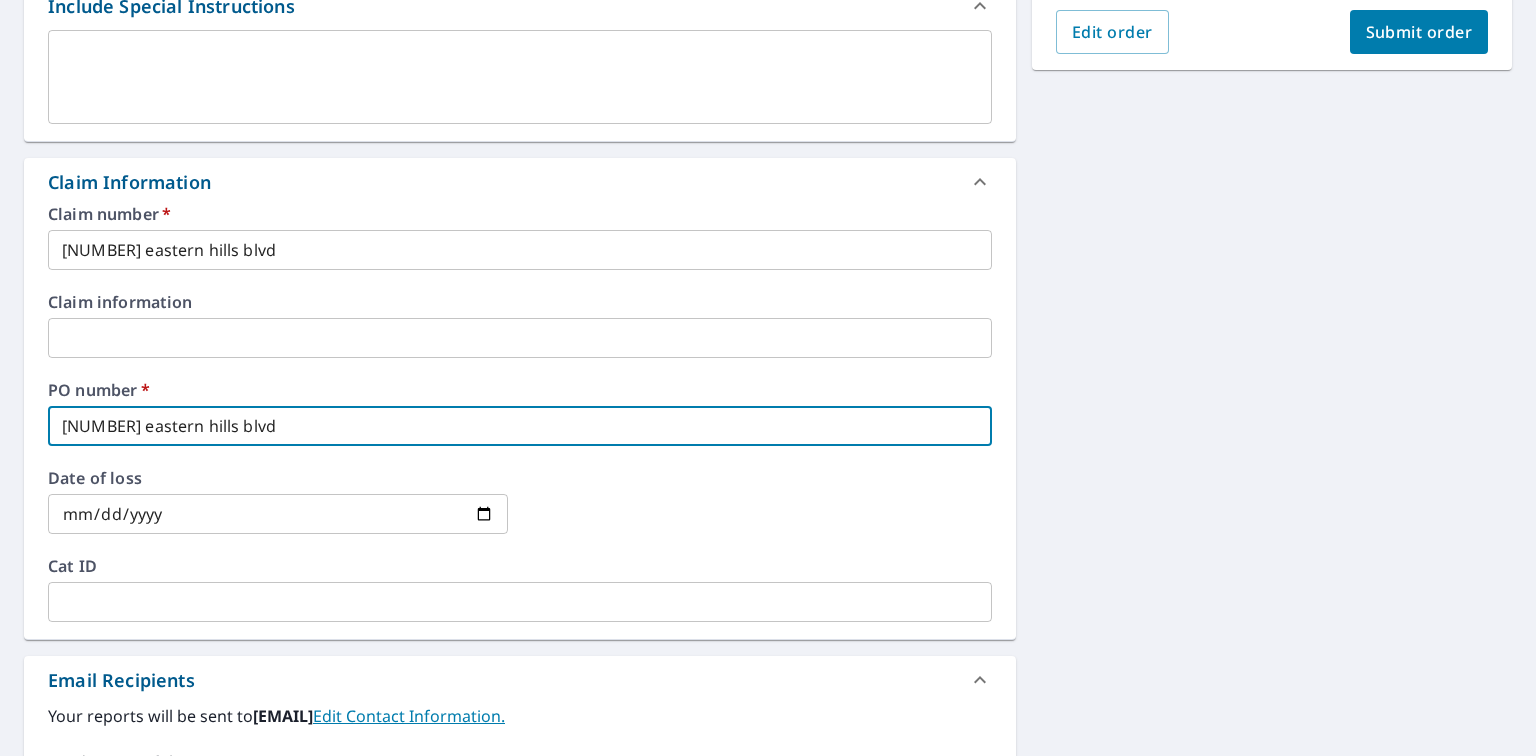 type on "[NUMBER] eastern hills blvd" 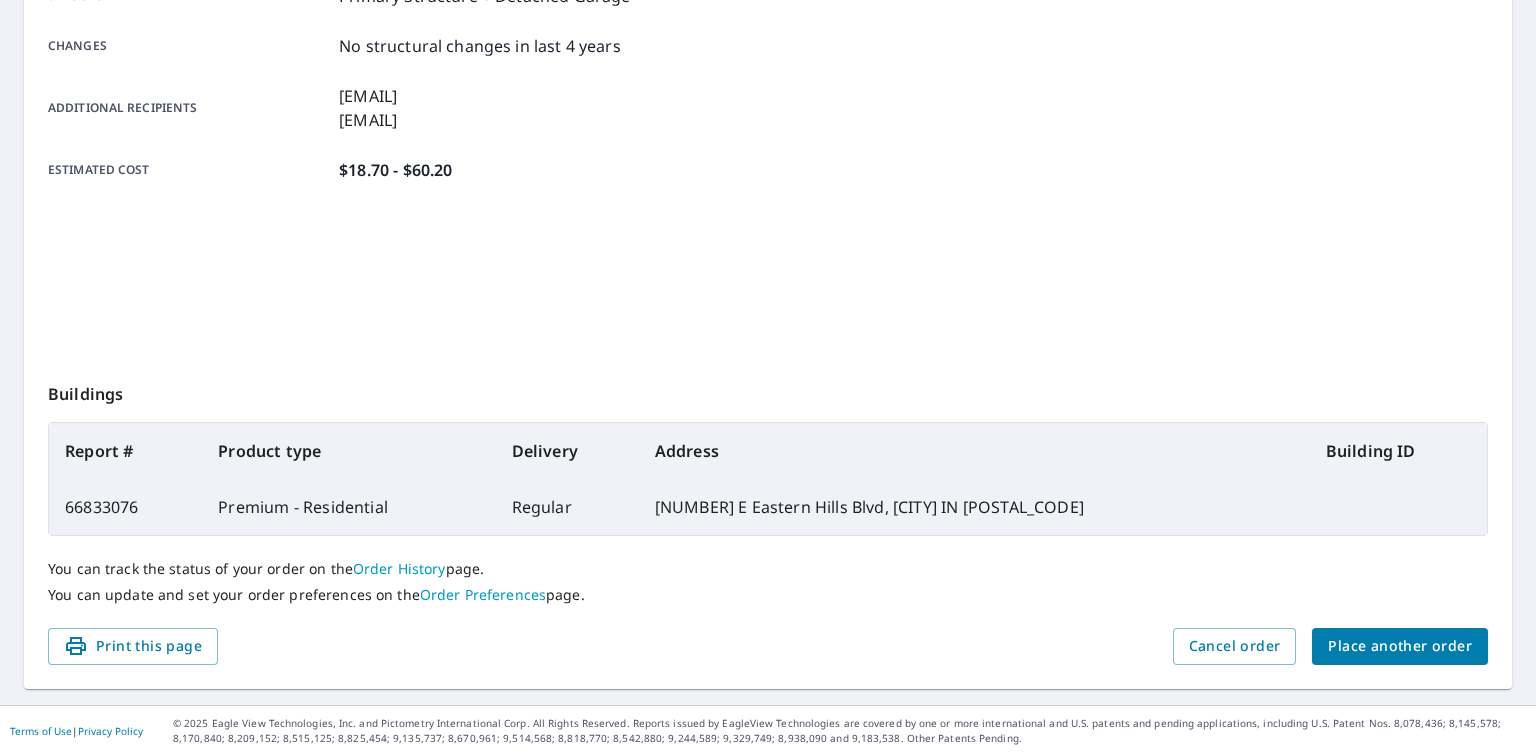 scroll, scrollTop: 426, scrollLeft: 0, axis: vertical 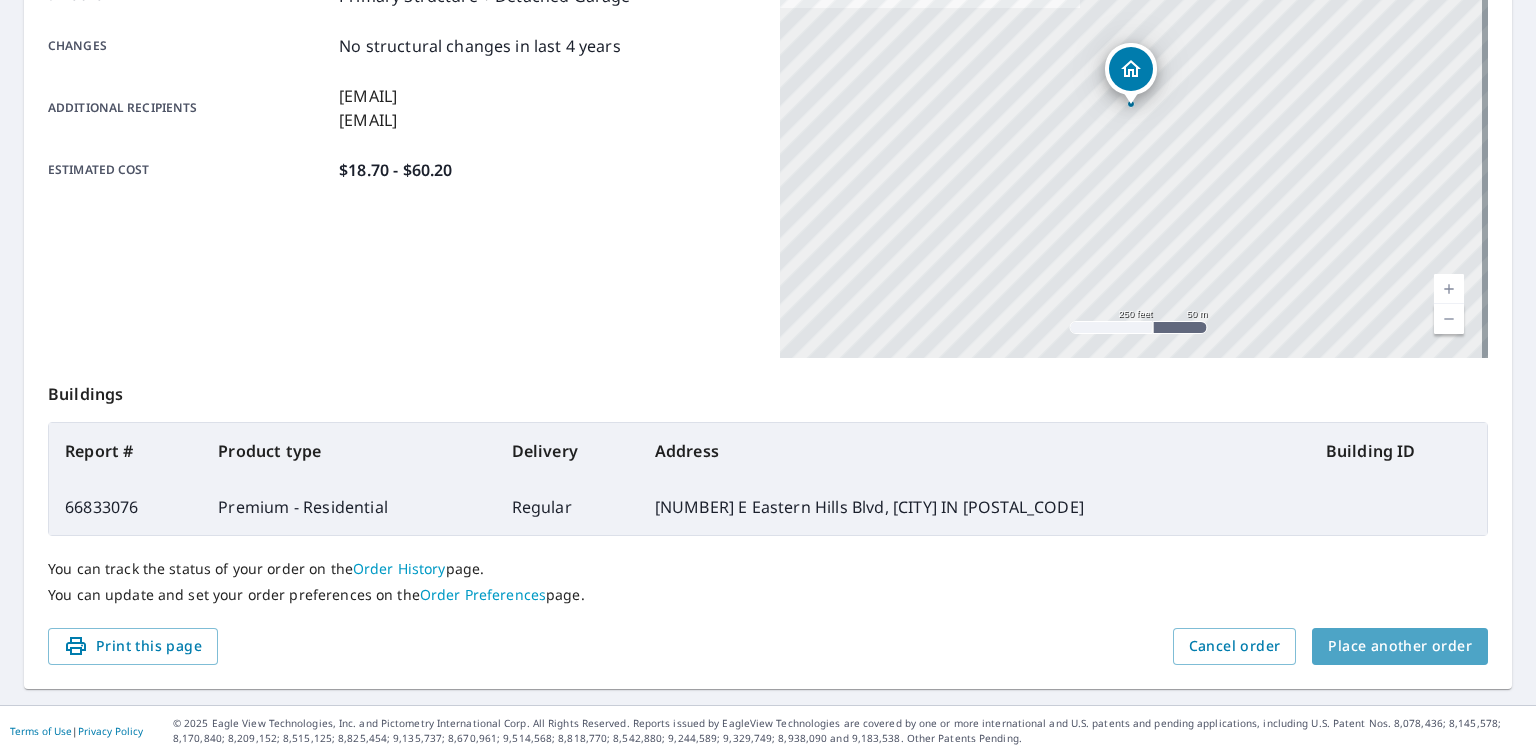 click on "Place another order" at bounding box center [1400, 646] 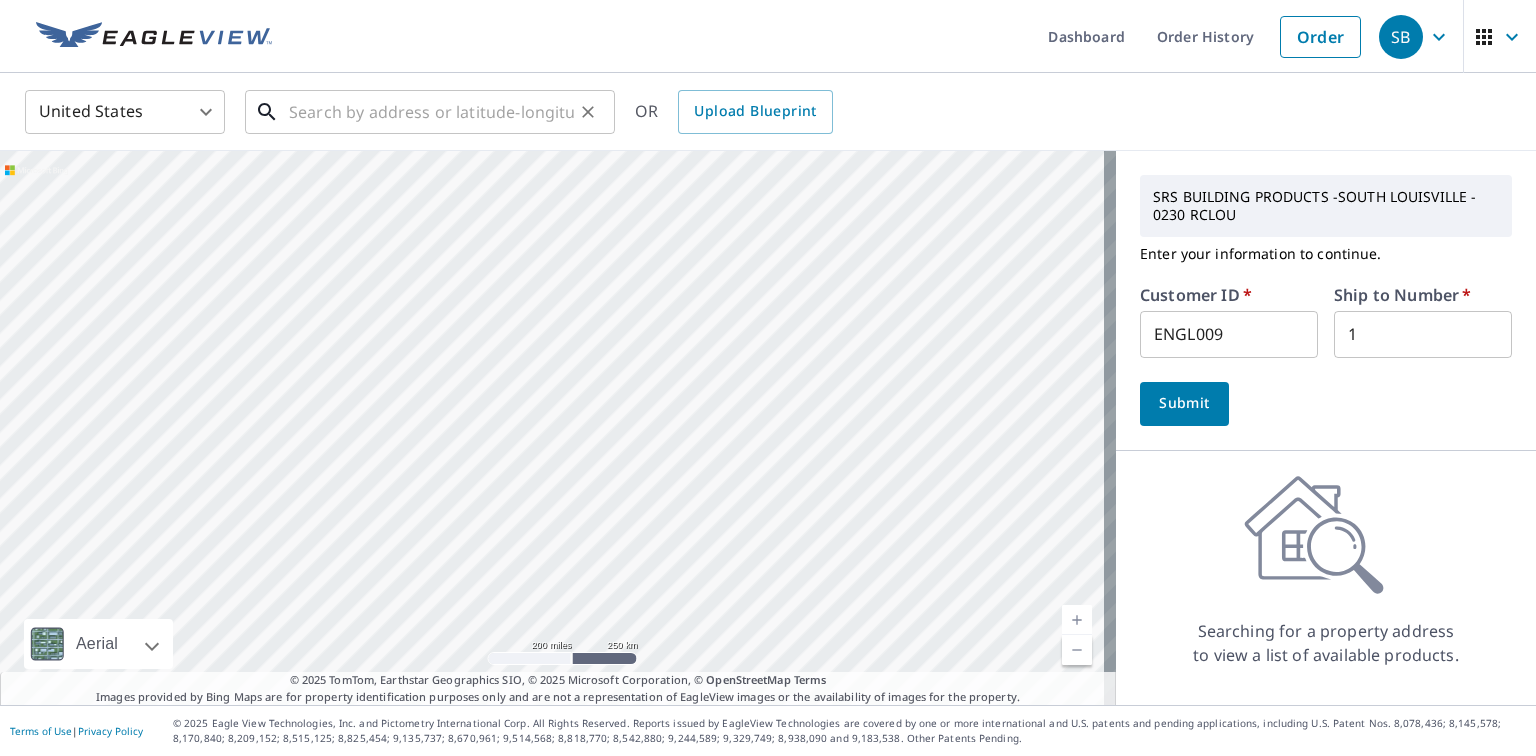 click at bounding box center (431, 112) 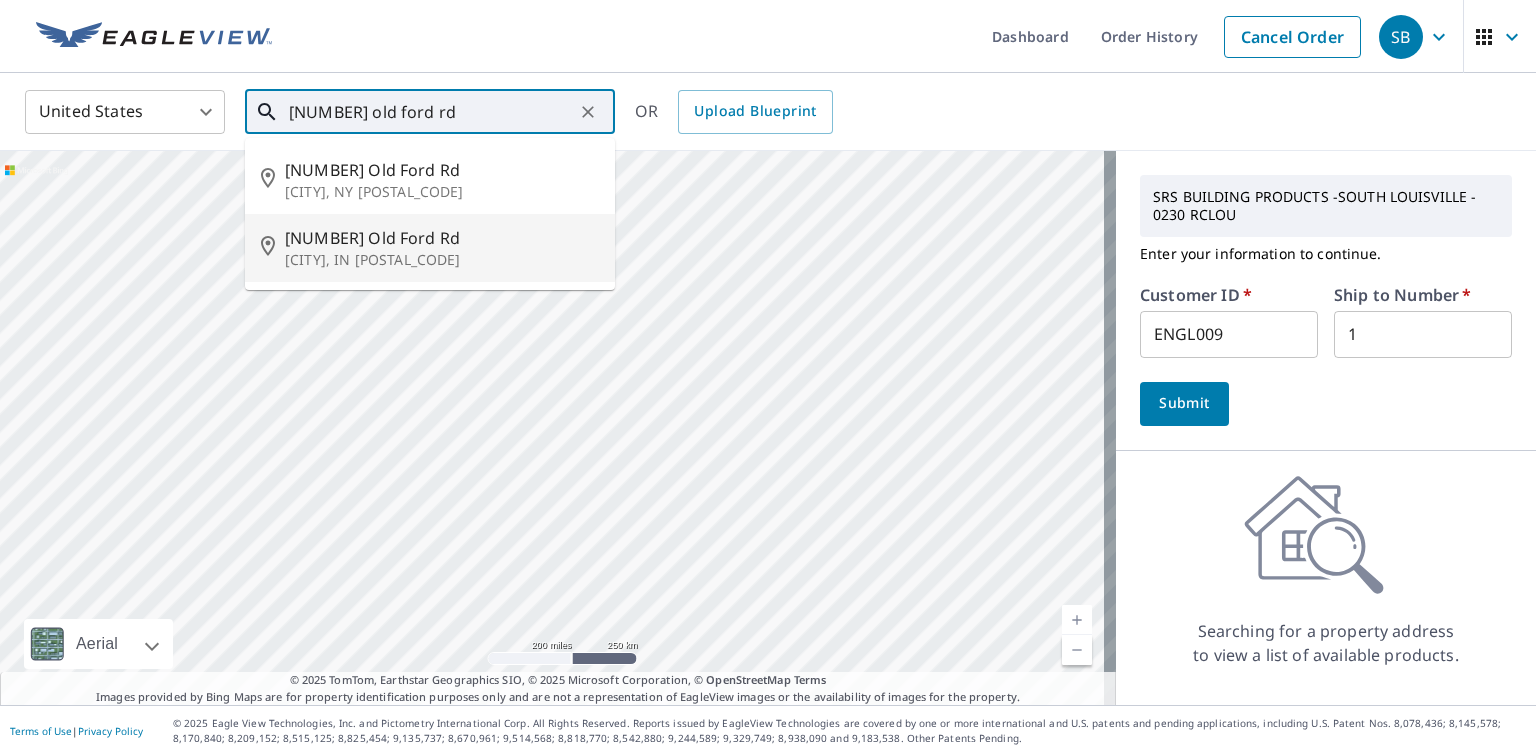 click on "[NUMBER] Old Ford Rd" at bounding box center [442, 238] 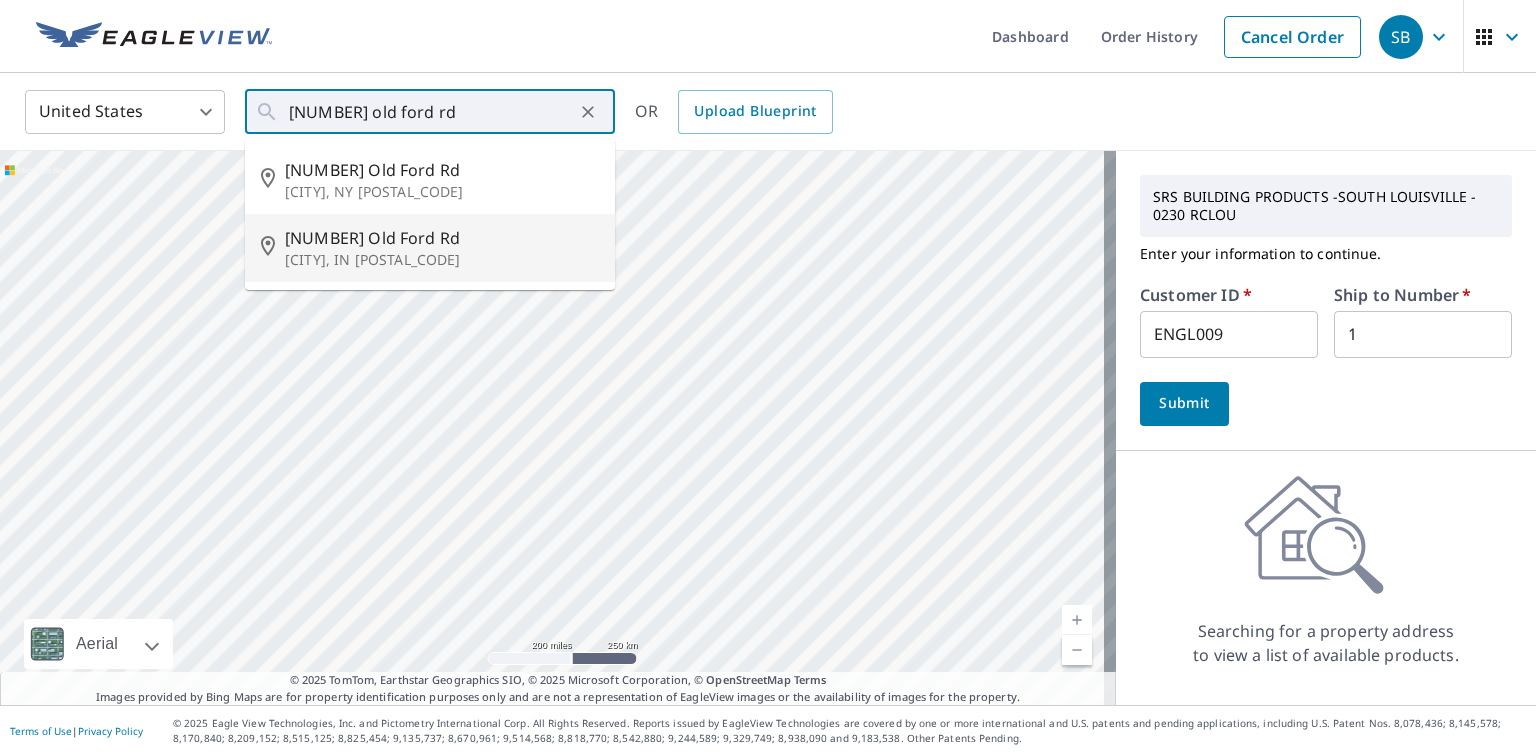 type on "[NUMBER] Old Ford Rd [CITY], IN [POSTAL_CODE]" 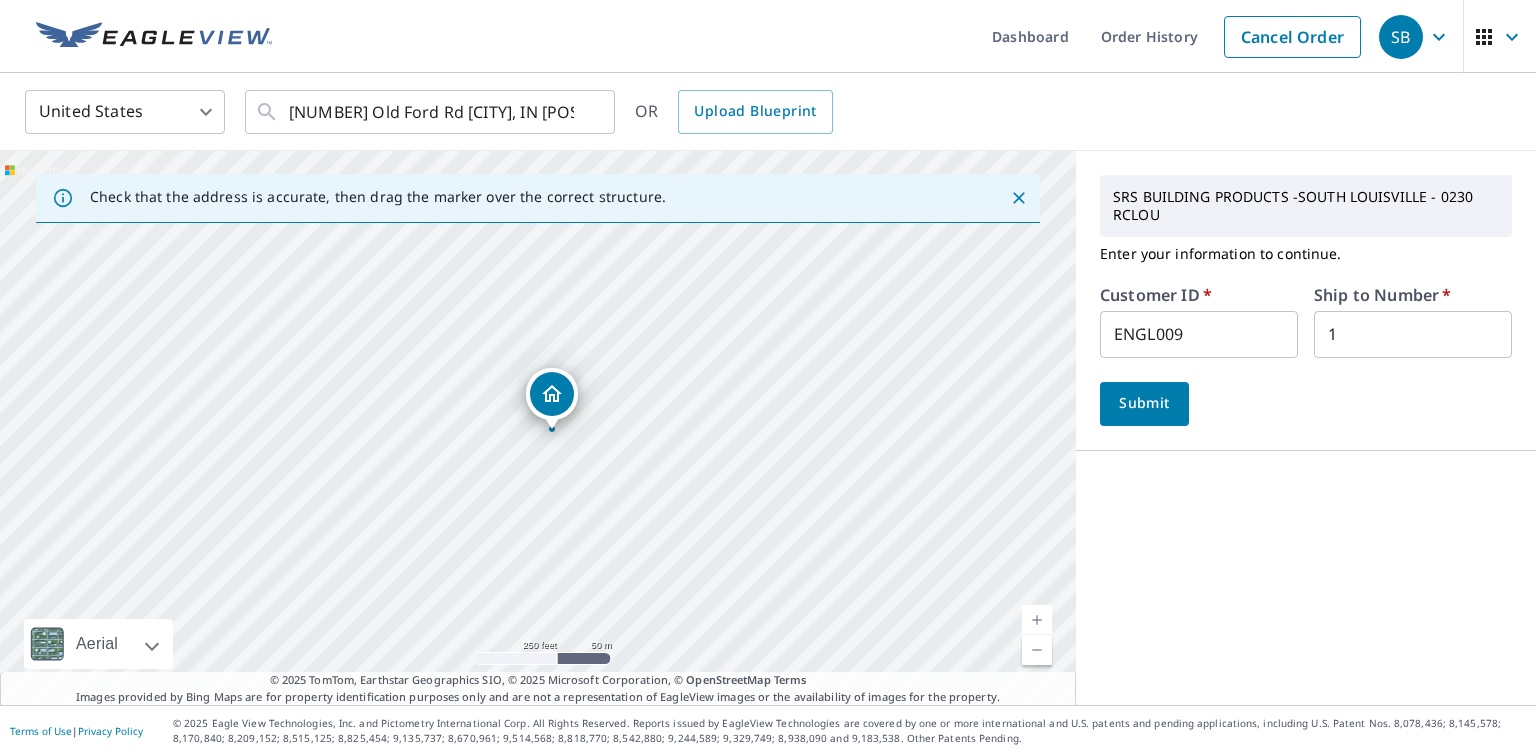 scroll, scrollTop: 0, scrollLeft: 0, axis: both 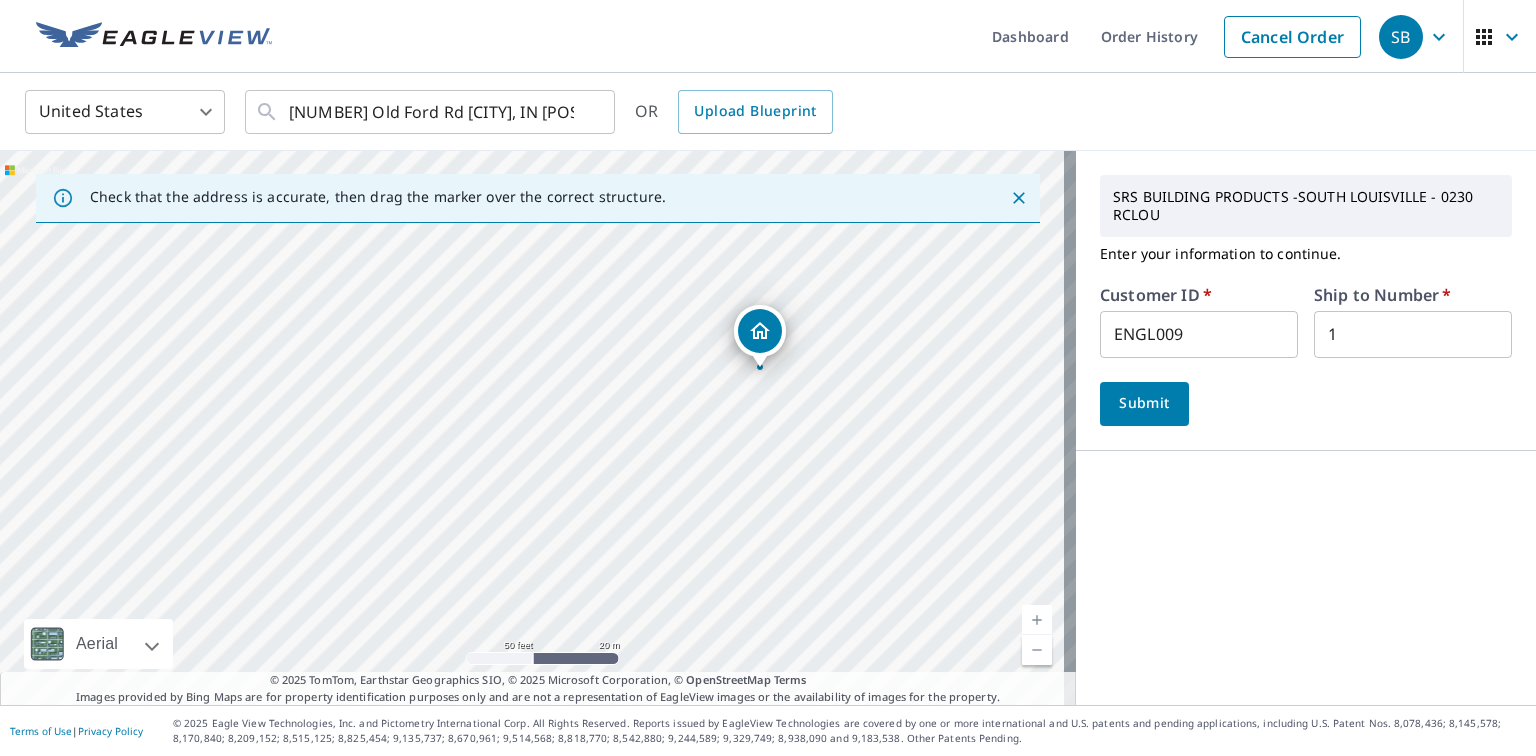 click on "Submit" at bounding box center (1144, 403) 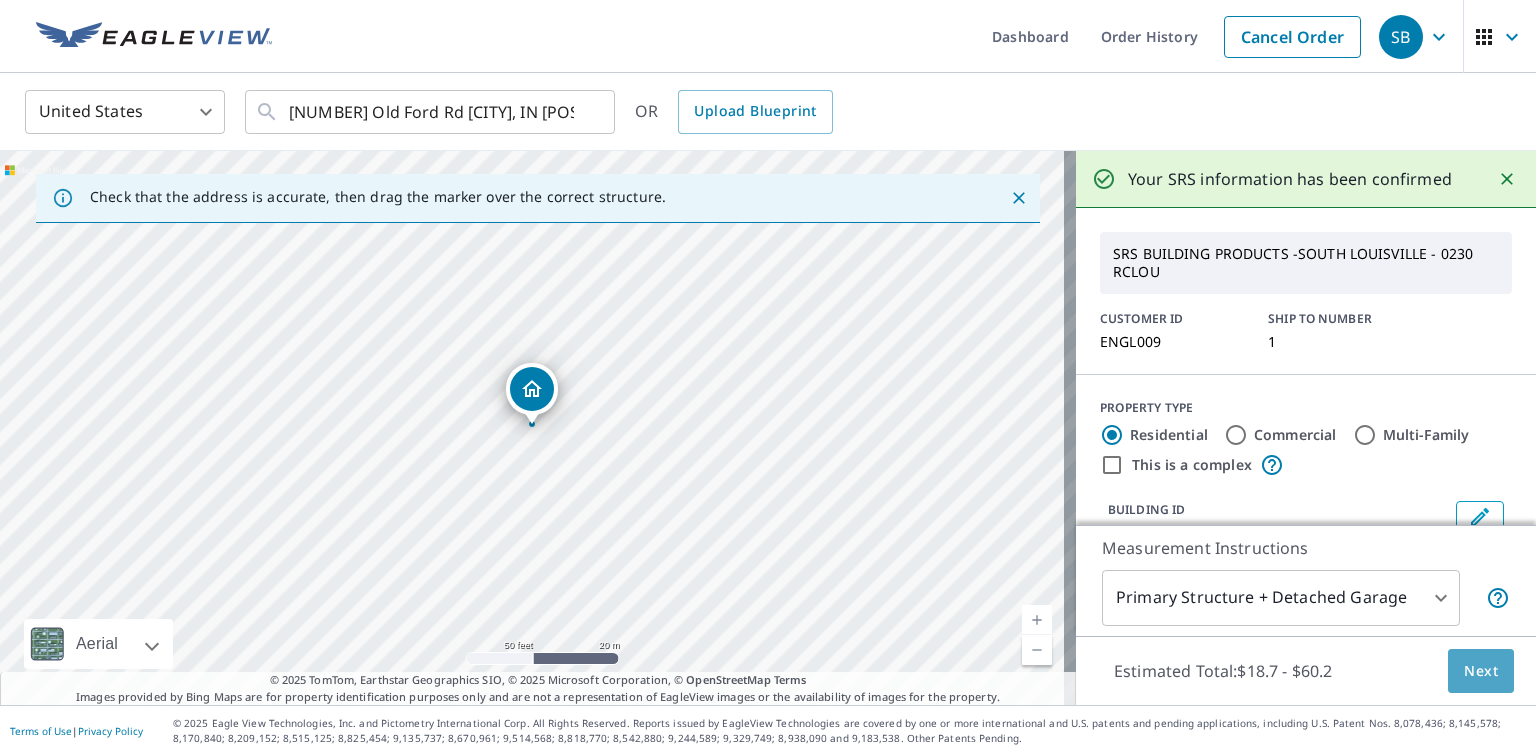 click on "Next" at bounding box center [1481, 671] 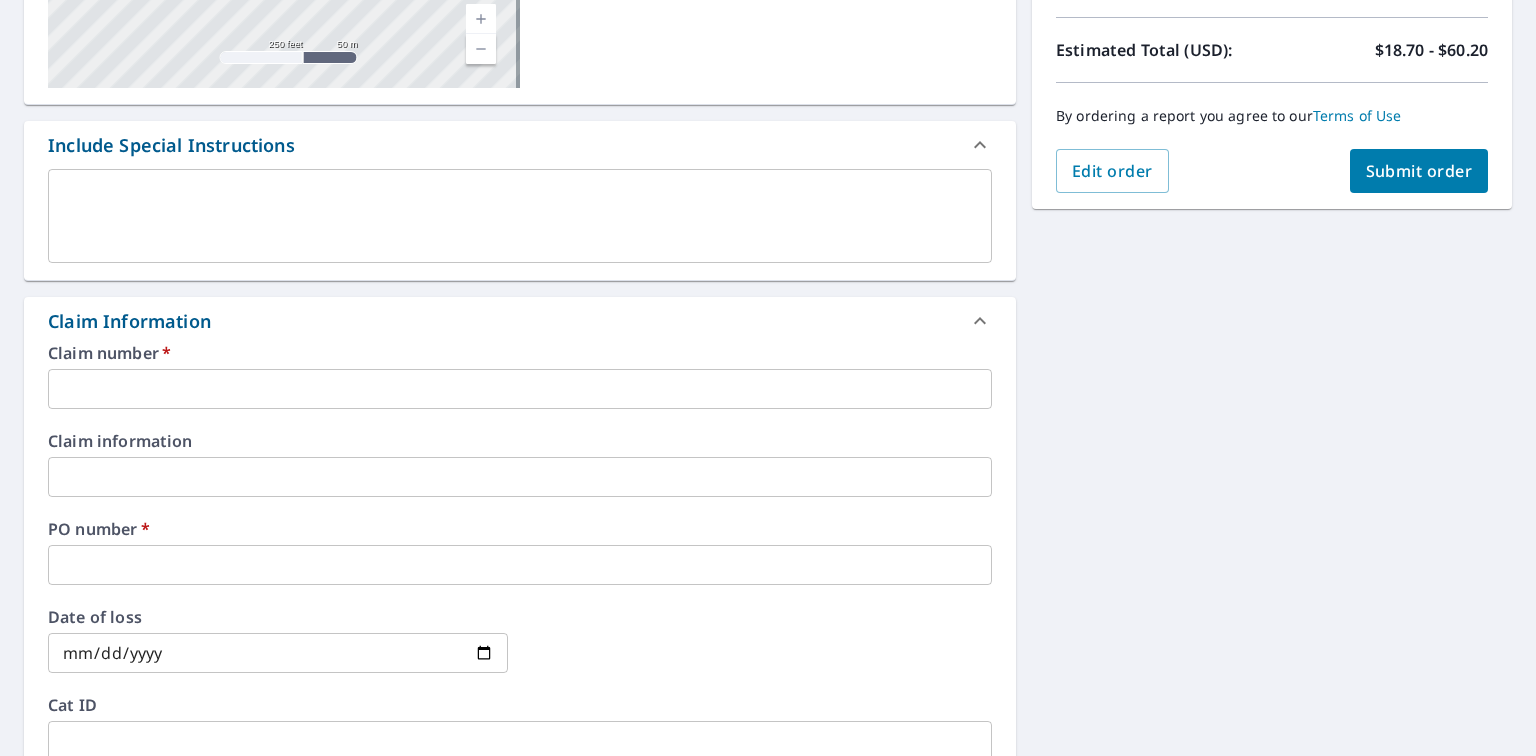 scroll, scrollTop: 406, scrollLeft: 0, axis: vertical 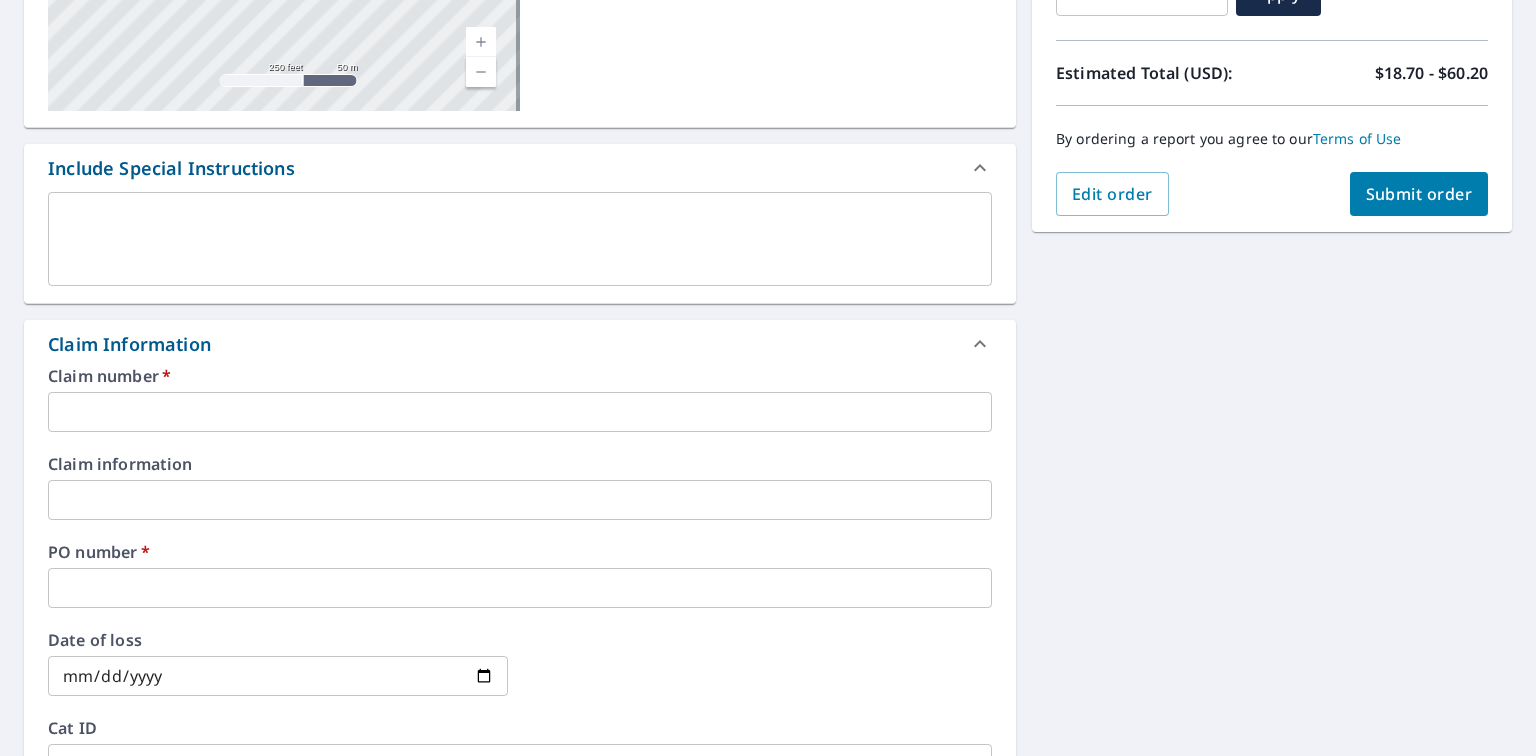 click at bounding box center [520, 412] 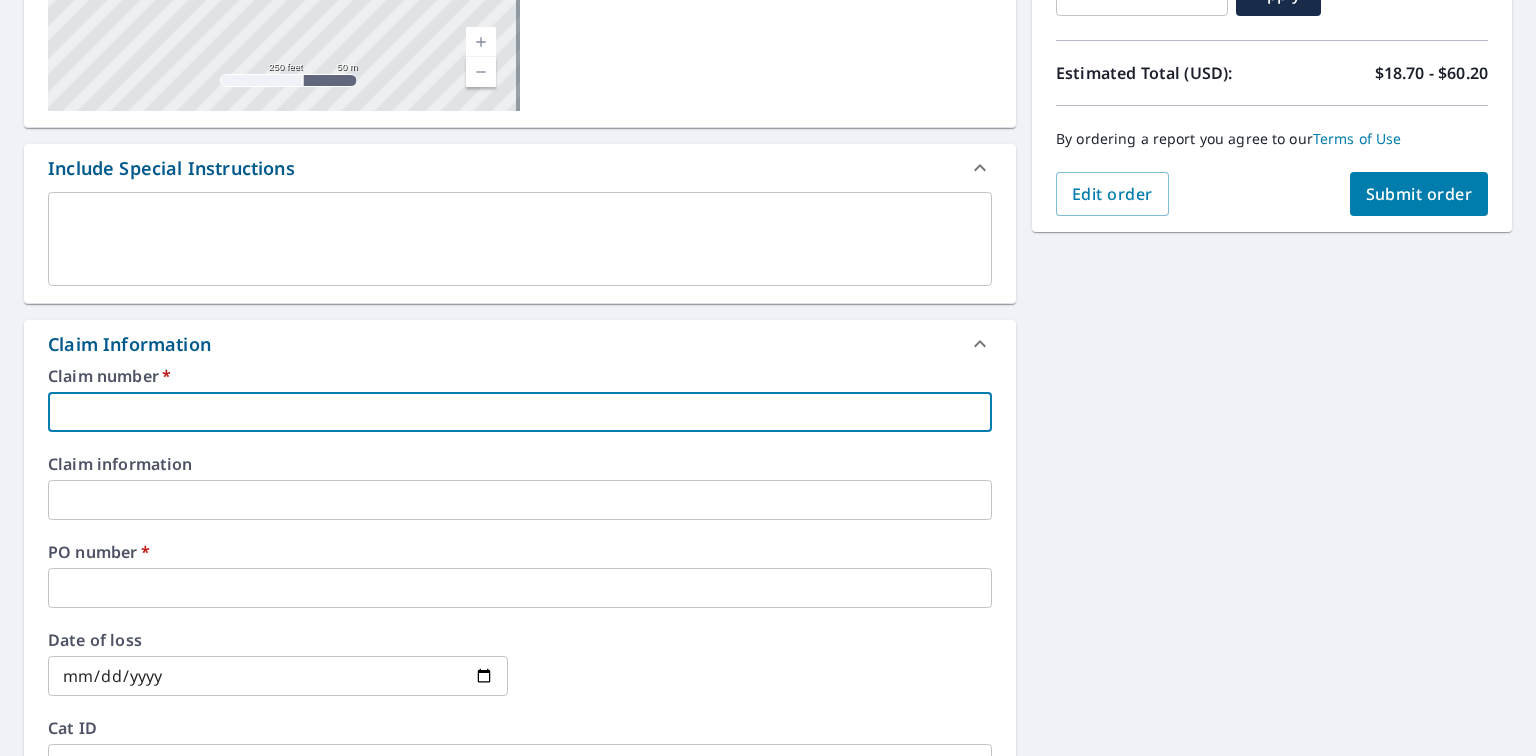 type on "1" 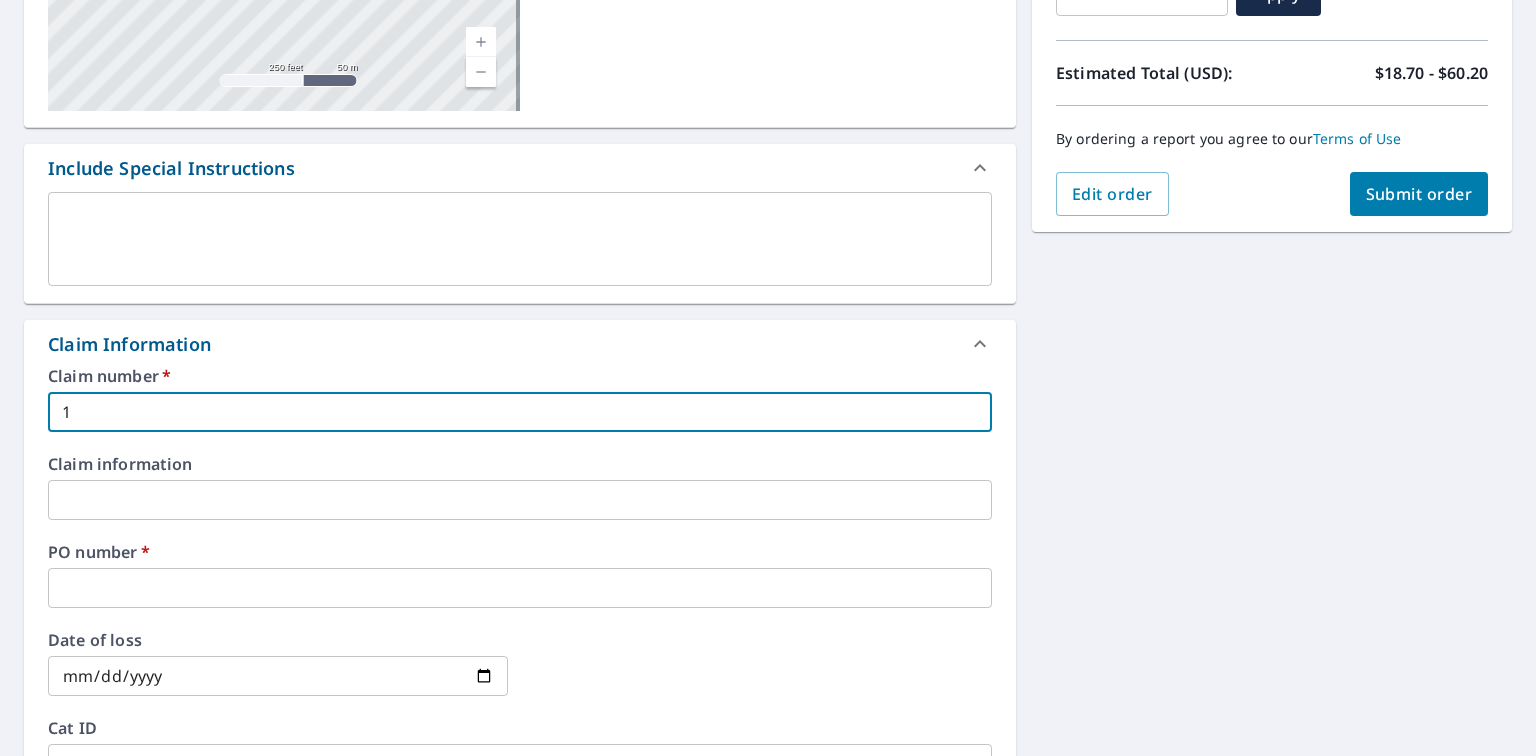 type on "15" 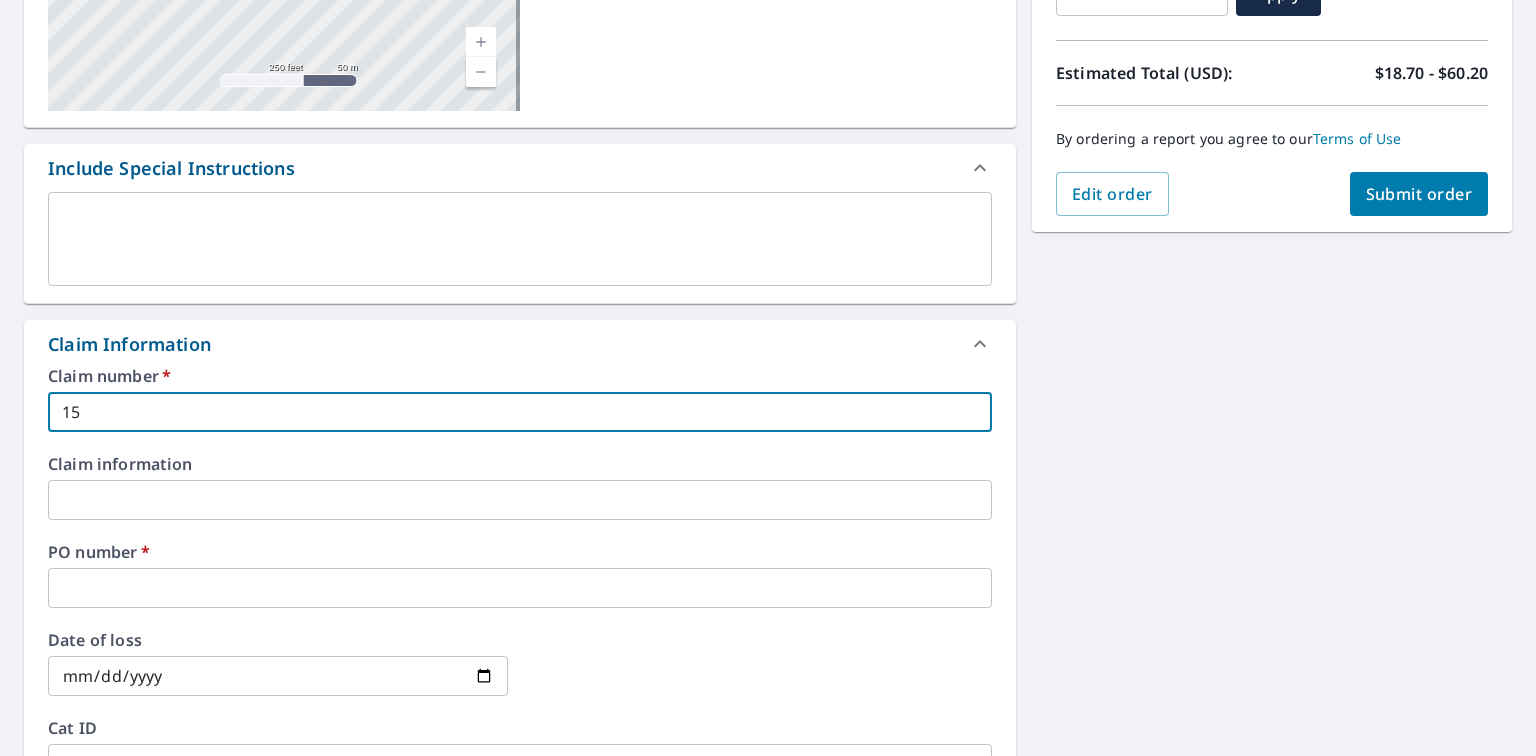 type on "158" 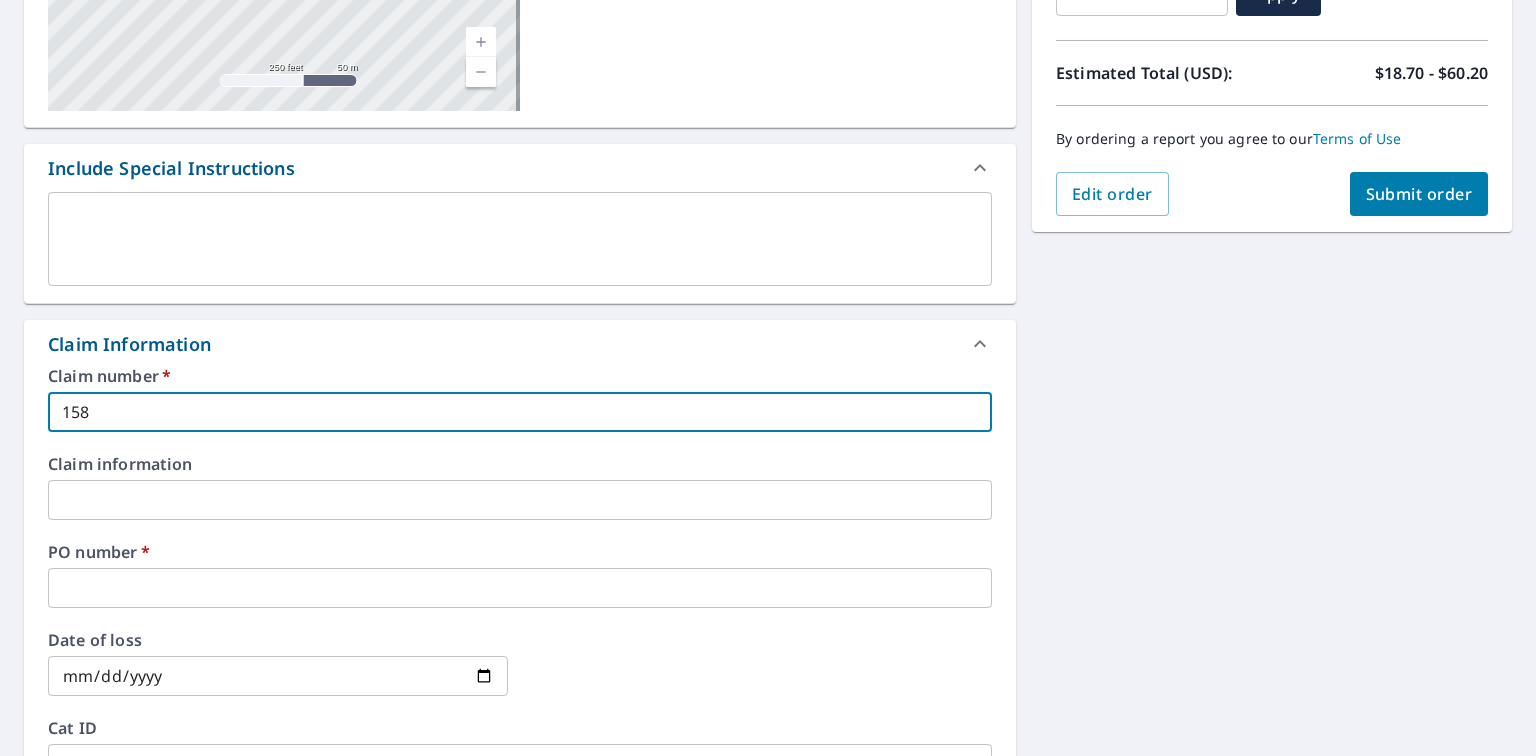 type on "[NUMBER]" 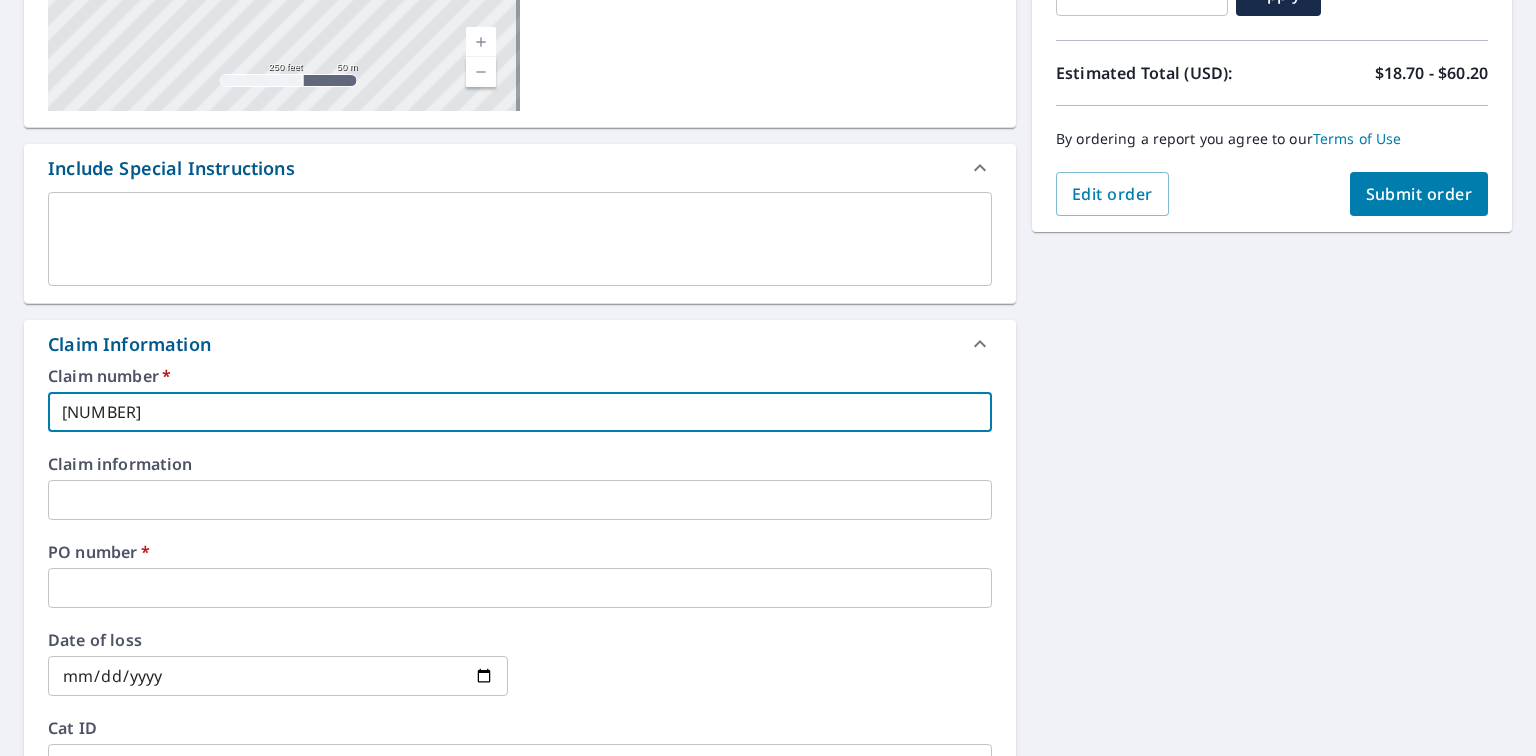 type on "[NUMBER]" 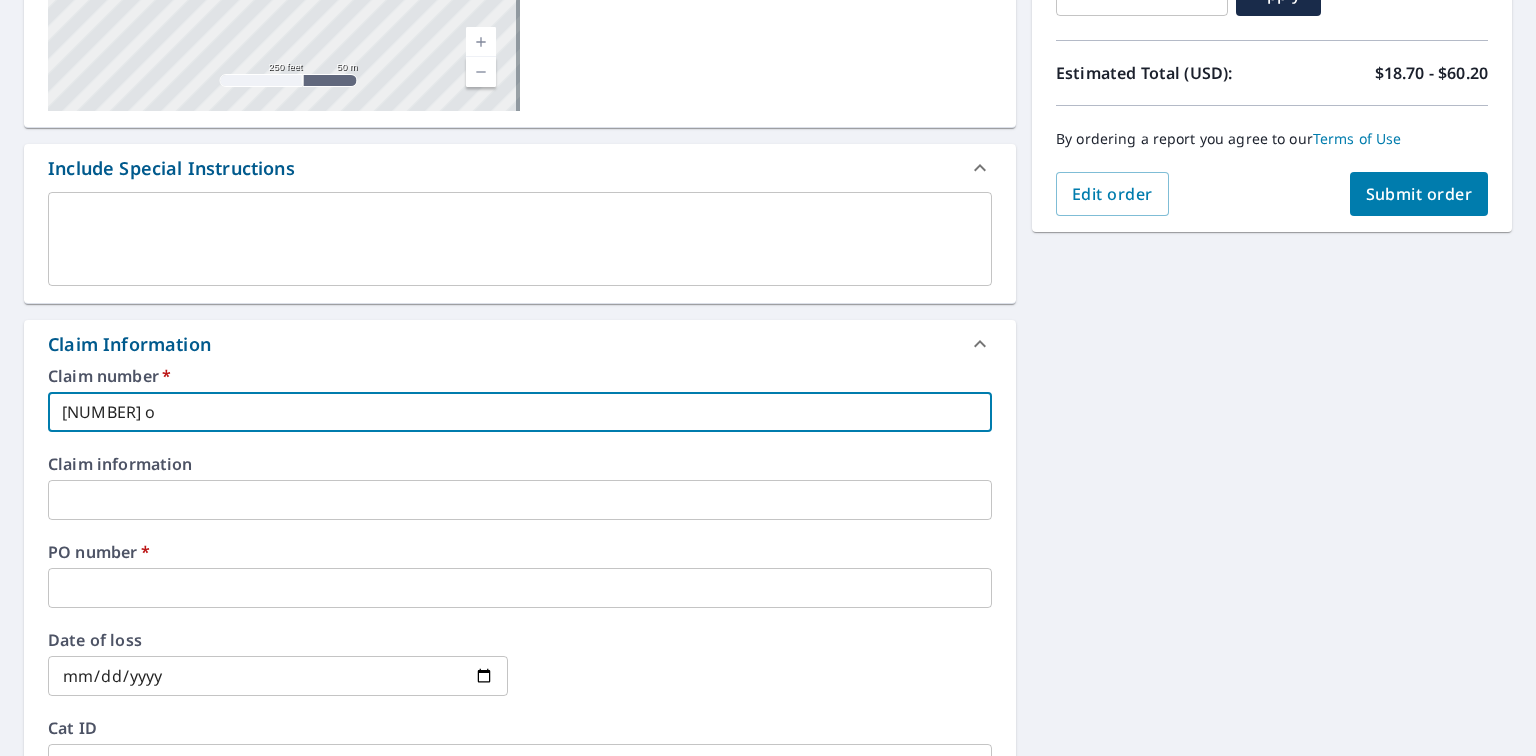 type on "[NUMBER] ol" 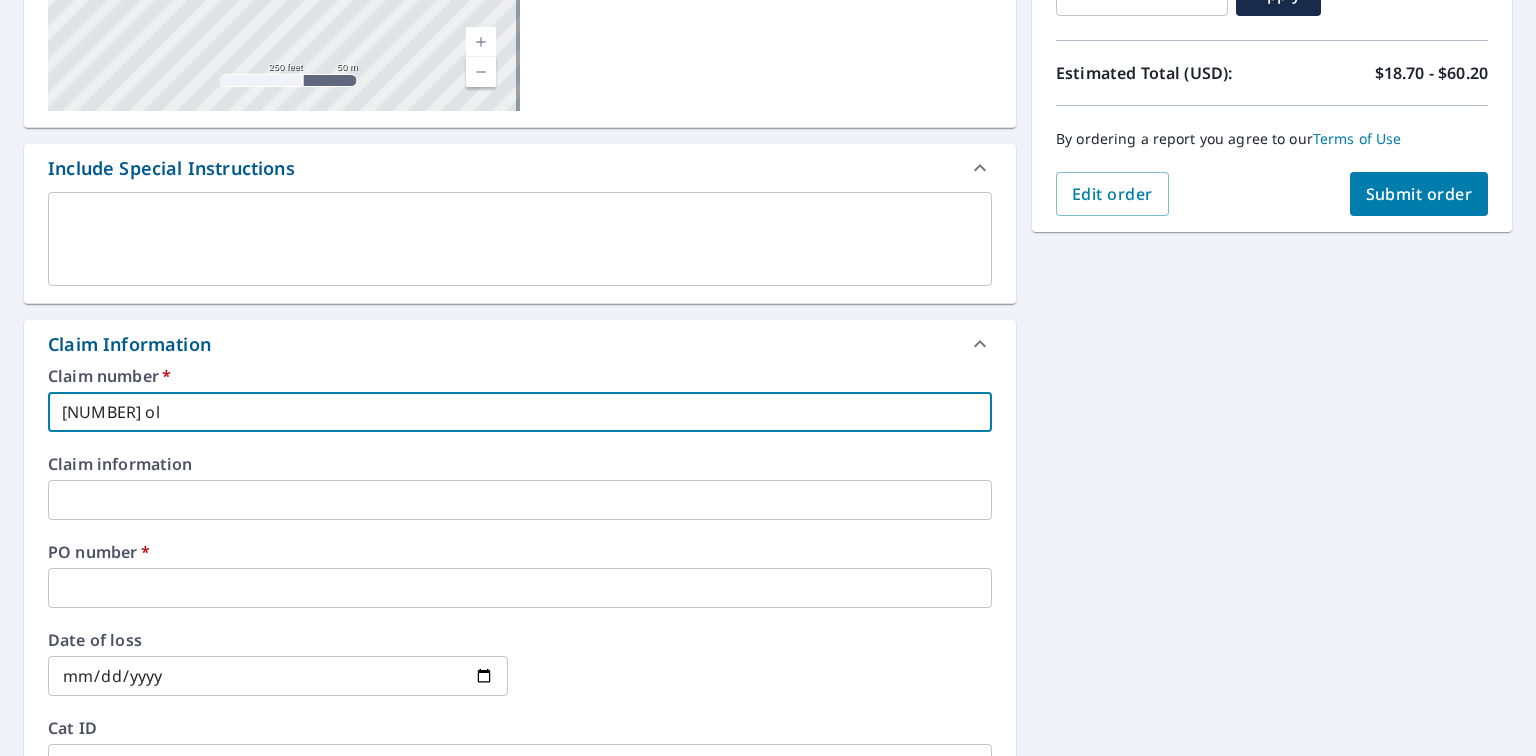 type on "[NUMBER] old" 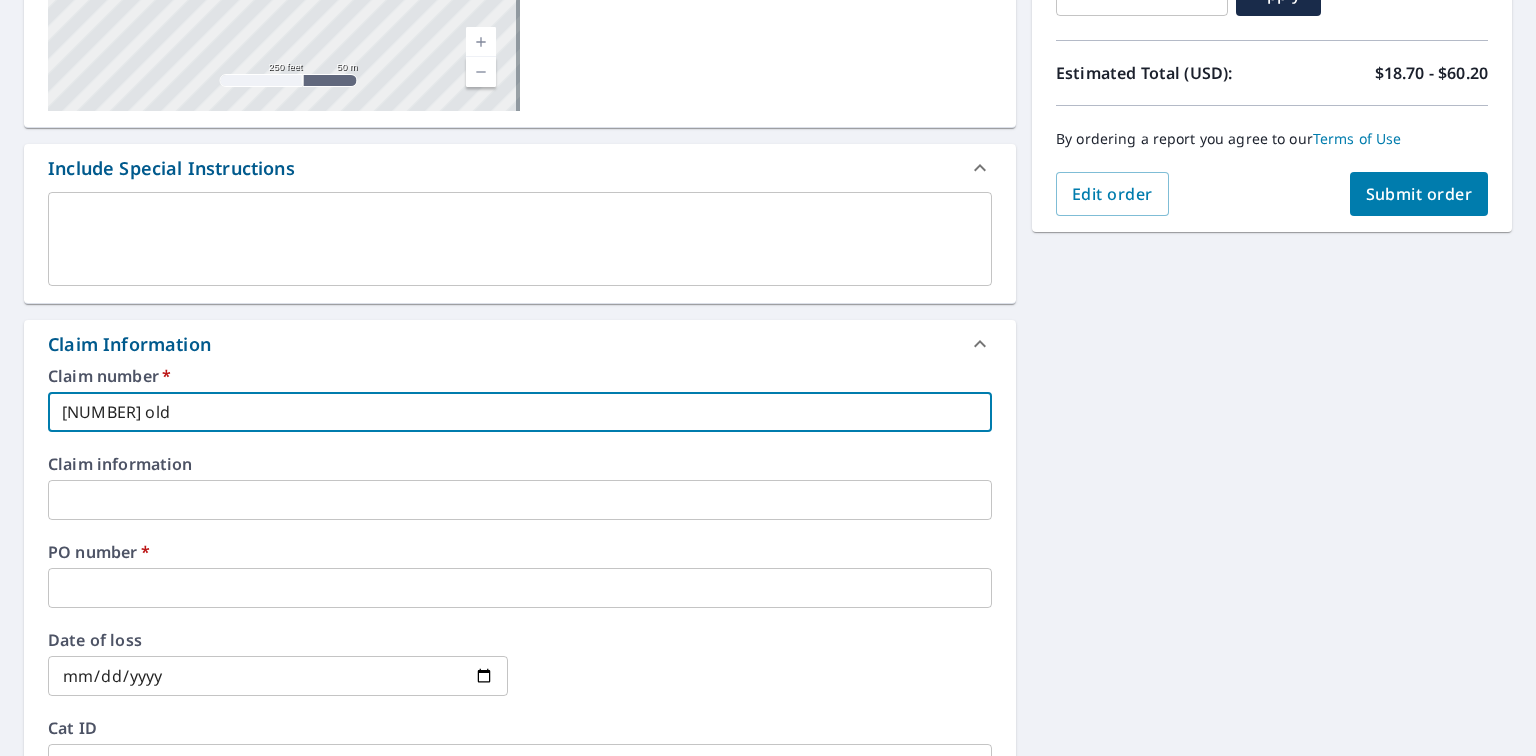 type on "[NUMBER] old" 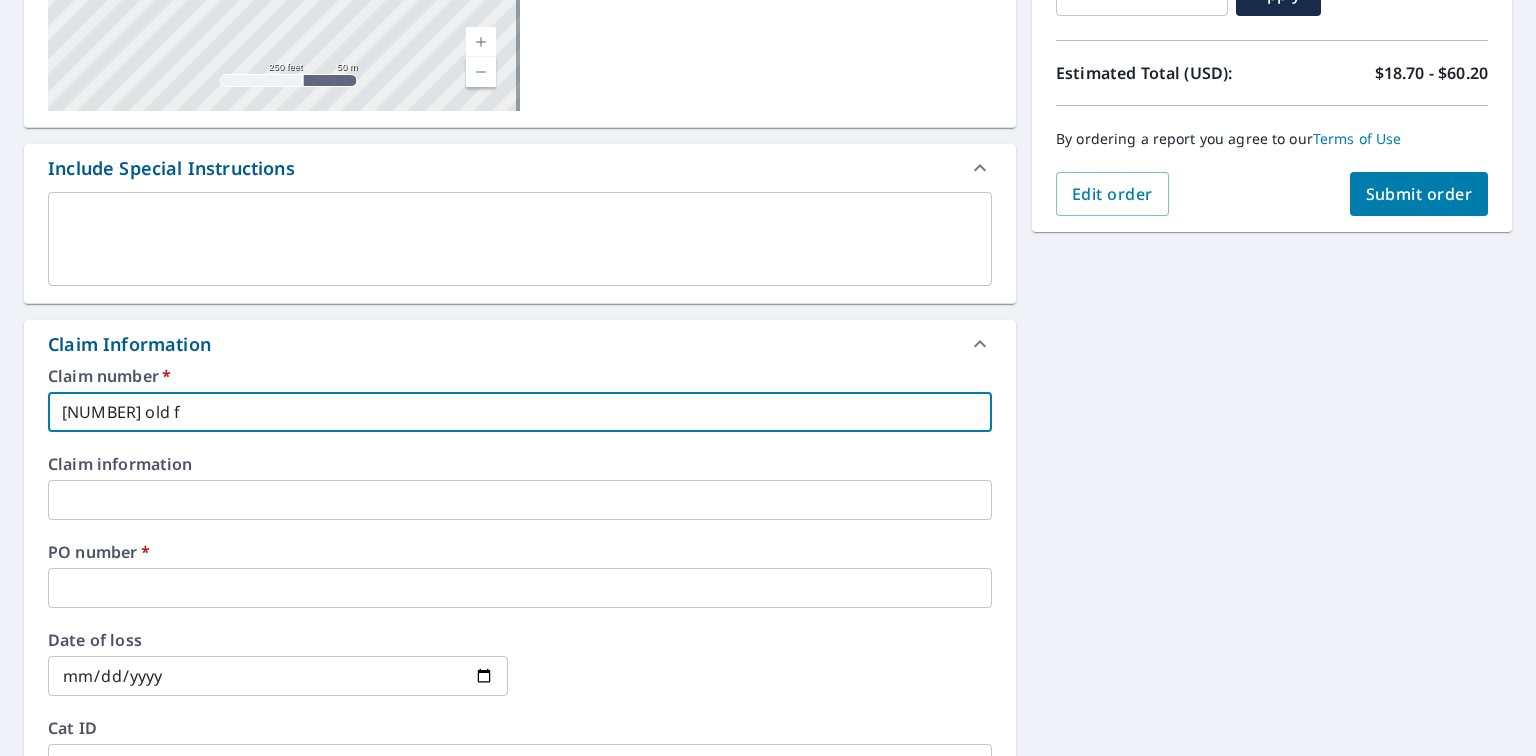 type on "[NUMBER] old fo" 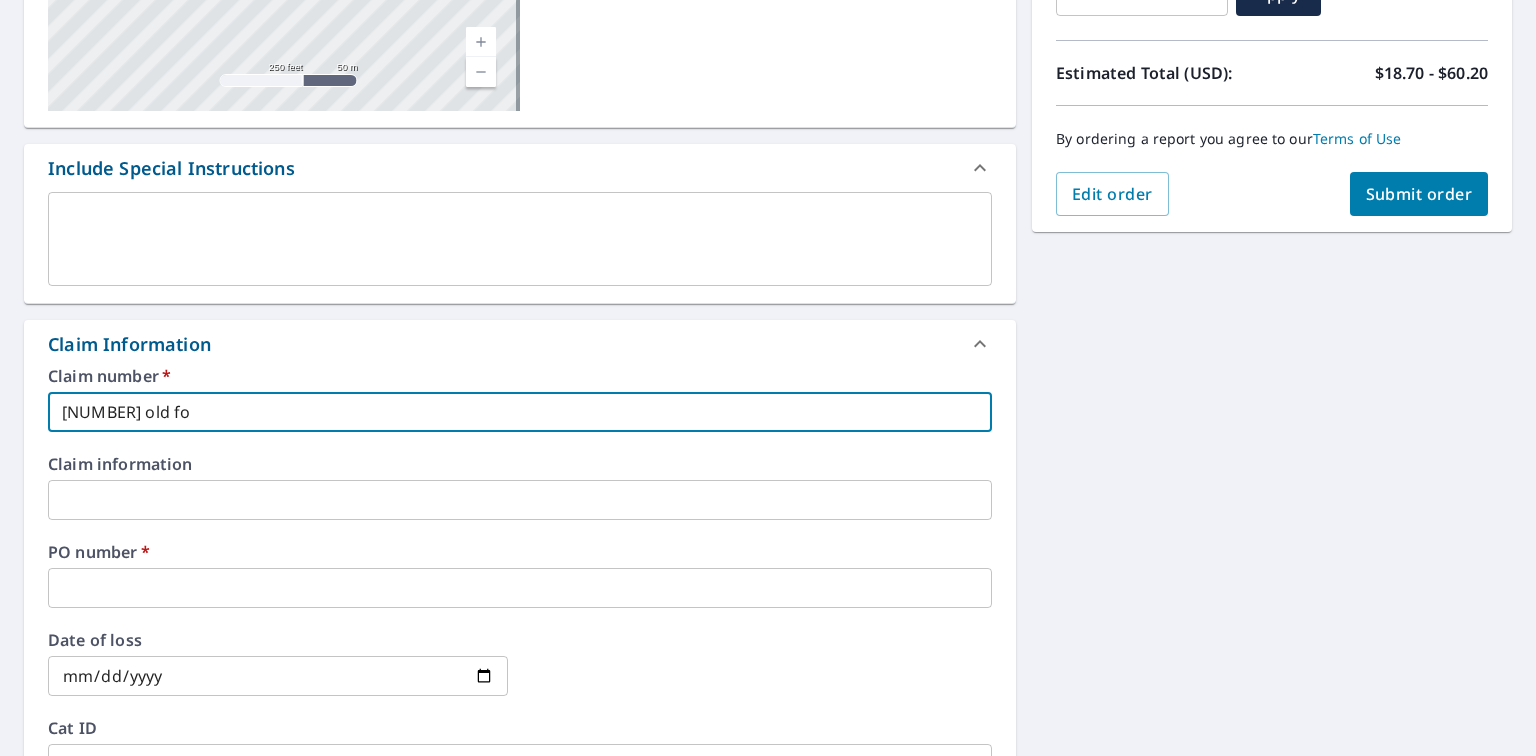 type on "[NUMBER] old for" 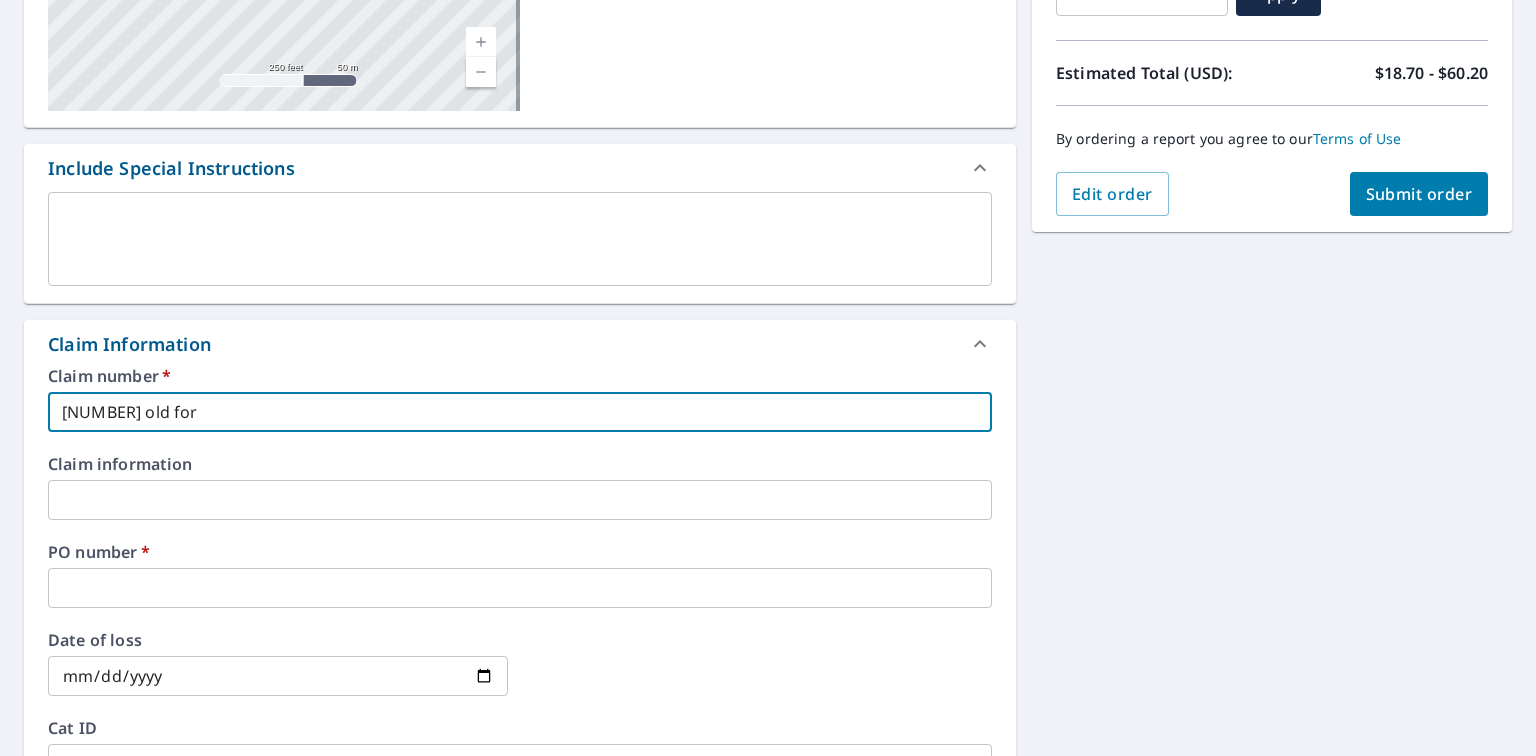 checkbox on "true" 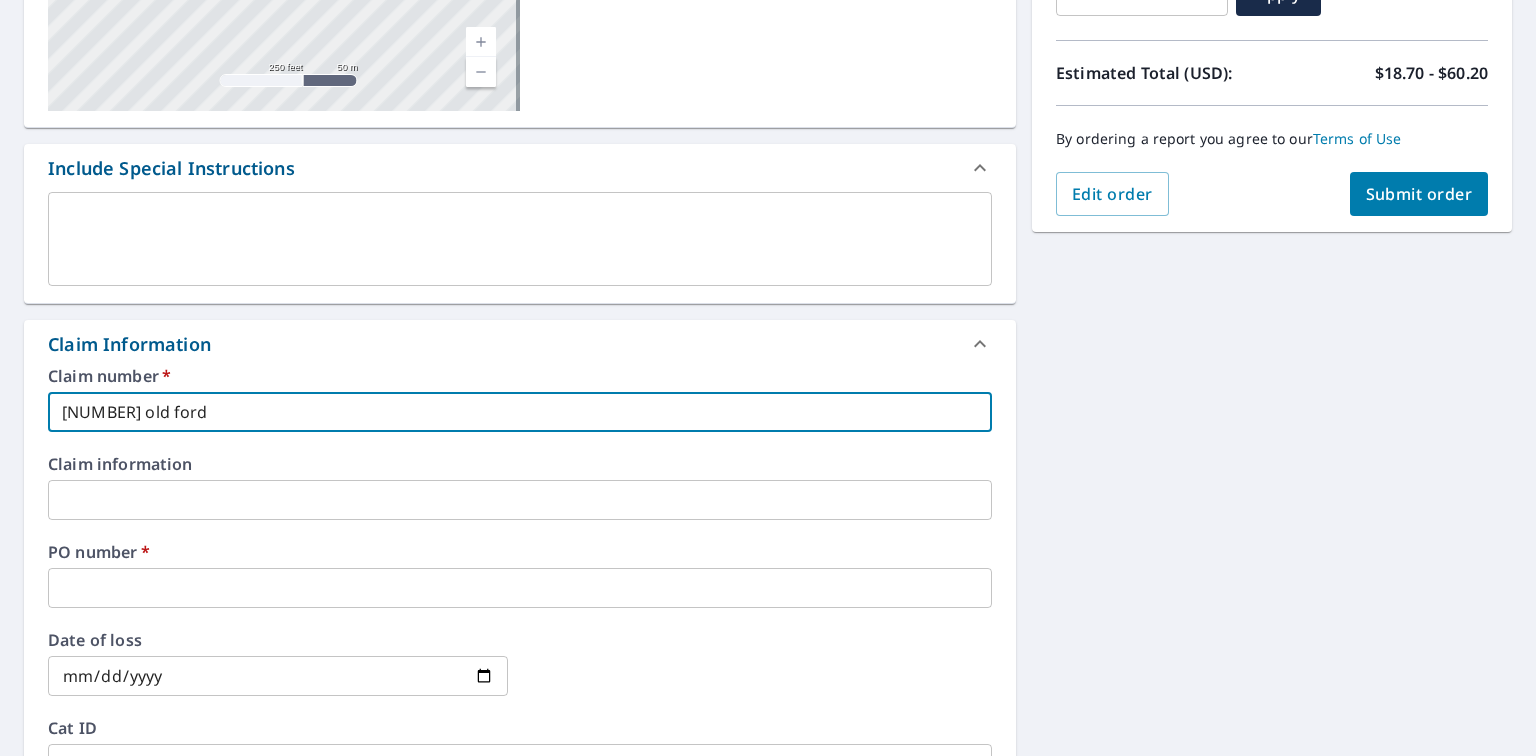 type on "[NUMBER] old ford" 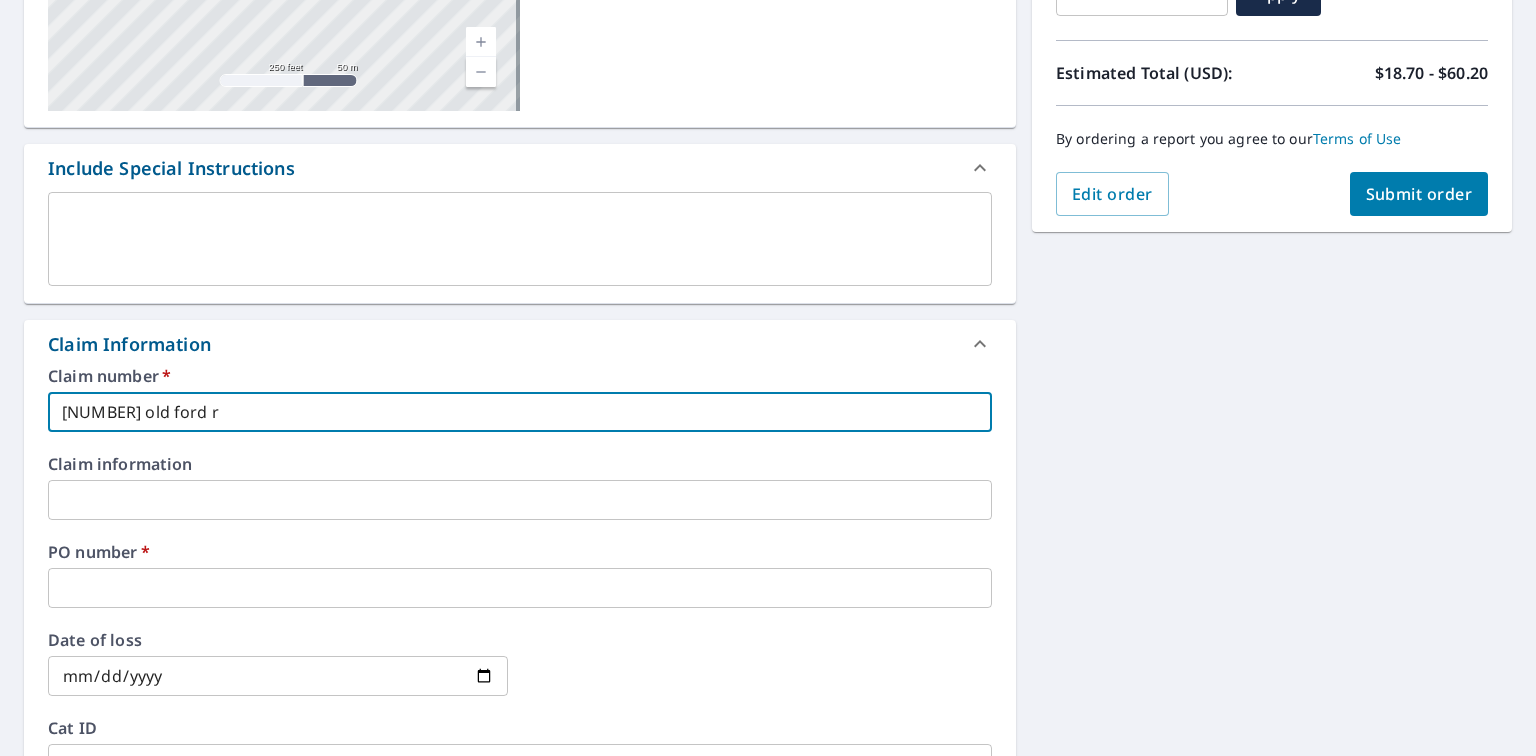 type on "[NUMBER] old ford rd" 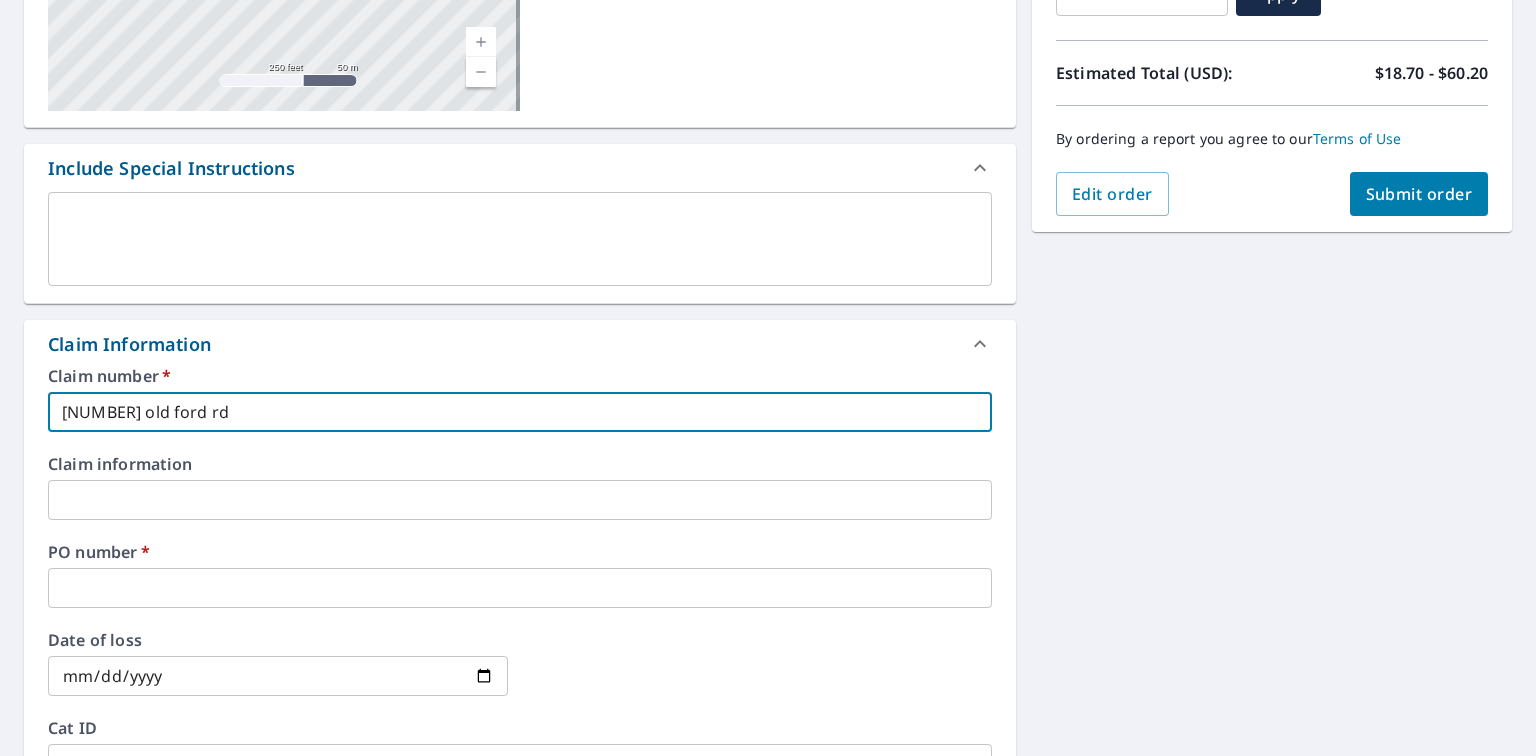 type on "[NUMBER] old ford rd" 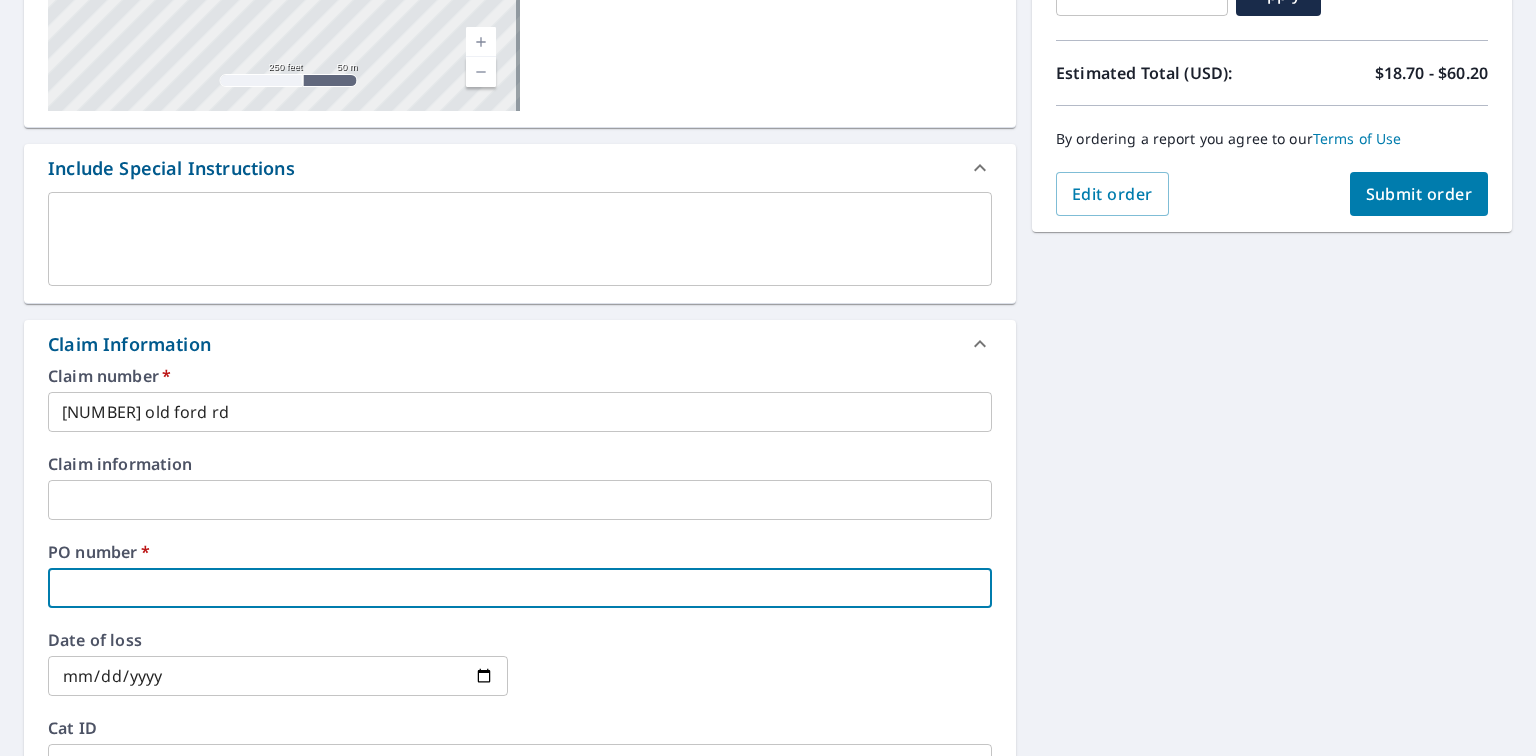 type on "4" 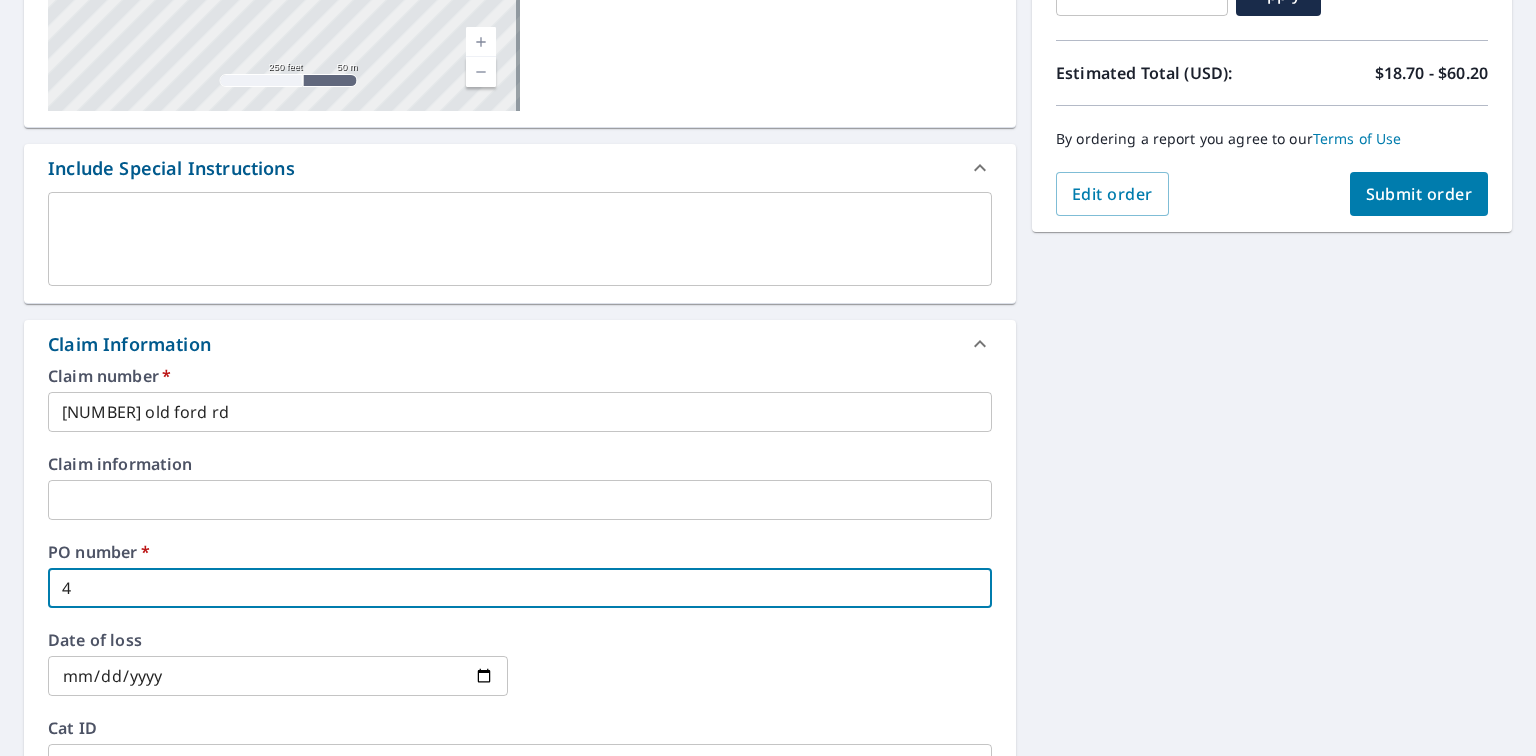 type on "41" 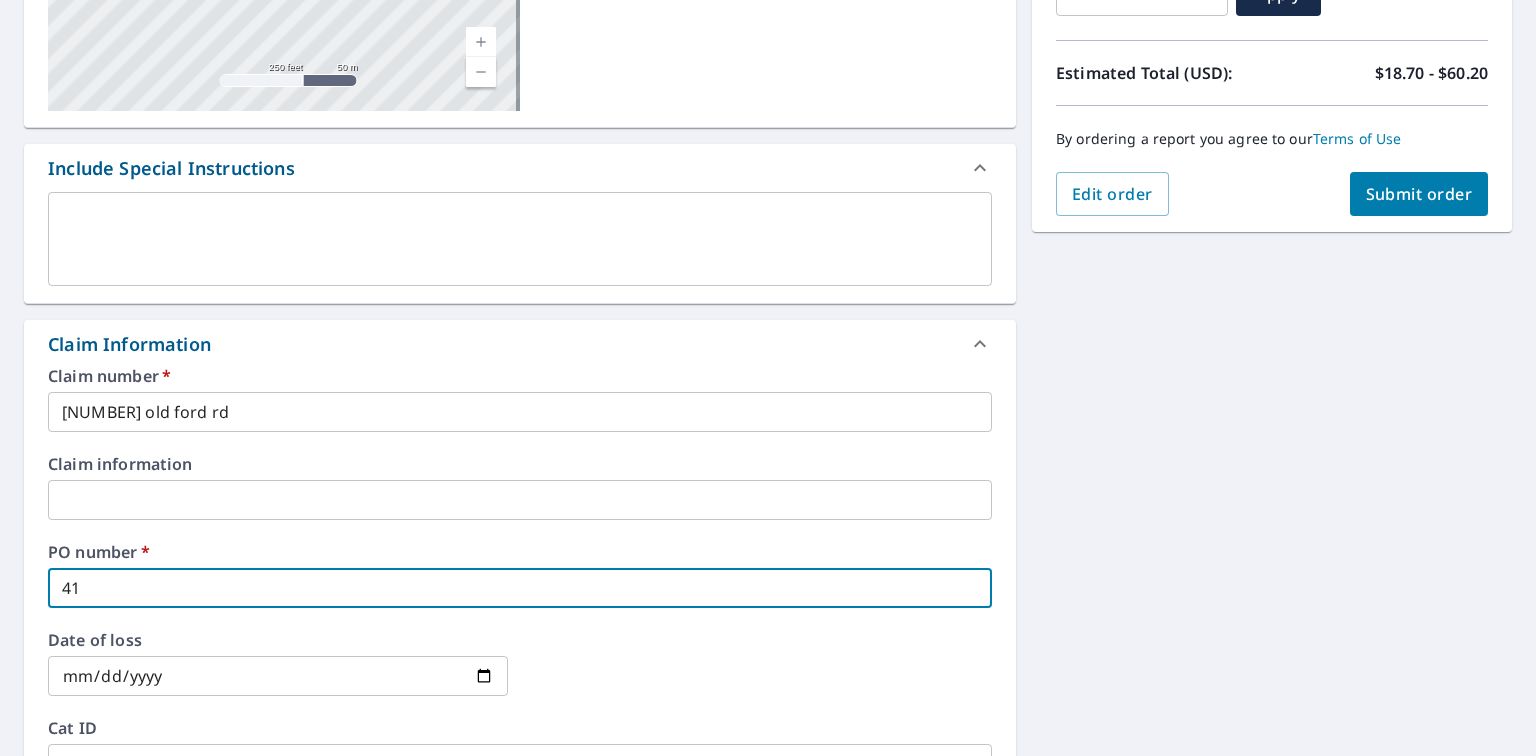 type on "4" 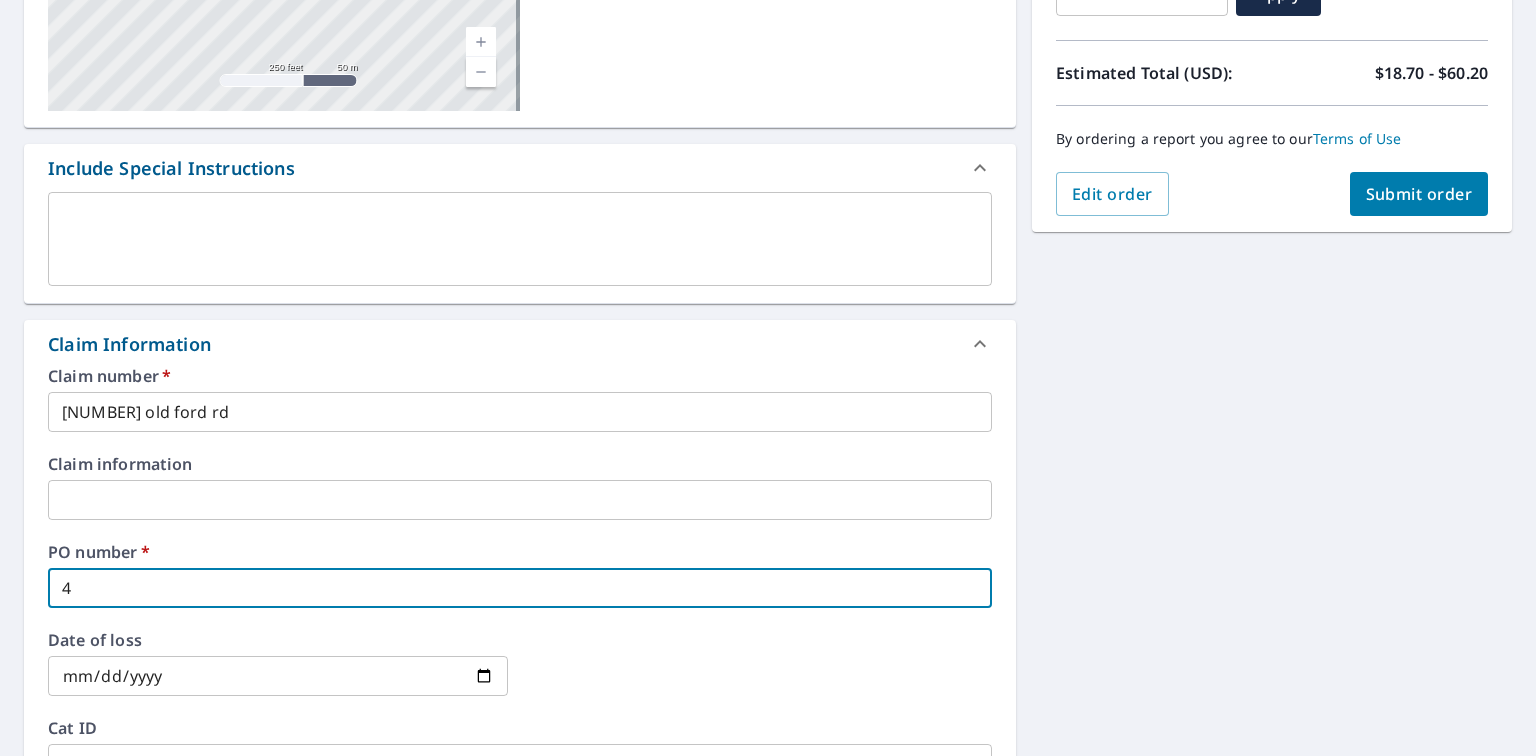type 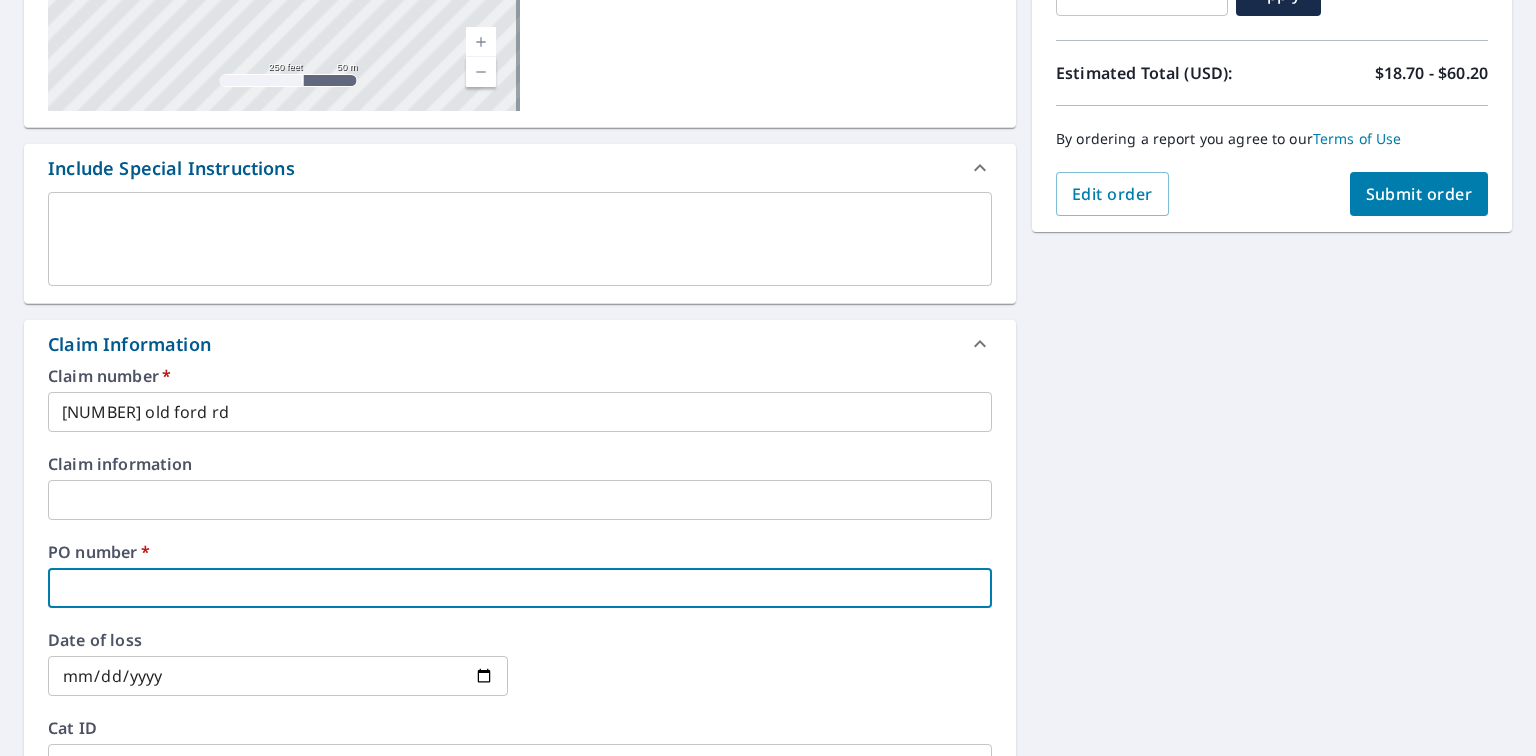 checkbox on "true" 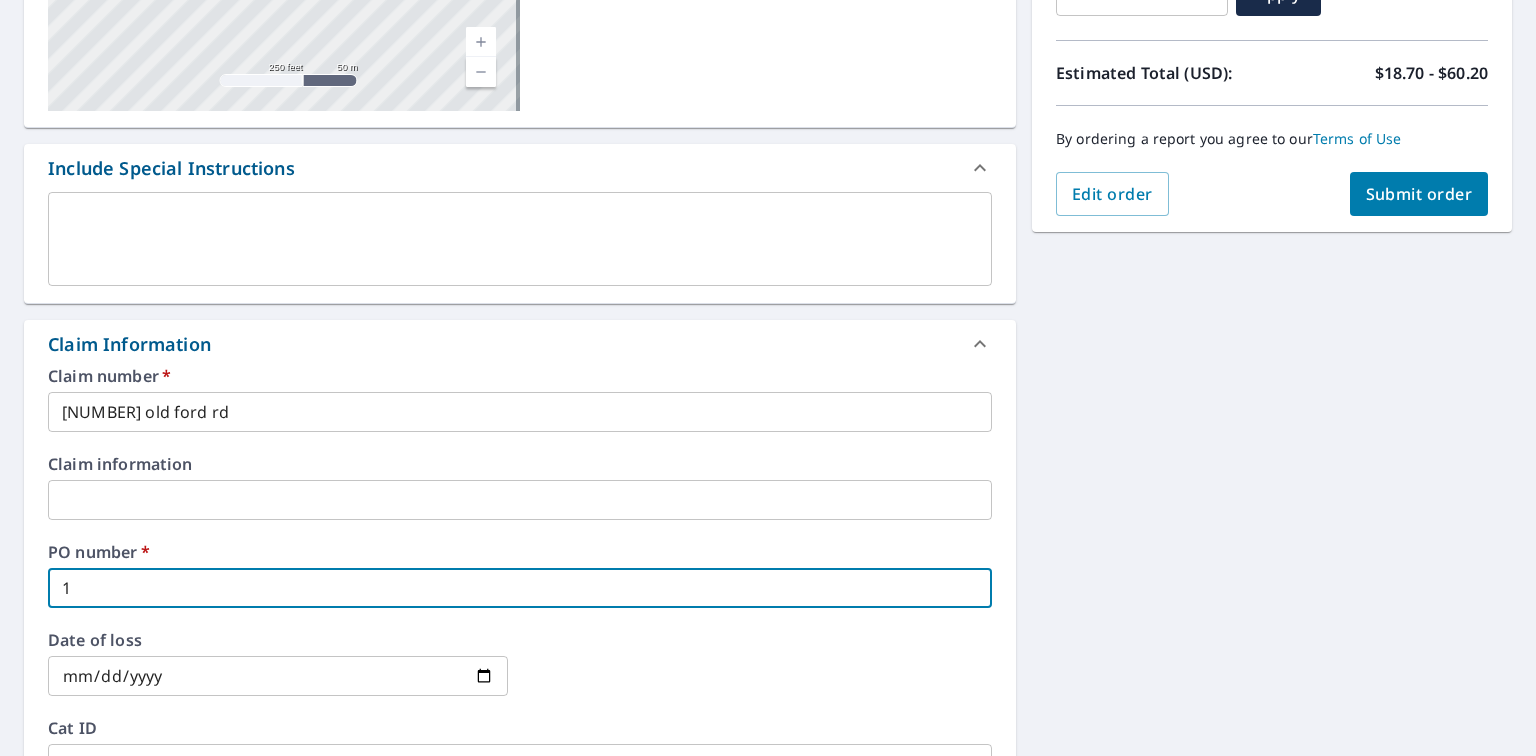 type on "15" 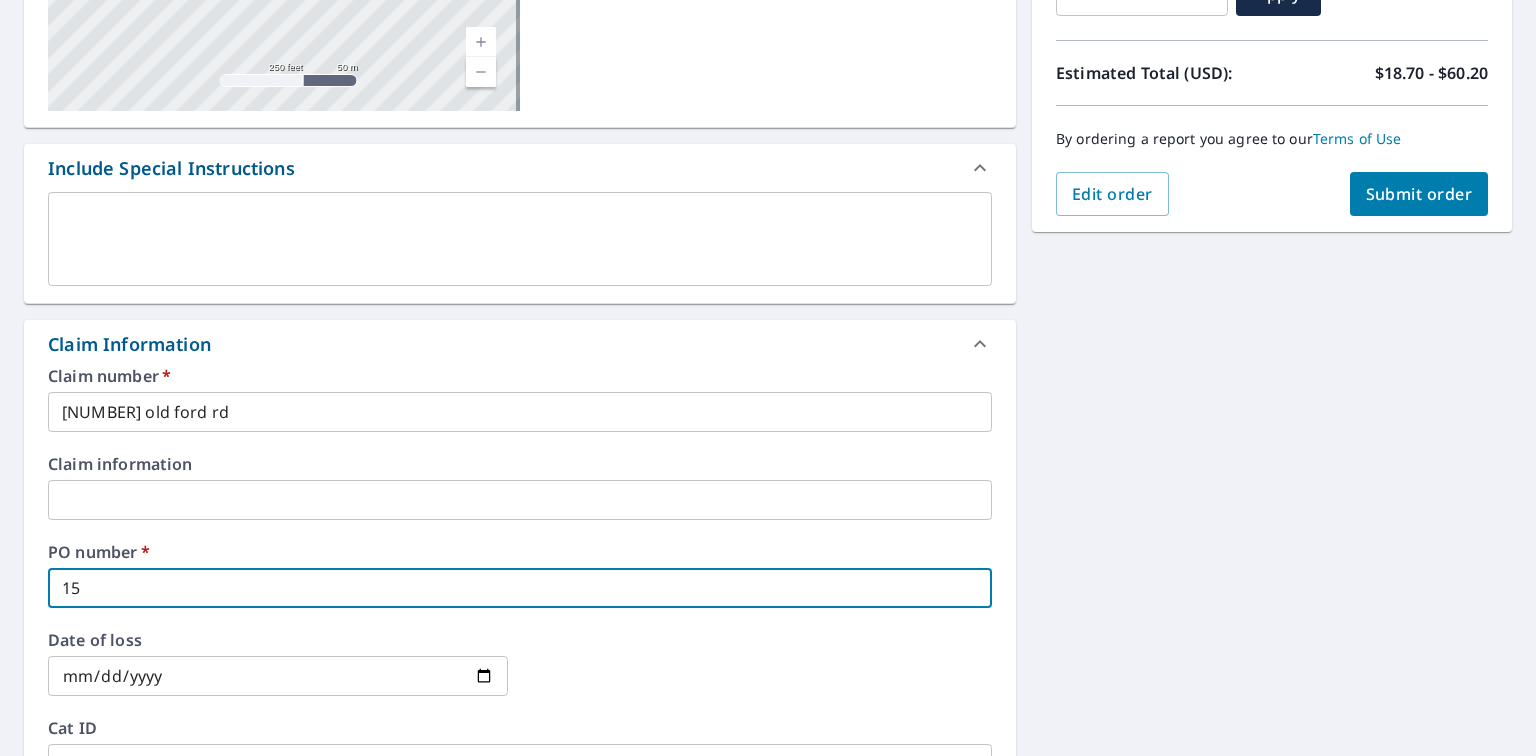 type on "158" 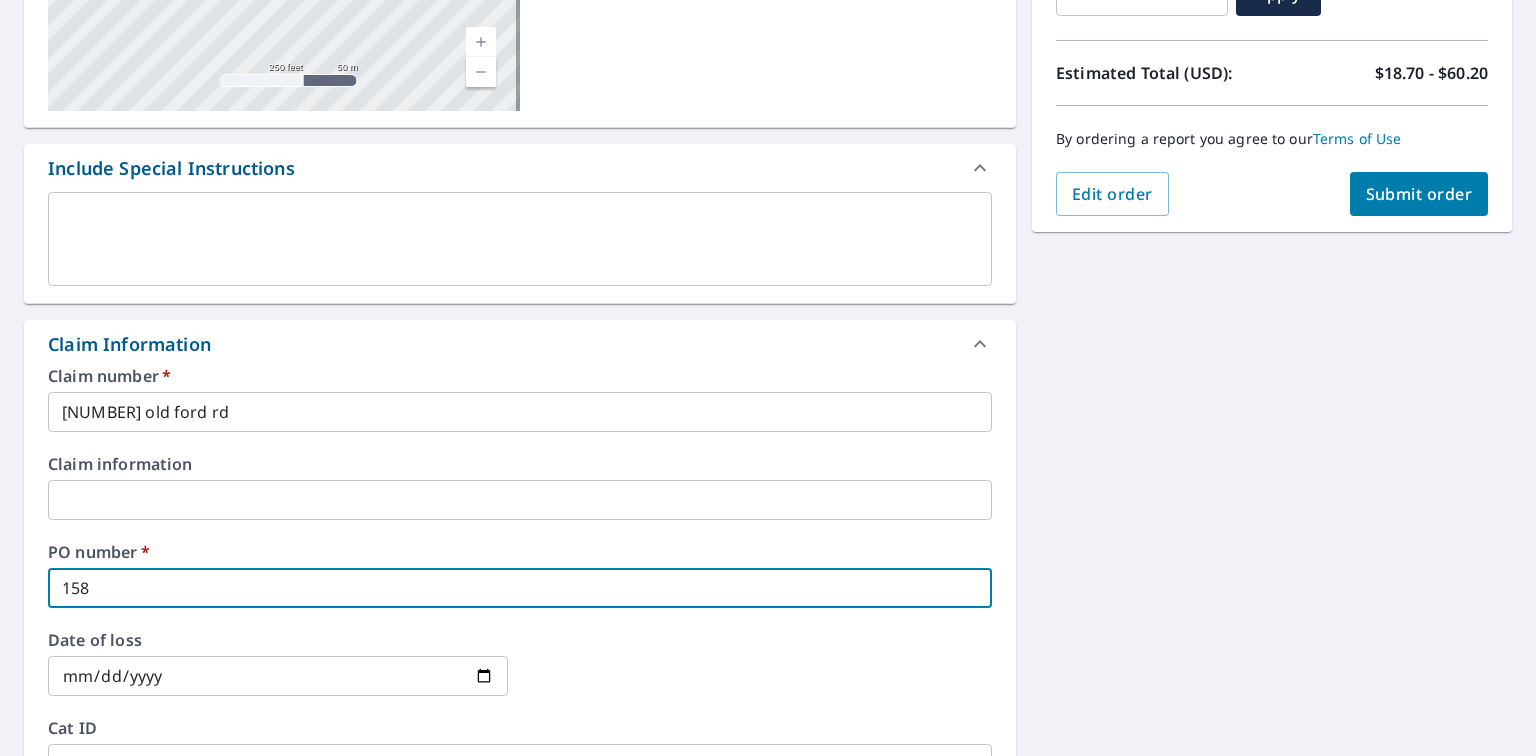 type on "[NUMBER]" 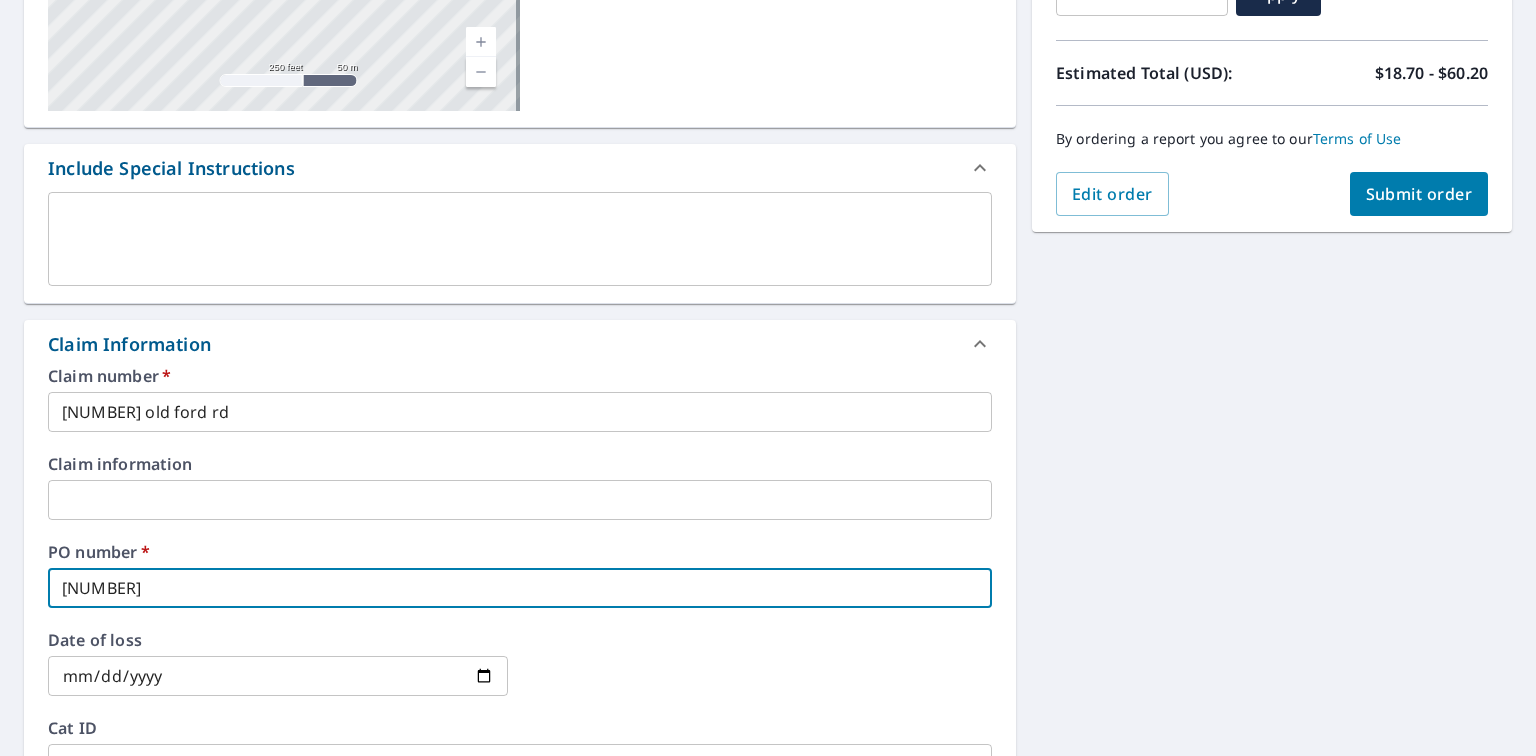 type on "[NUMBER]" 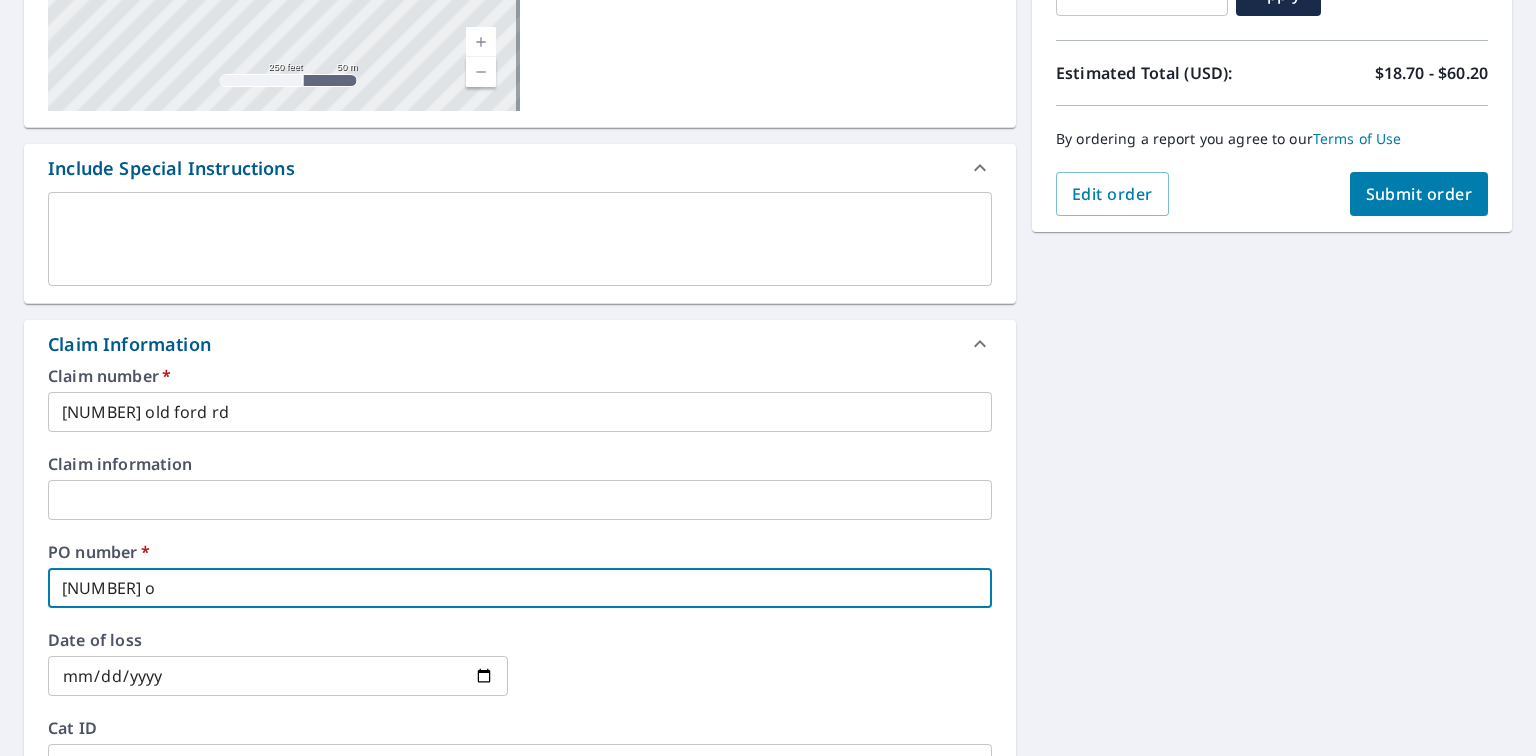 type on "[NUMBER] ol" 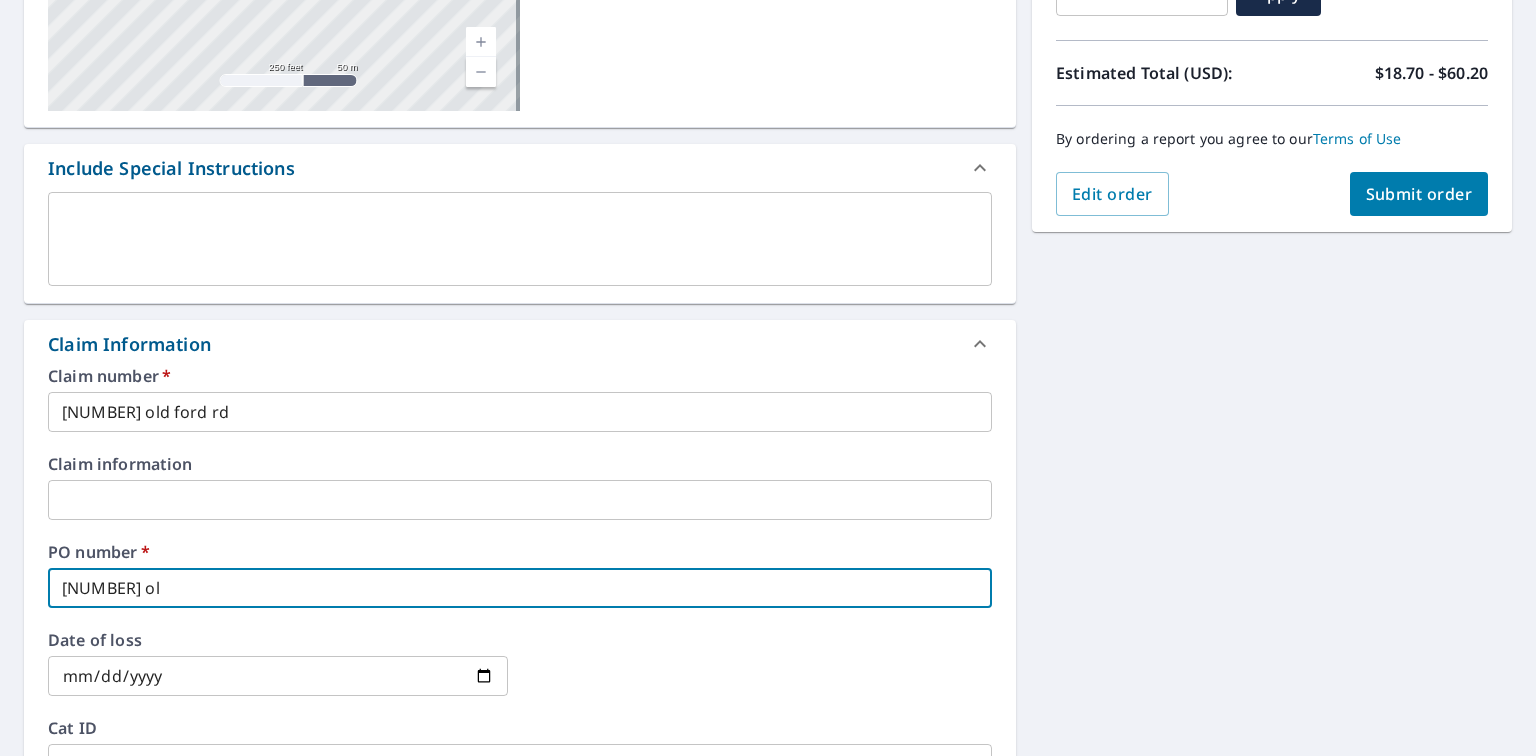 type on "[NUMBER] old" 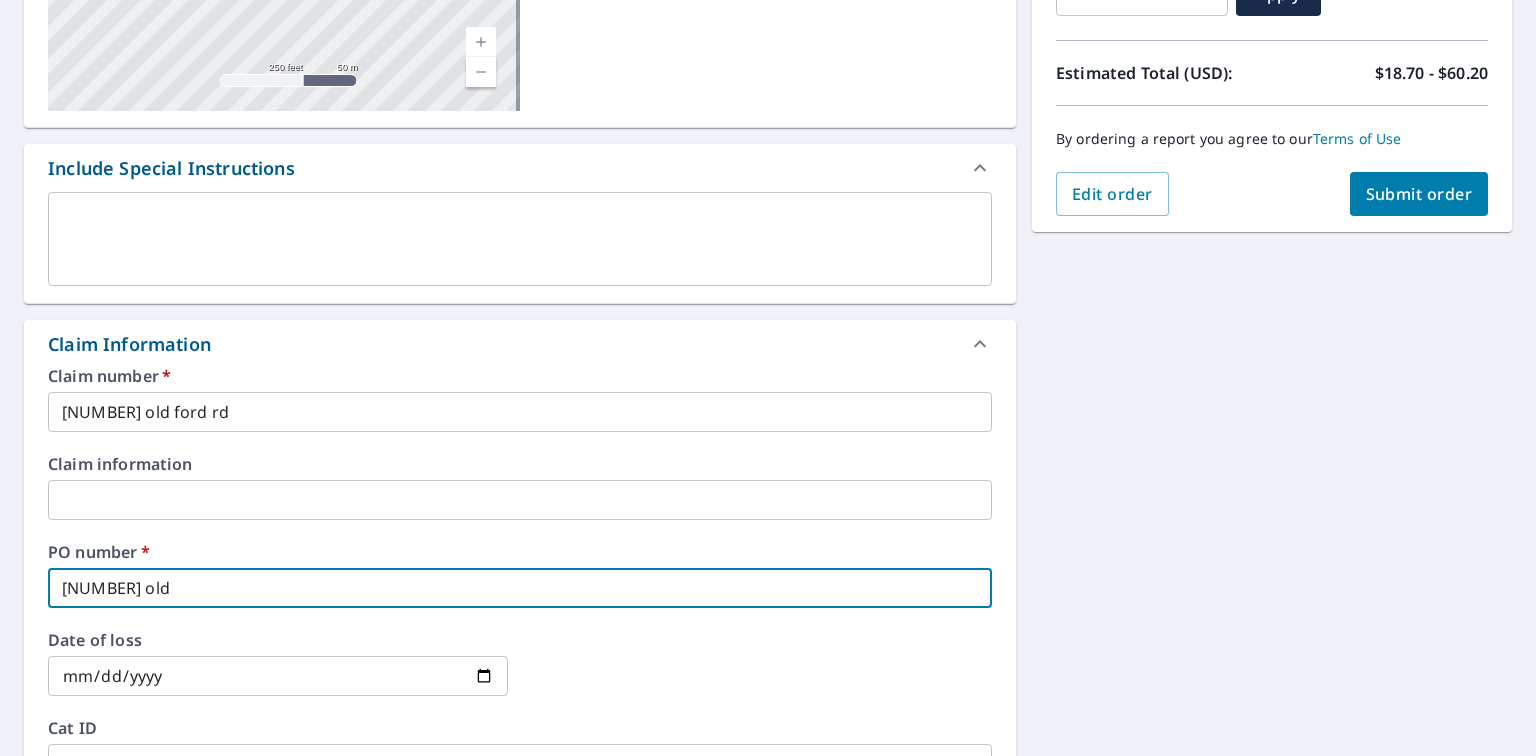type on "[NUMBER] old" 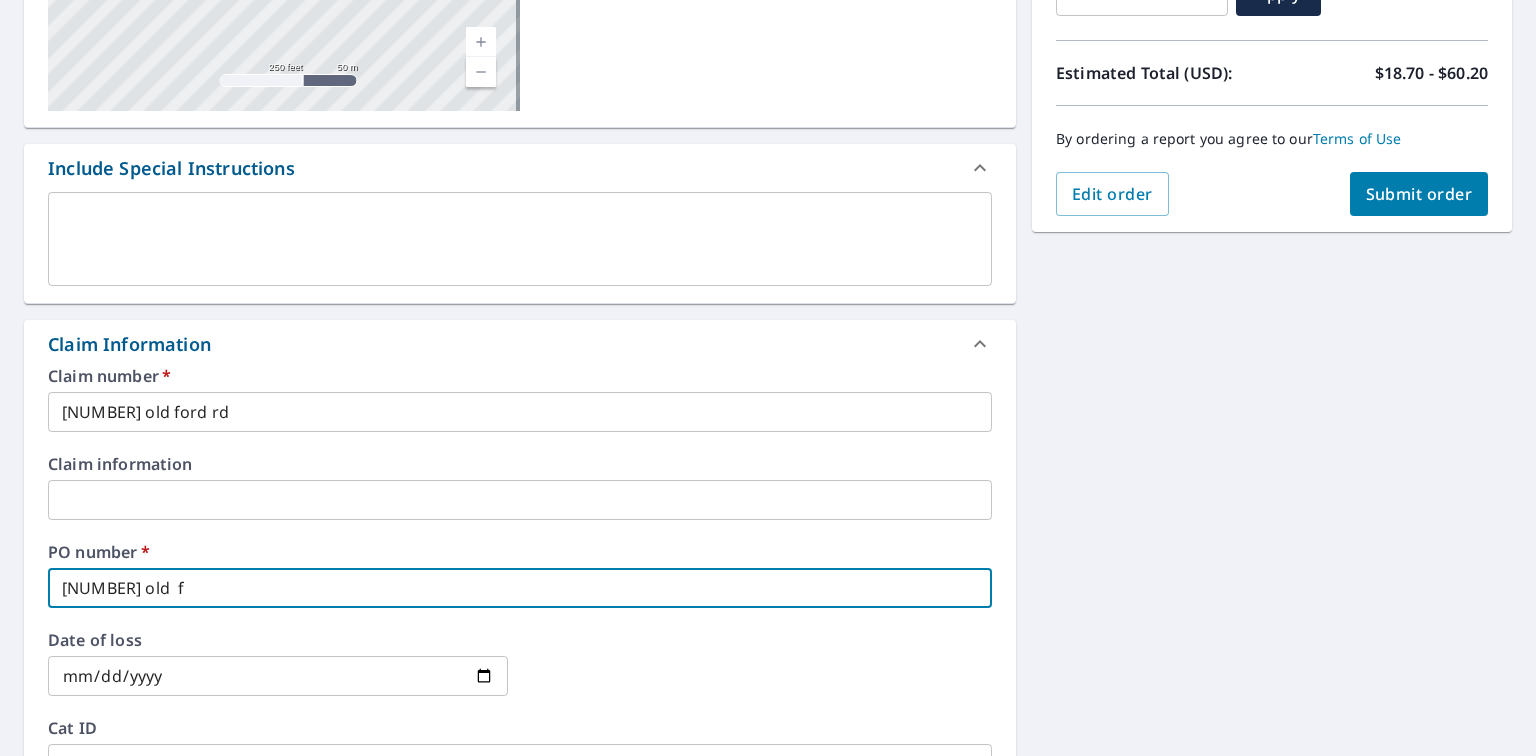 type on "[NUMBER] old  fo" 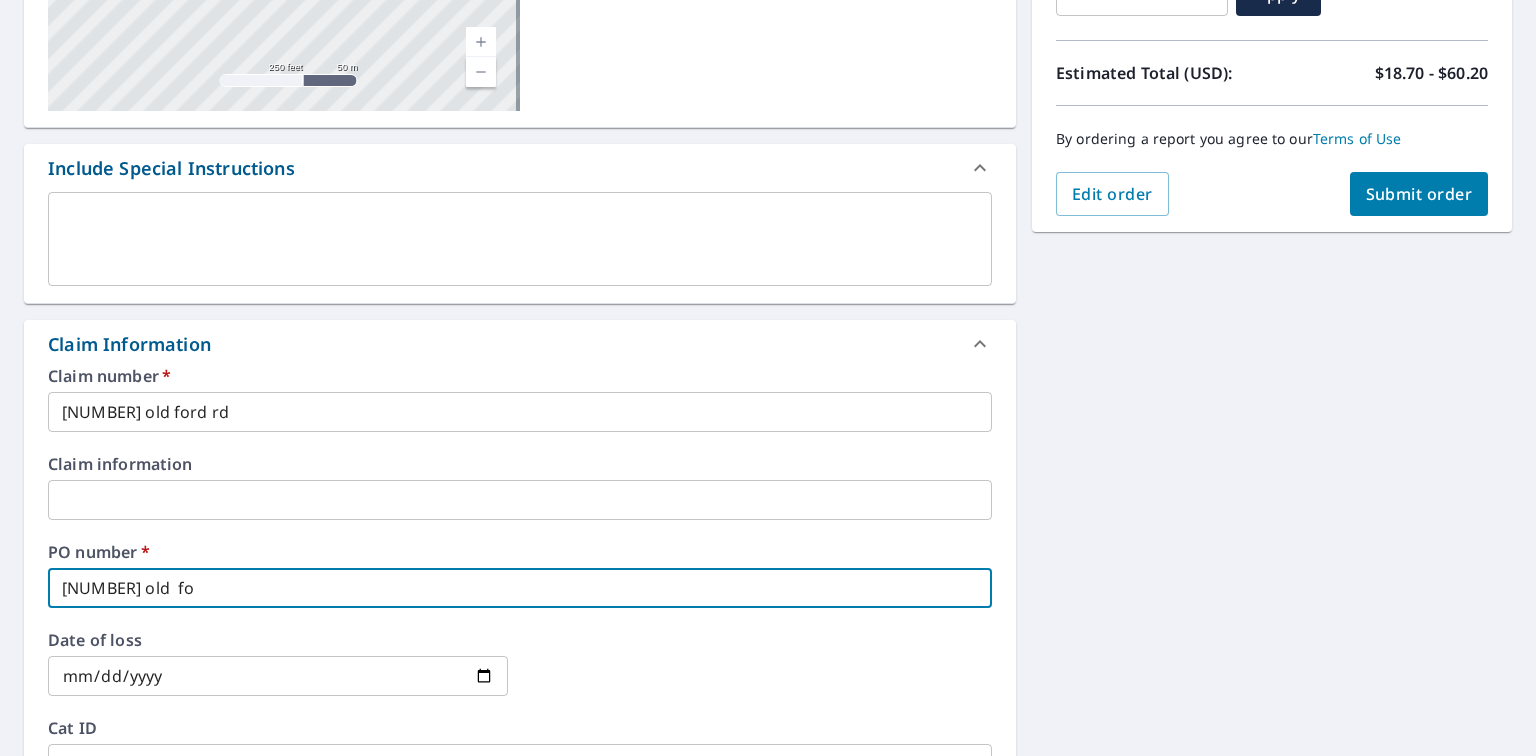 type on "[NUMBER] old  for" 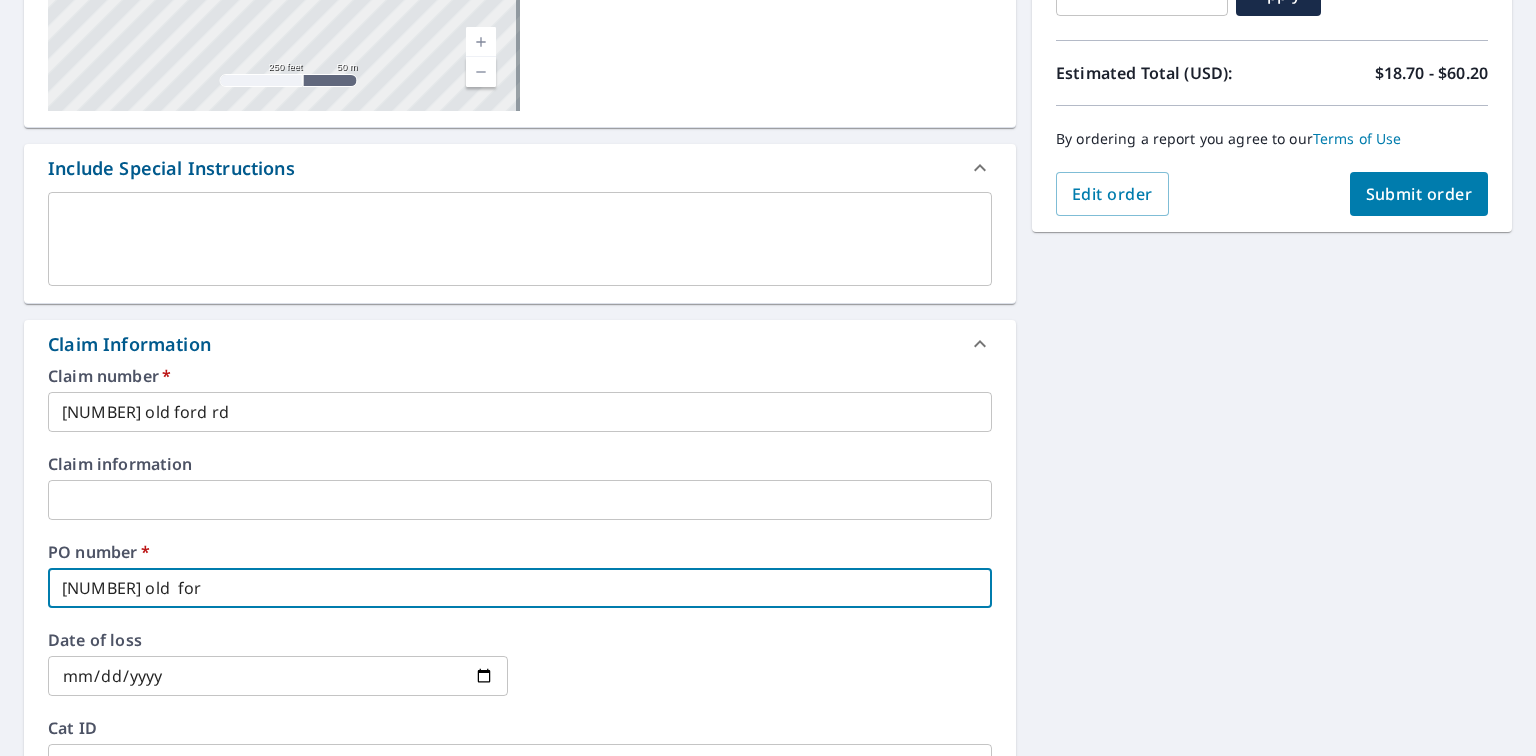 type on "[NUMBER] old  ford" 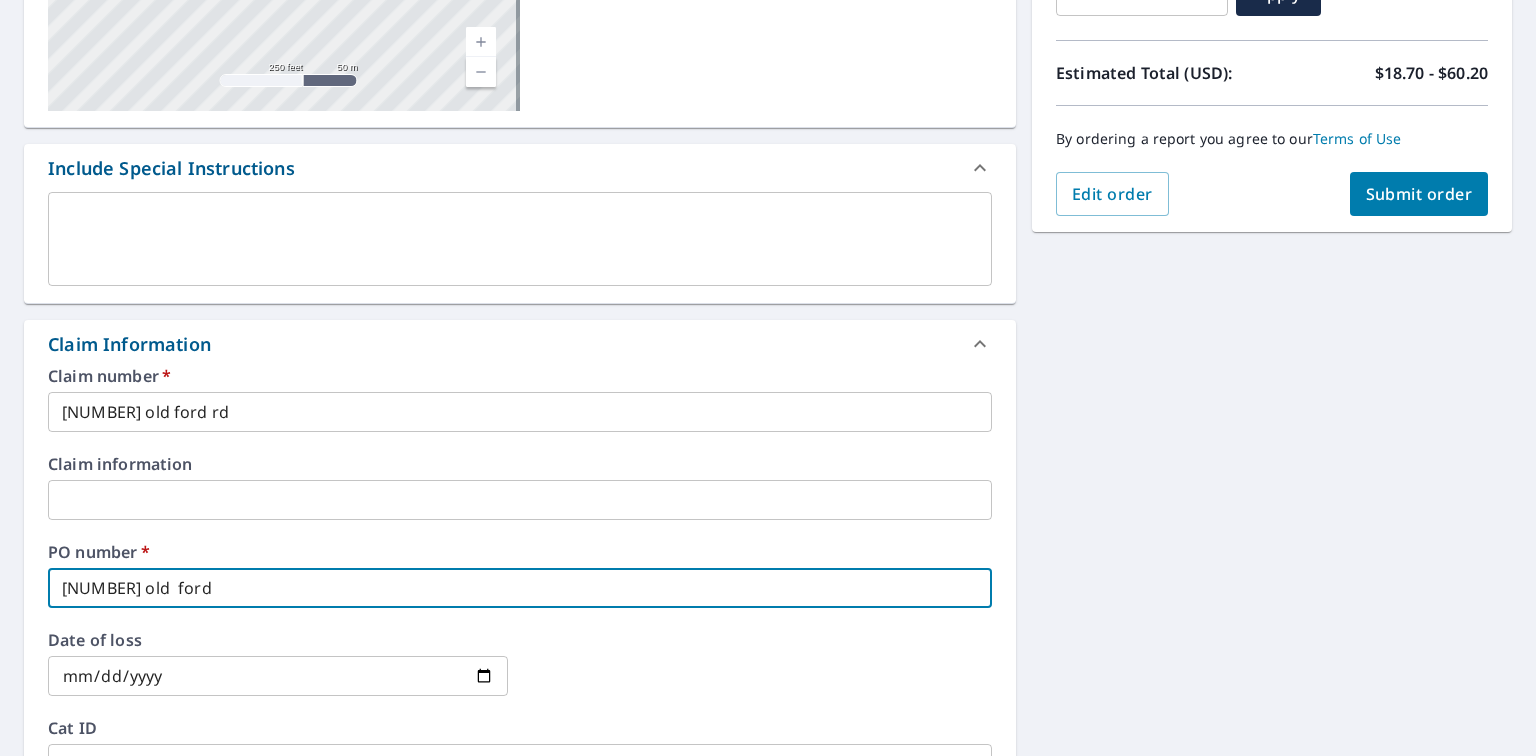 type on "[NUMBER] old  ford" 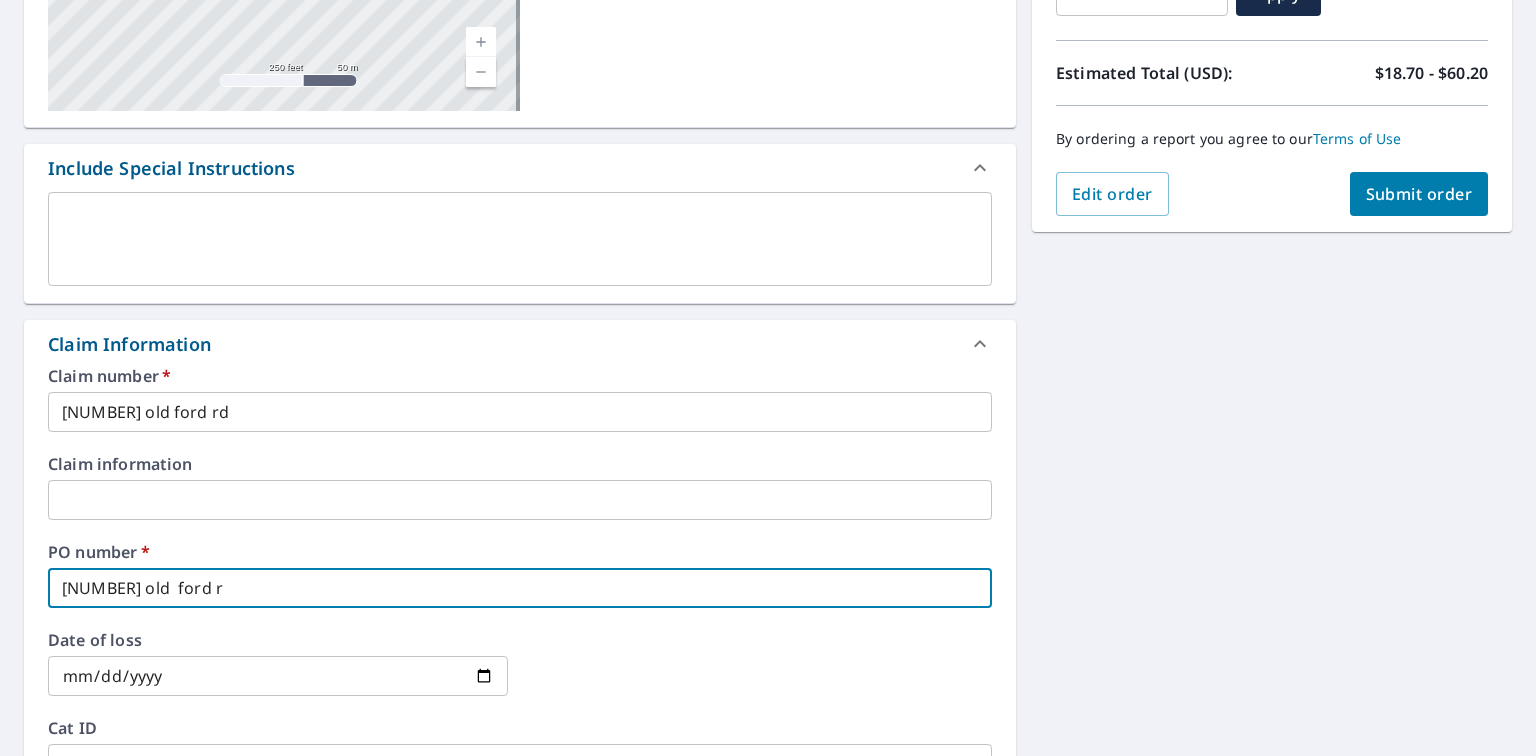 type on "[NUMBER] old  ford rd" 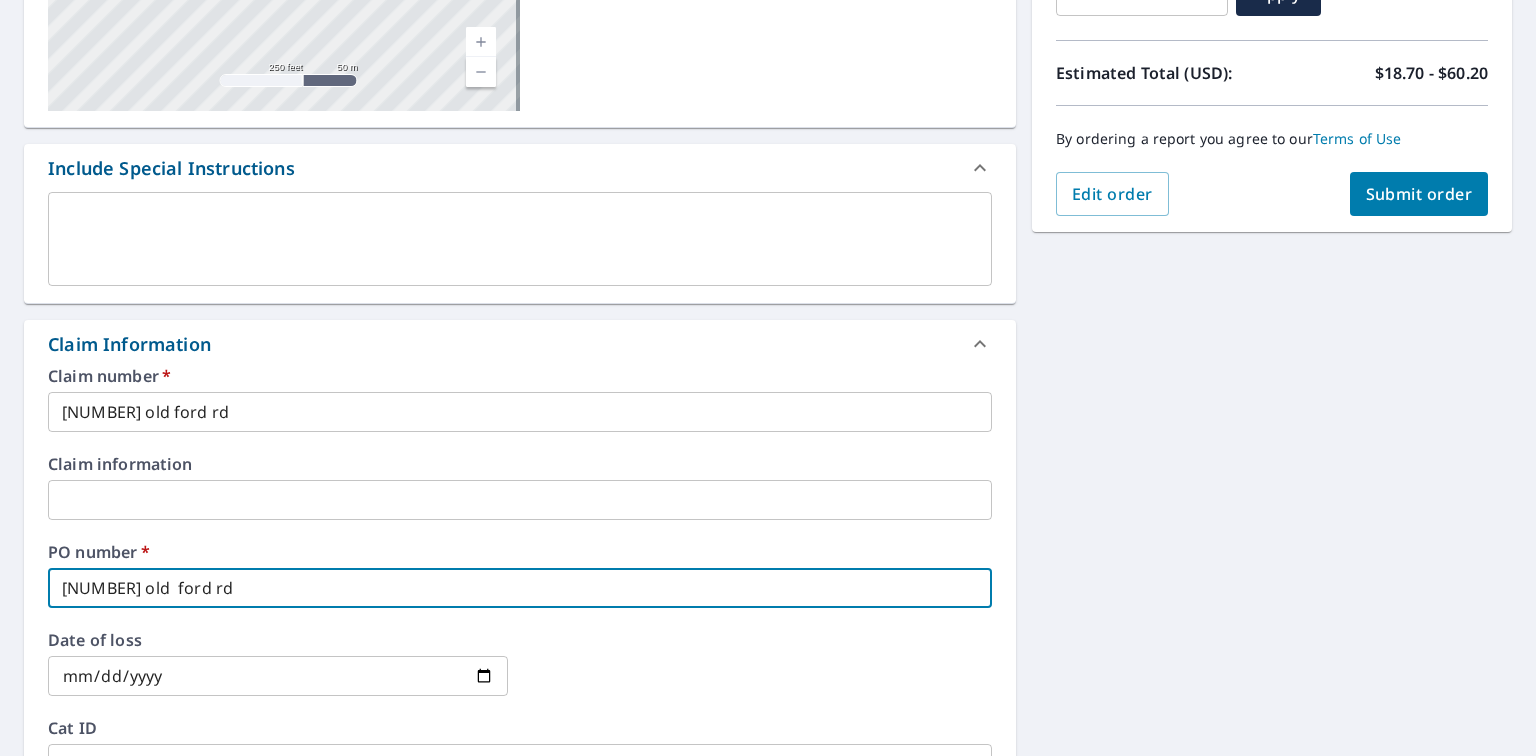 type on "[NUMBER] old  ford rd" 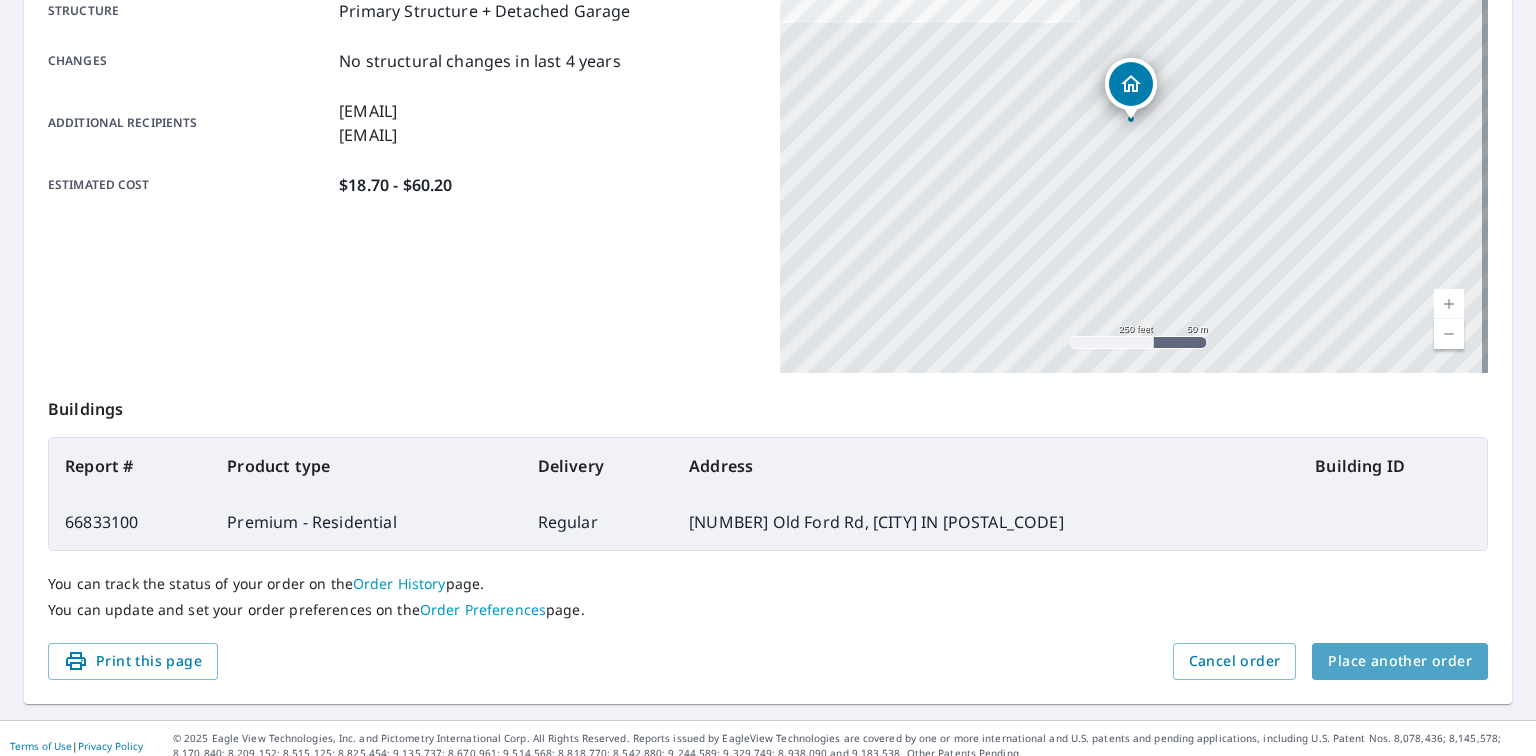 click on "Place another order" at bounding box center (1400, 661) 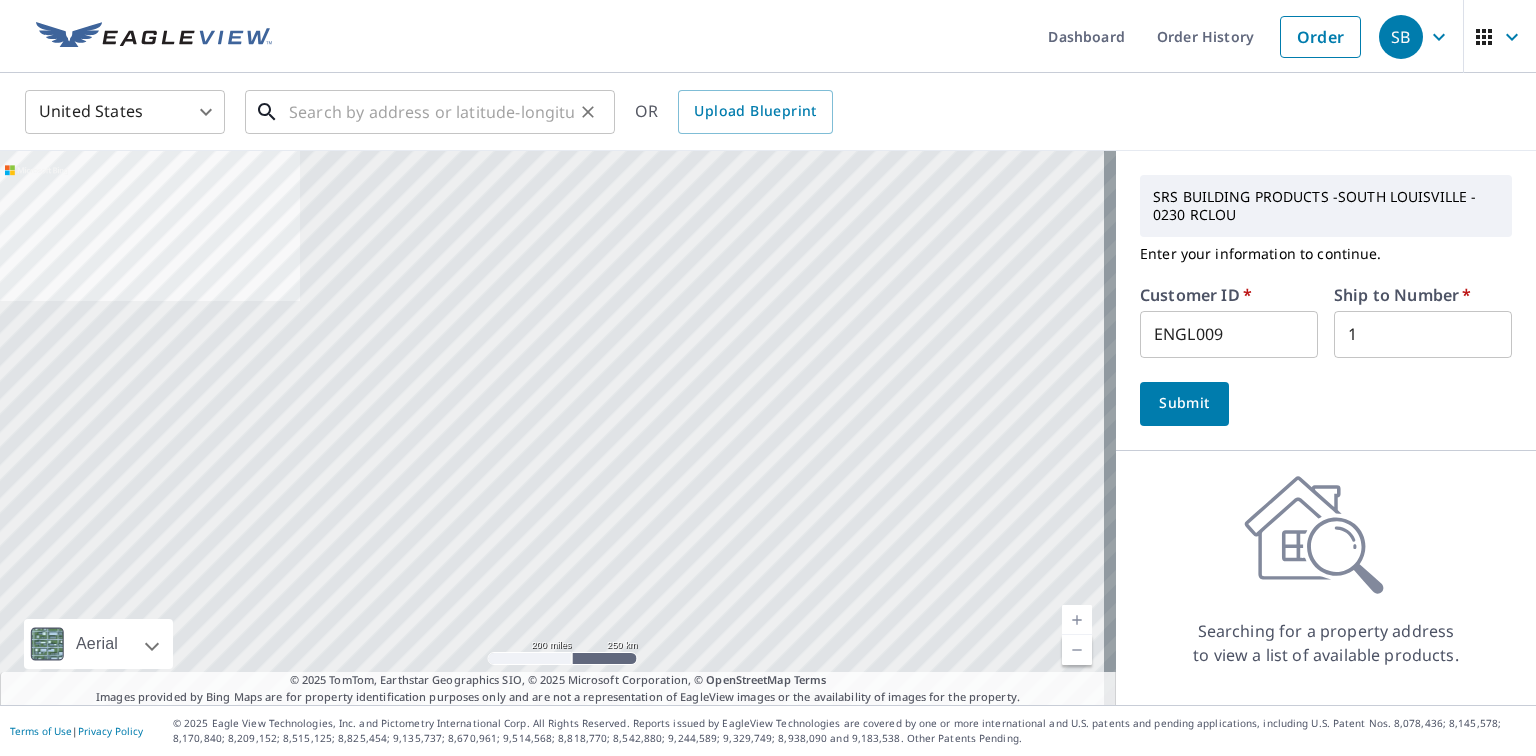 drag, startPoint x: 471, startPoint y: 91, endPoint x: 460, endPoint y: 100, distance: 14.21267 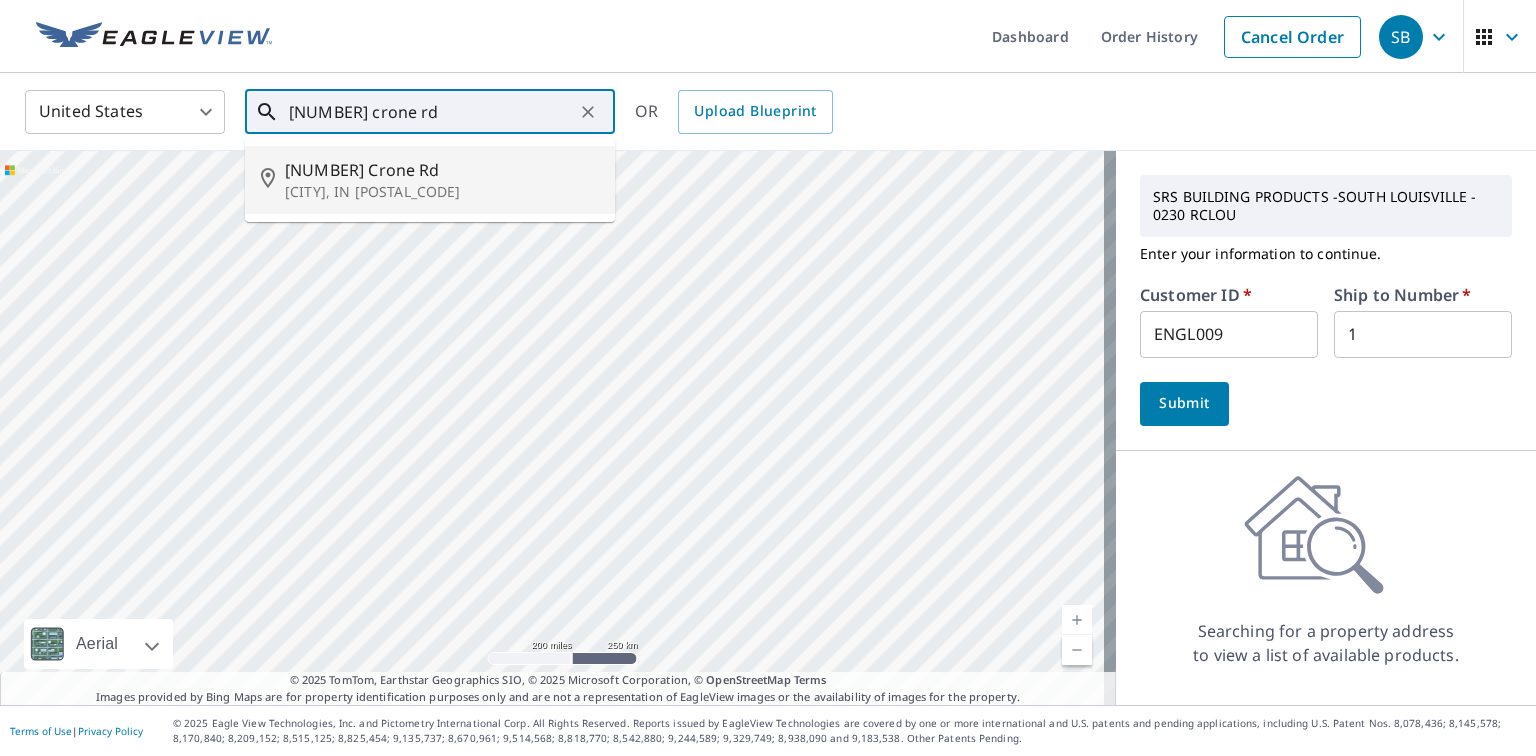 click on "[CITY], IN [POSTAL_CODE]" at bounding box center (442, 192) 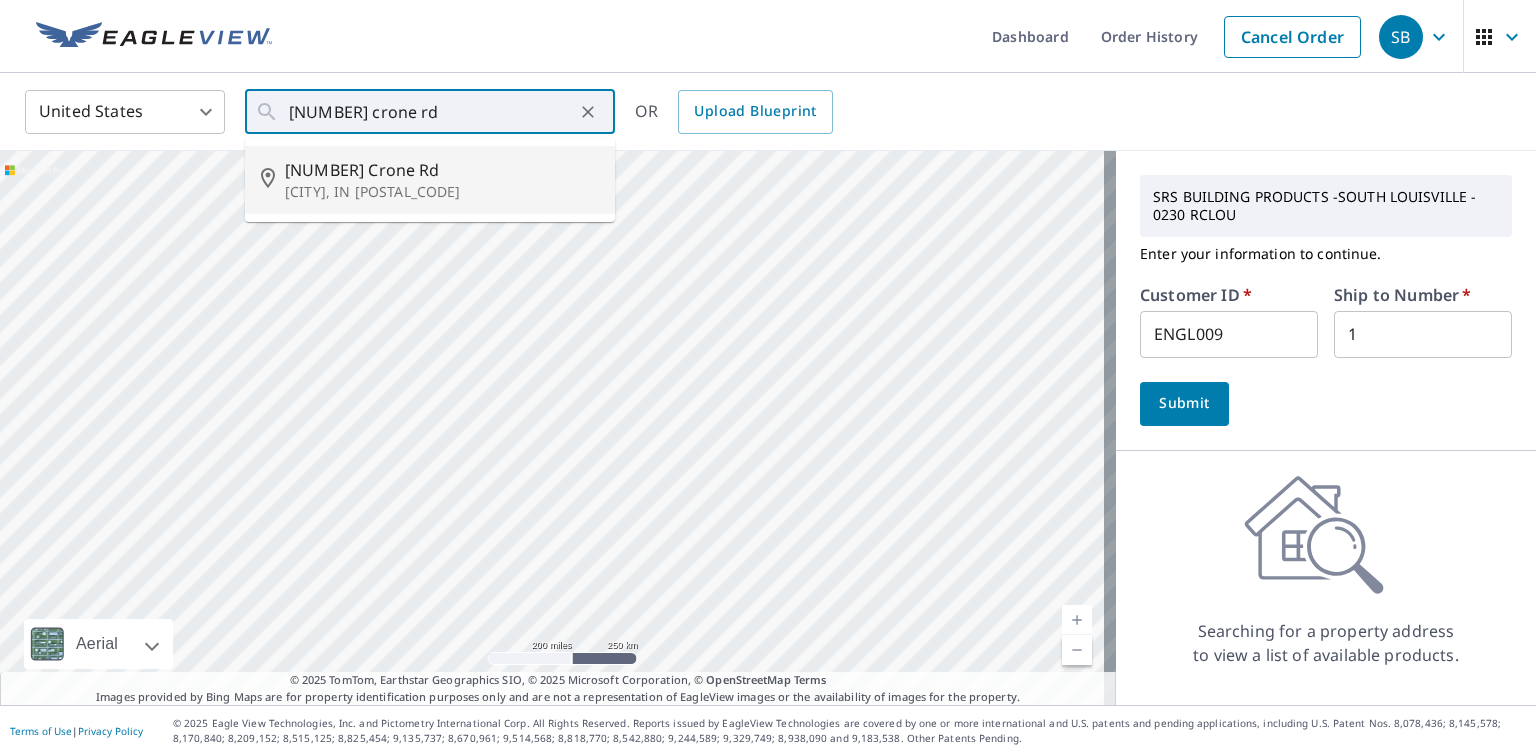 type on "[NUMBER] Crone Rd [CITY], IN [POSTAL_CODE]" 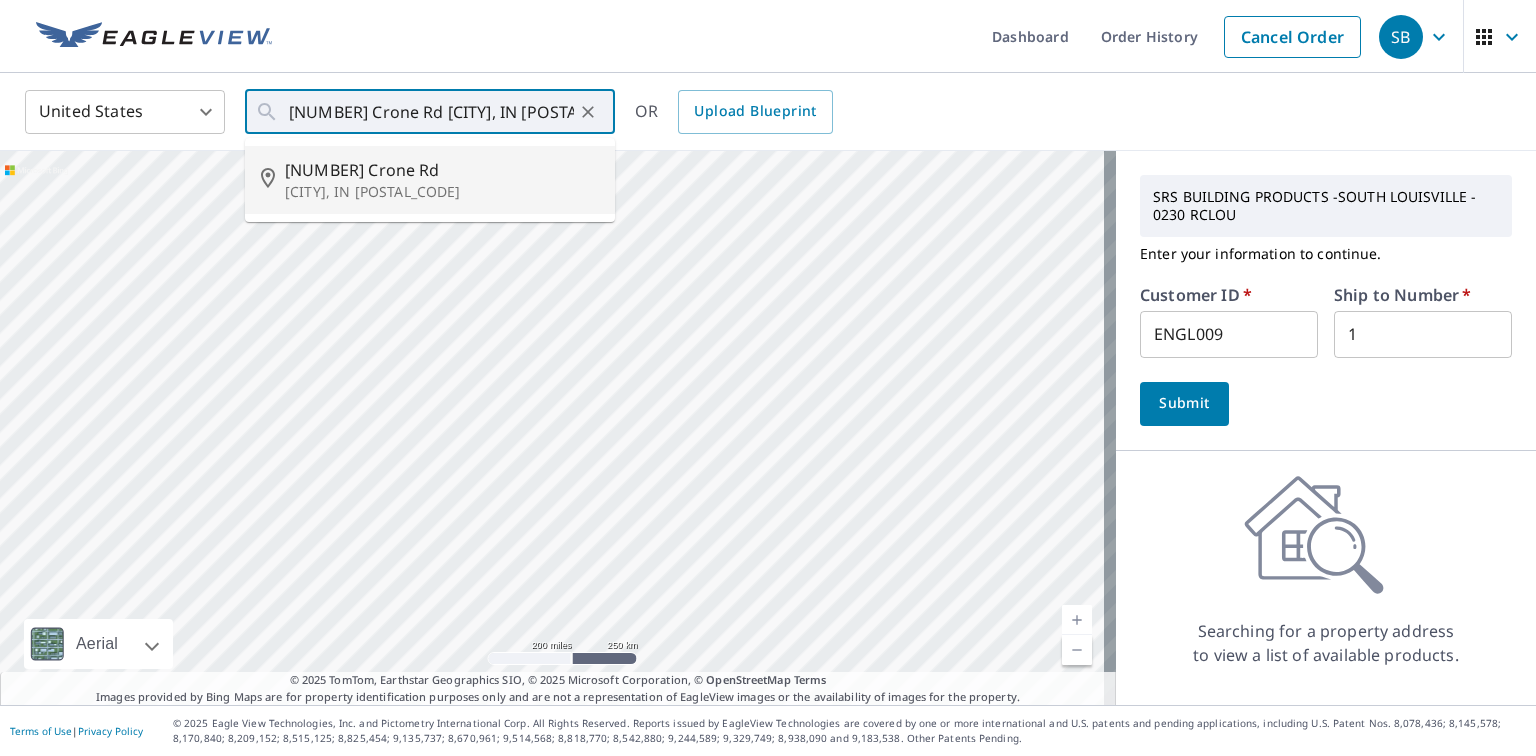 scroll, scrollTop: 0, scrollLeft: 0, axis: both 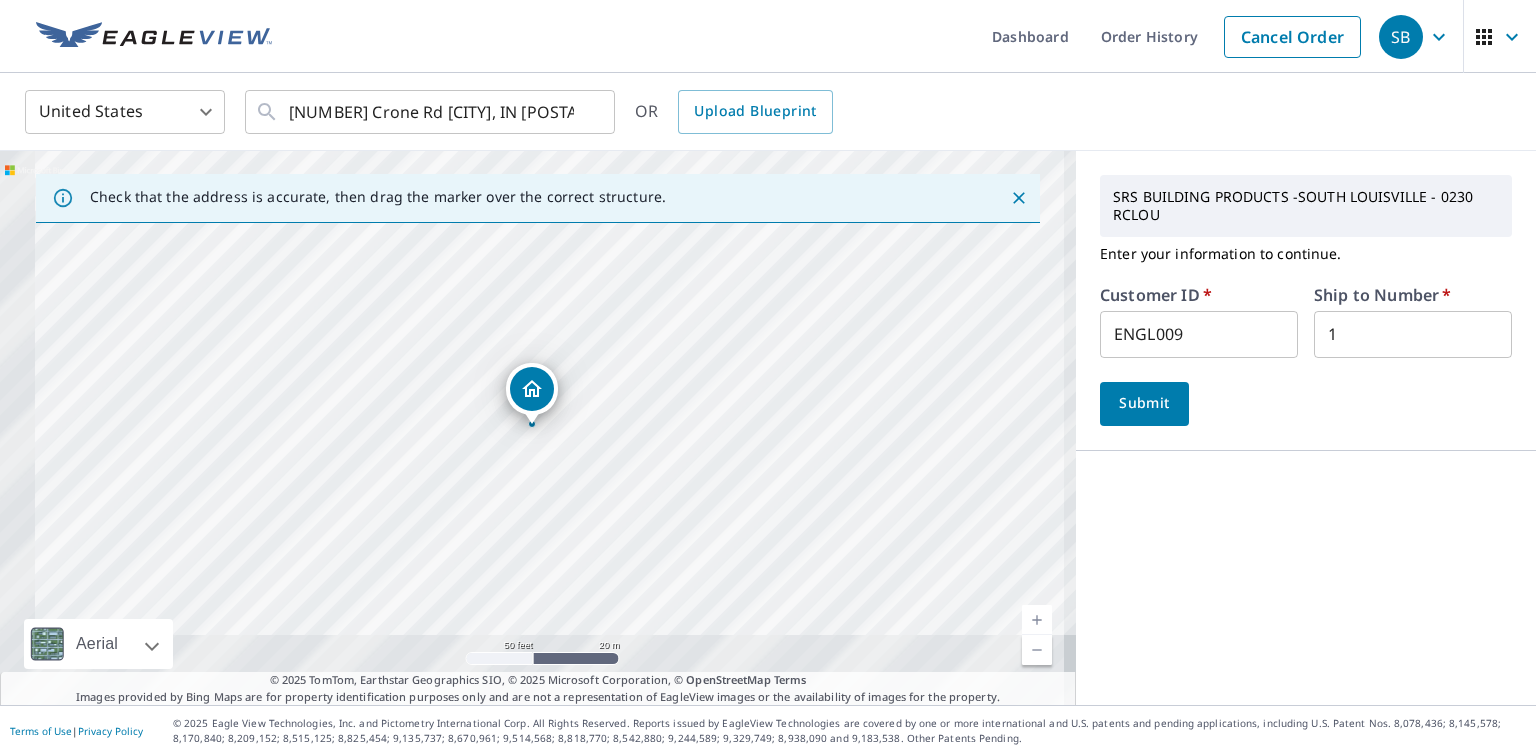 drag, startPoint x: 504, startPoint y: 457, endPoint x: 701, endPoint y: 376, distance: 213.00235 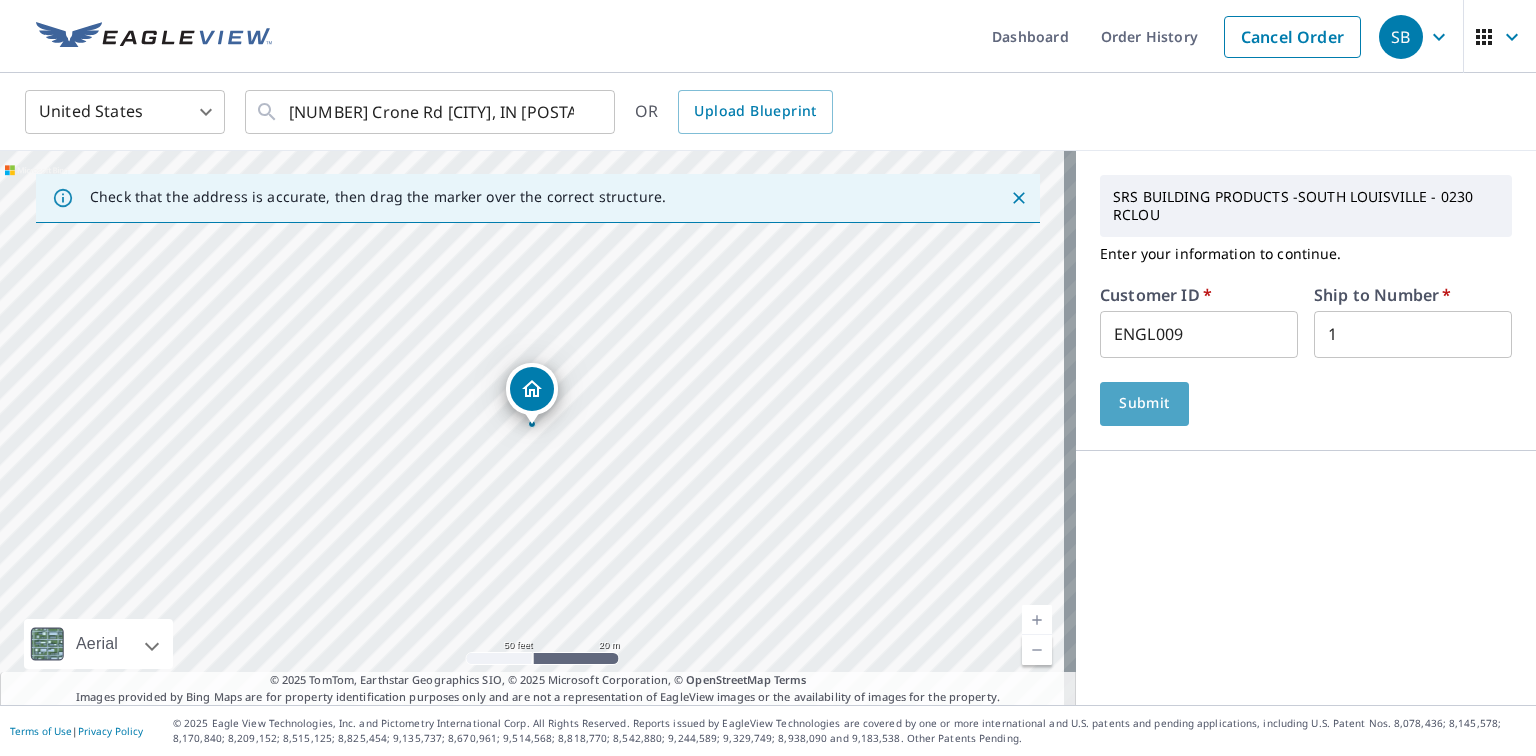 click on "Submit" at bounding box center (1144, 404) 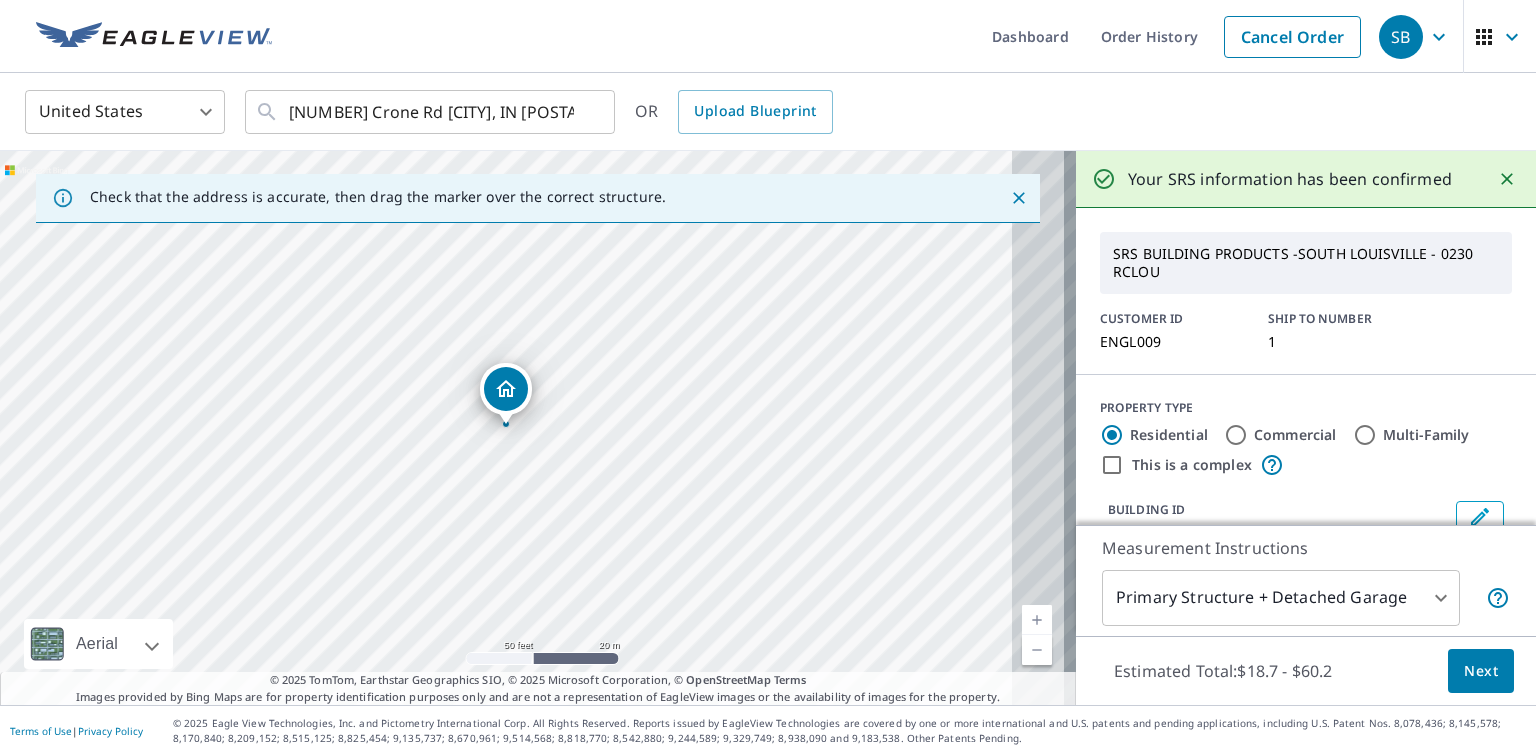 click on "Next" at bounding box center (1481, 671) 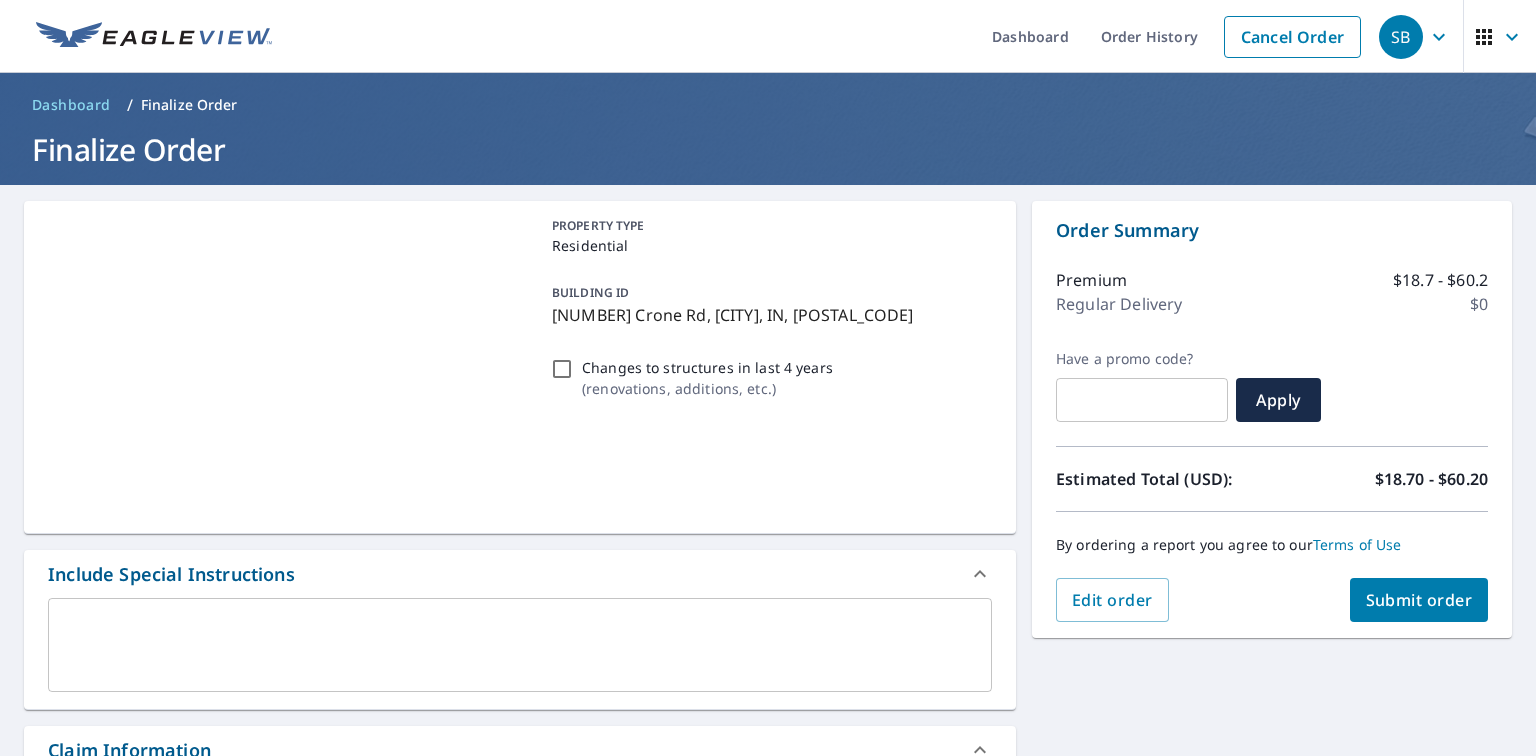 checkbox on "true" 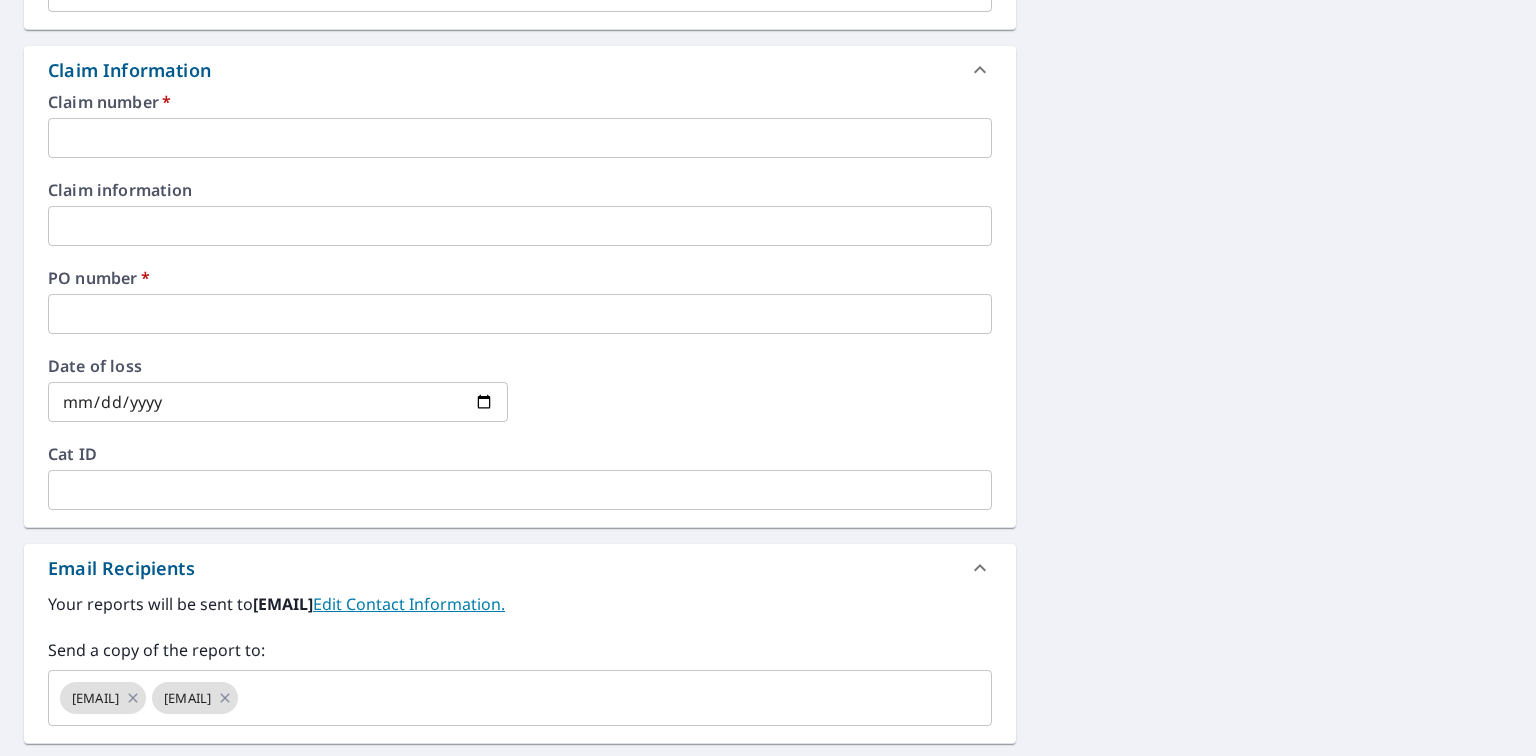 scroll, scrollTop: 640, scrollLeft: 0, axis: vertical 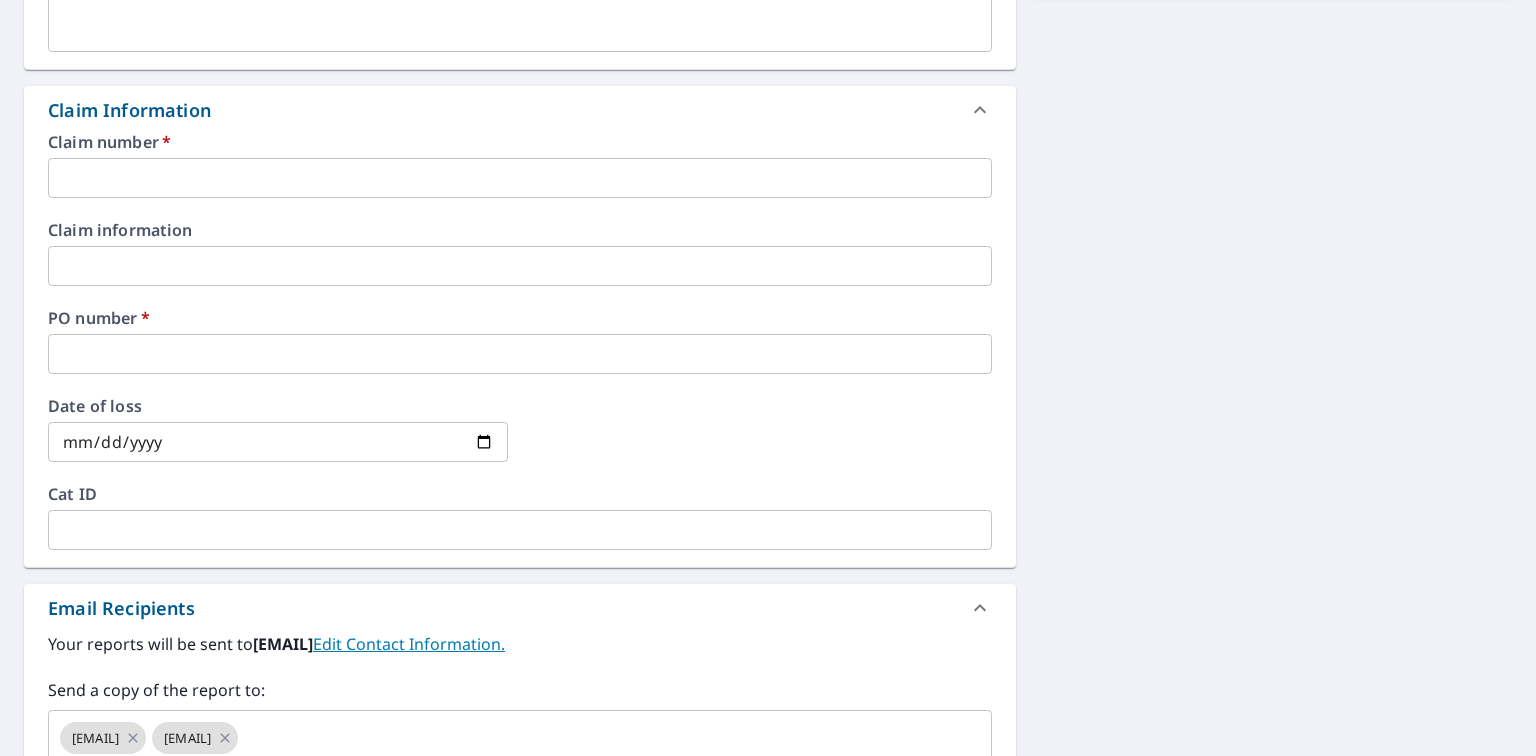 click at bounding box center [520, 178] 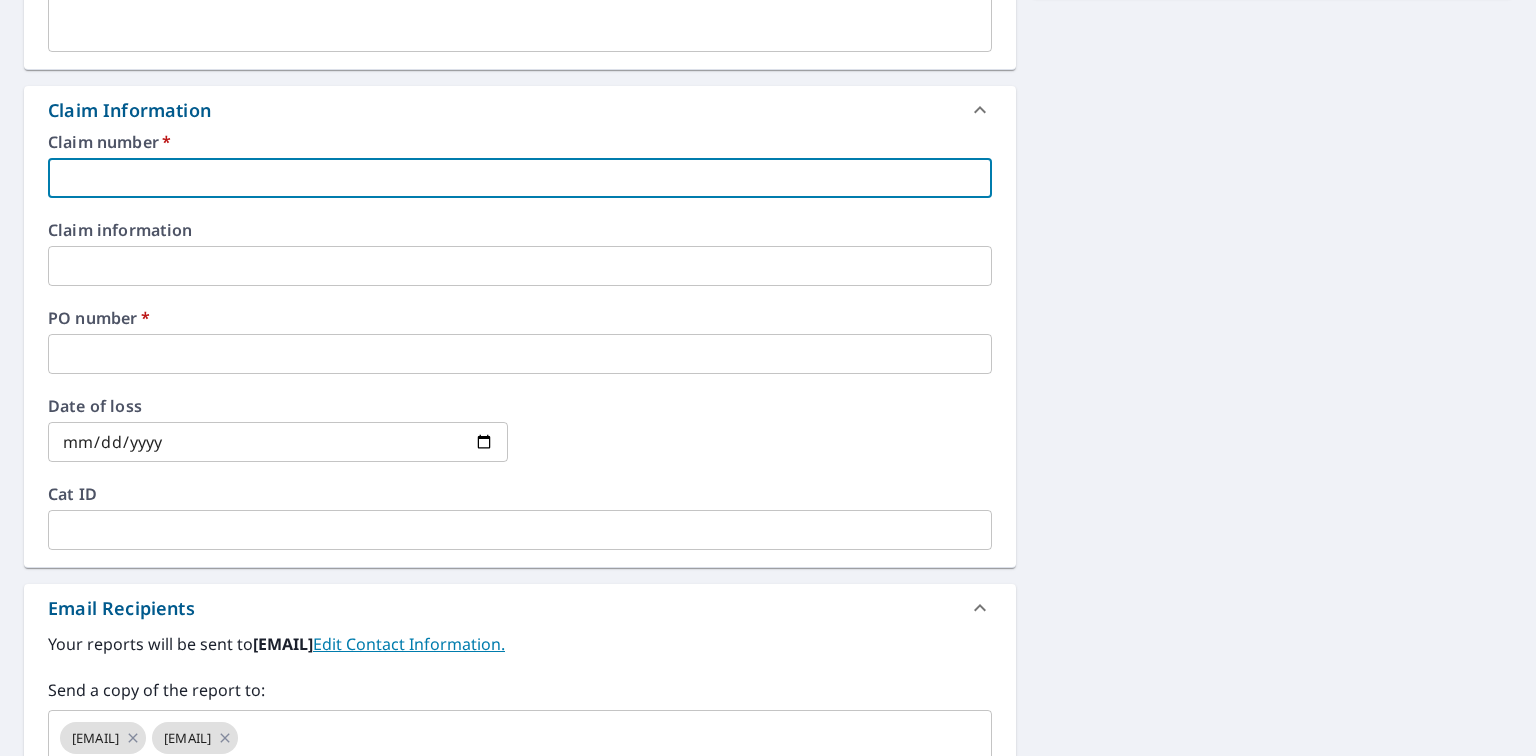 type on "1" 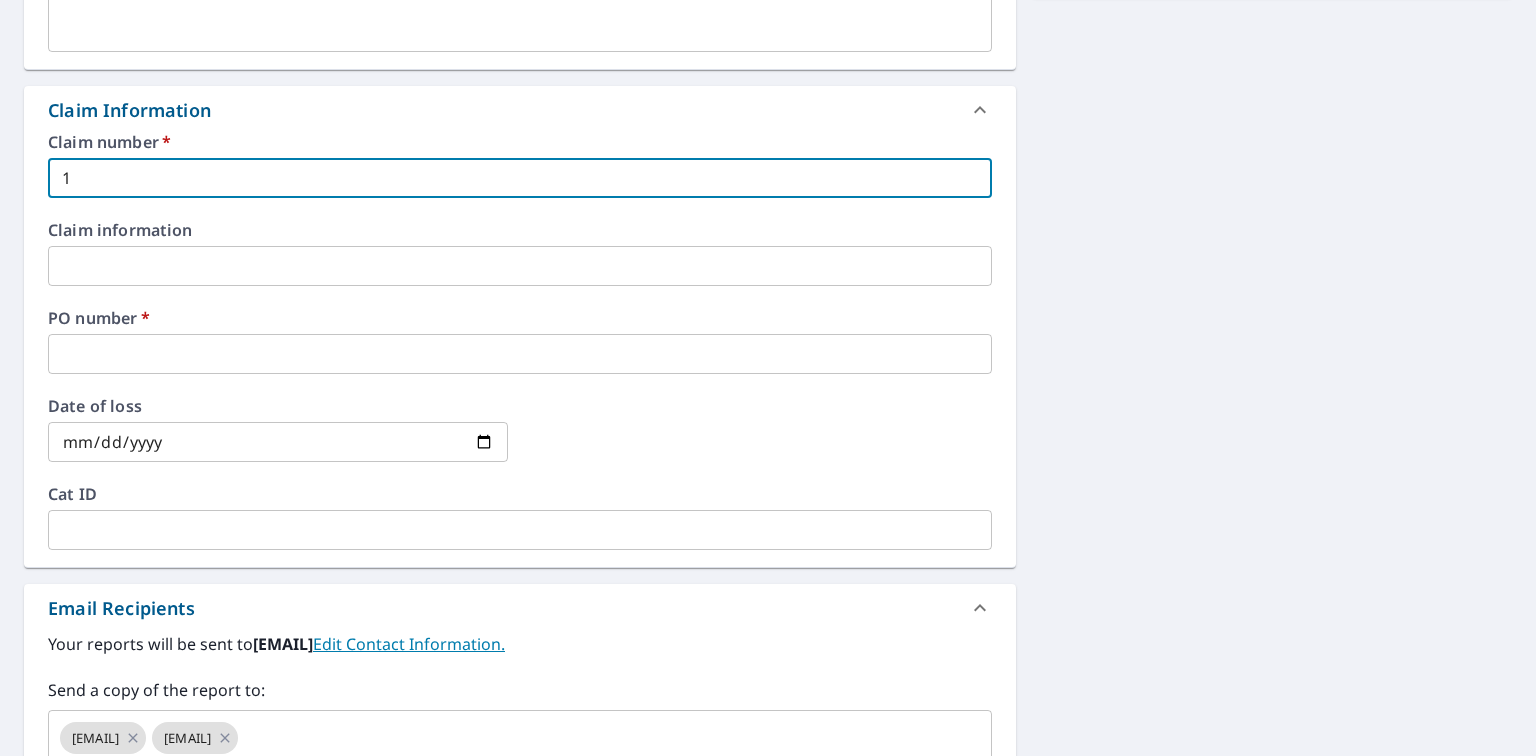 type on "16" 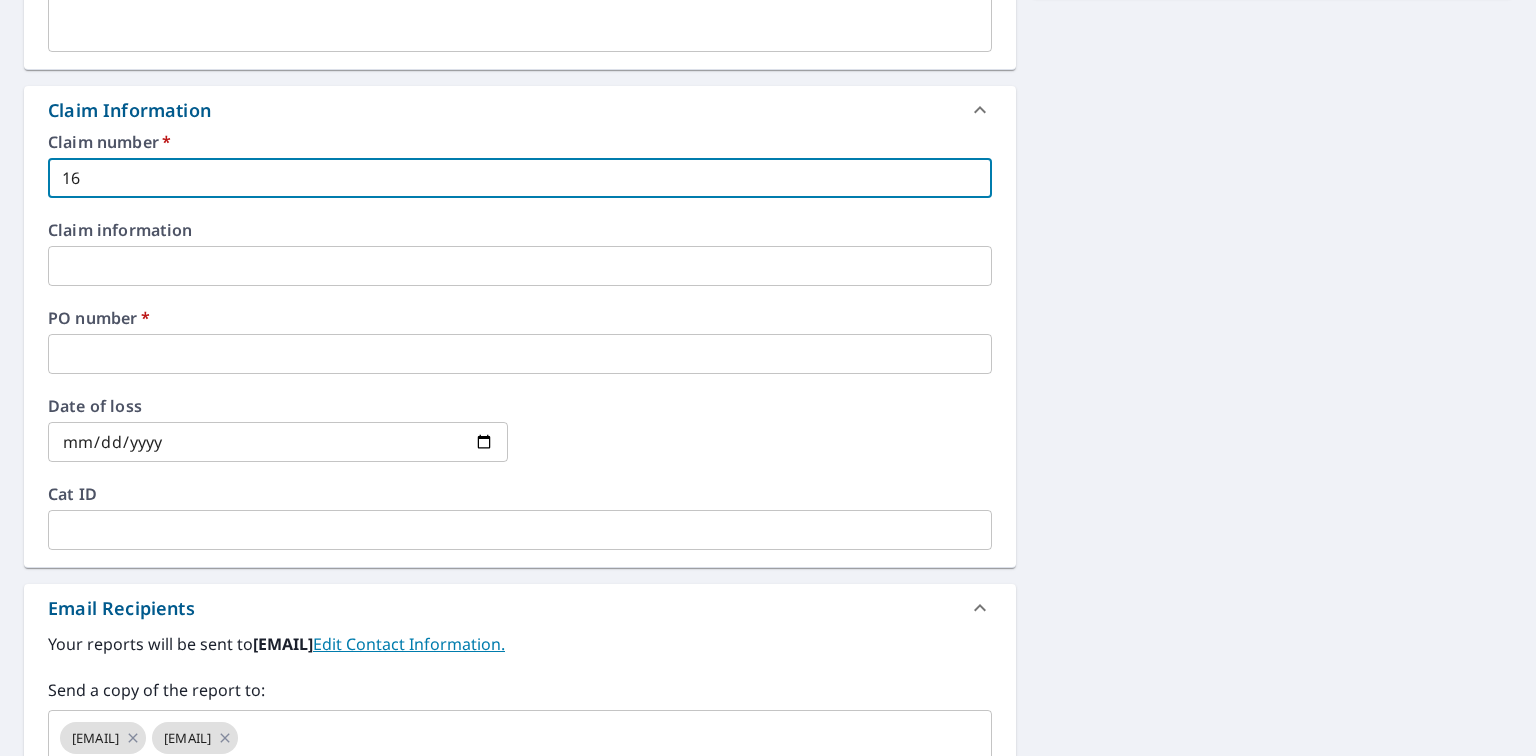 type on "162" 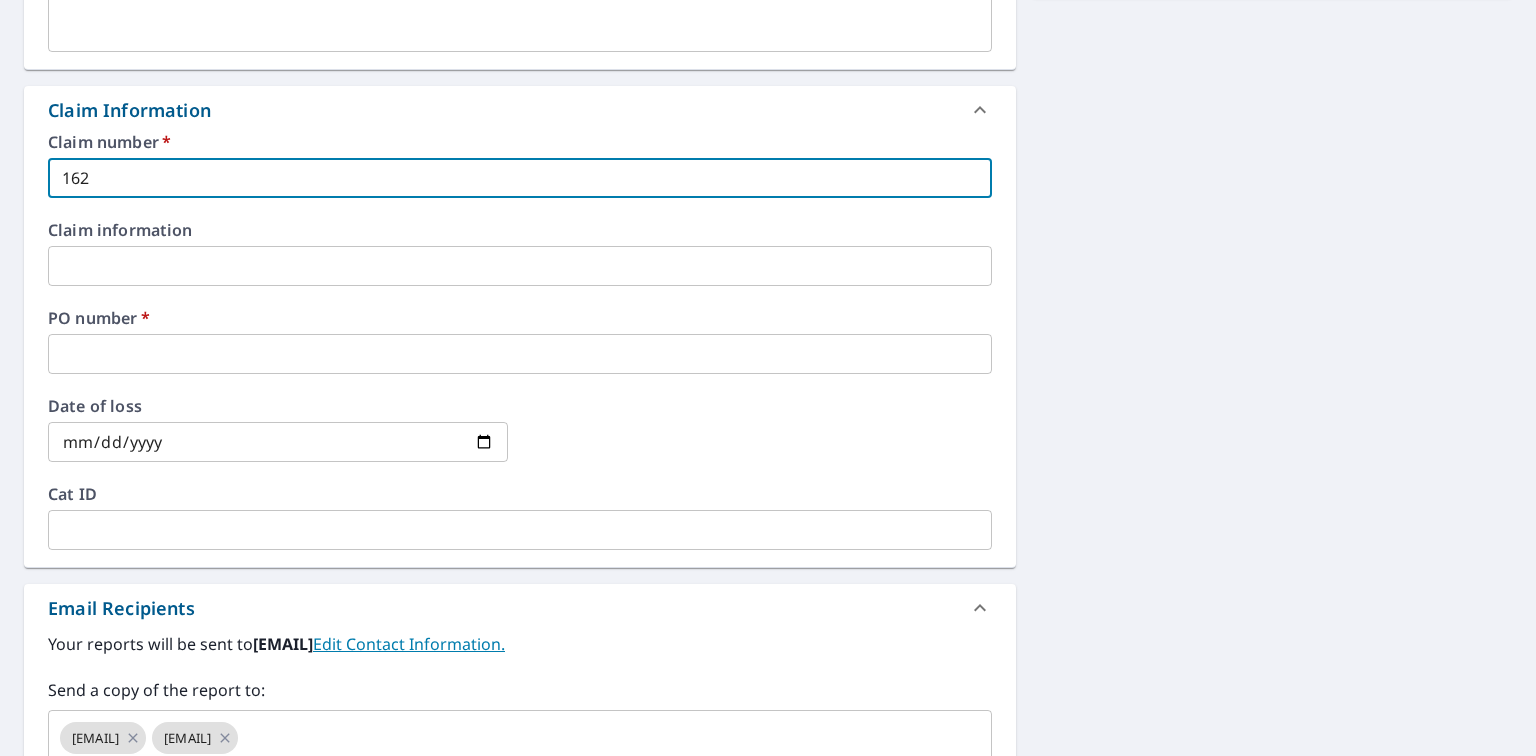 checkbox on "true" 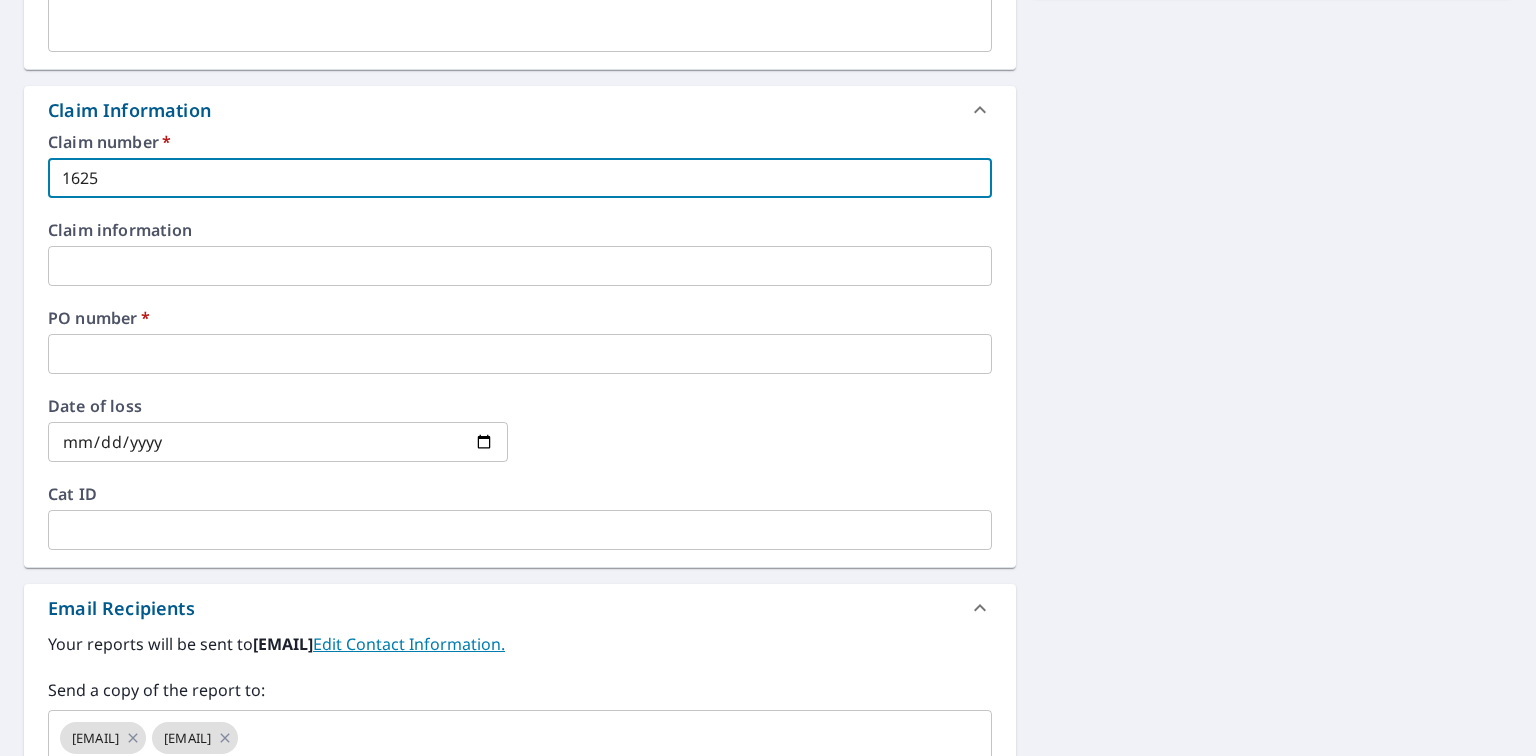 type on "1625" 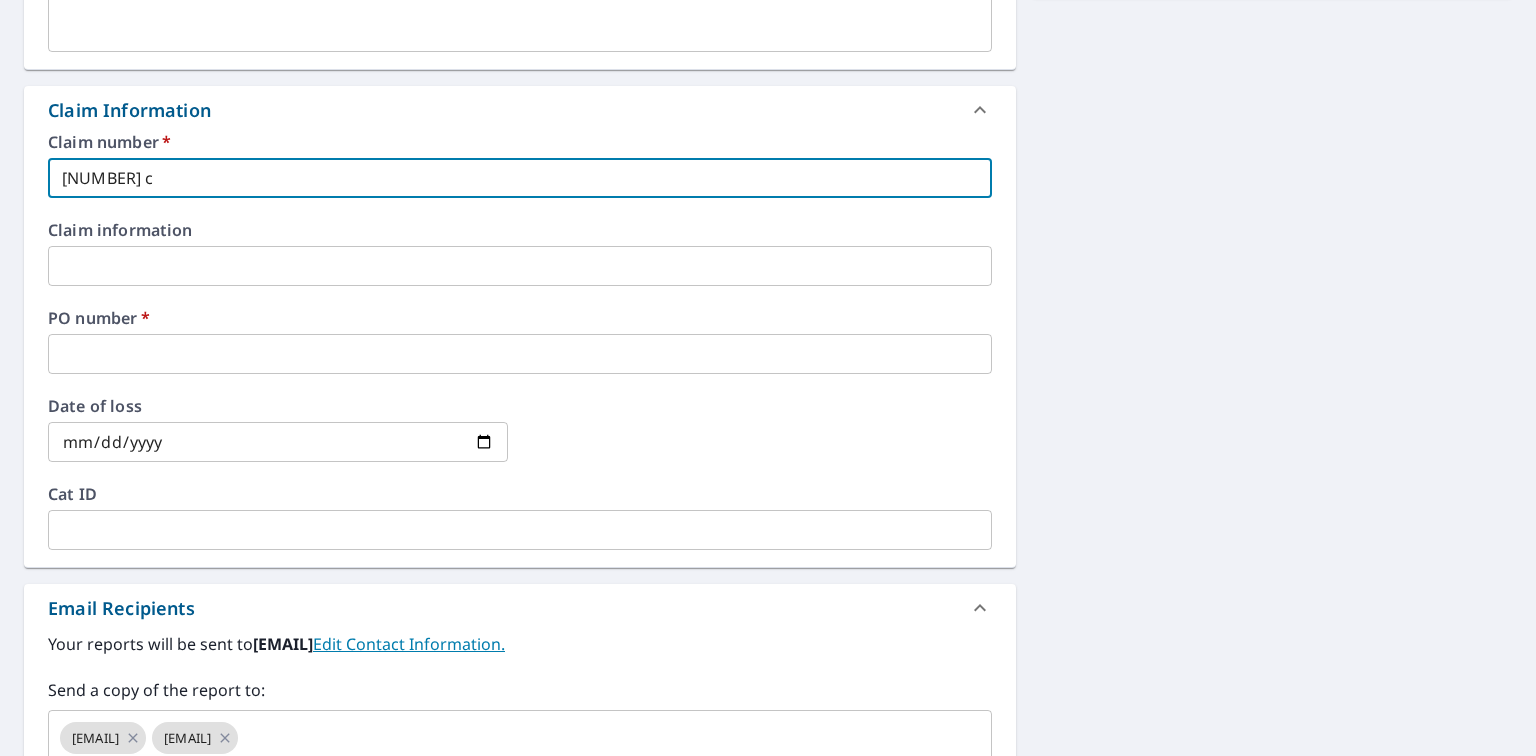 type on "[NUMBER] cr" 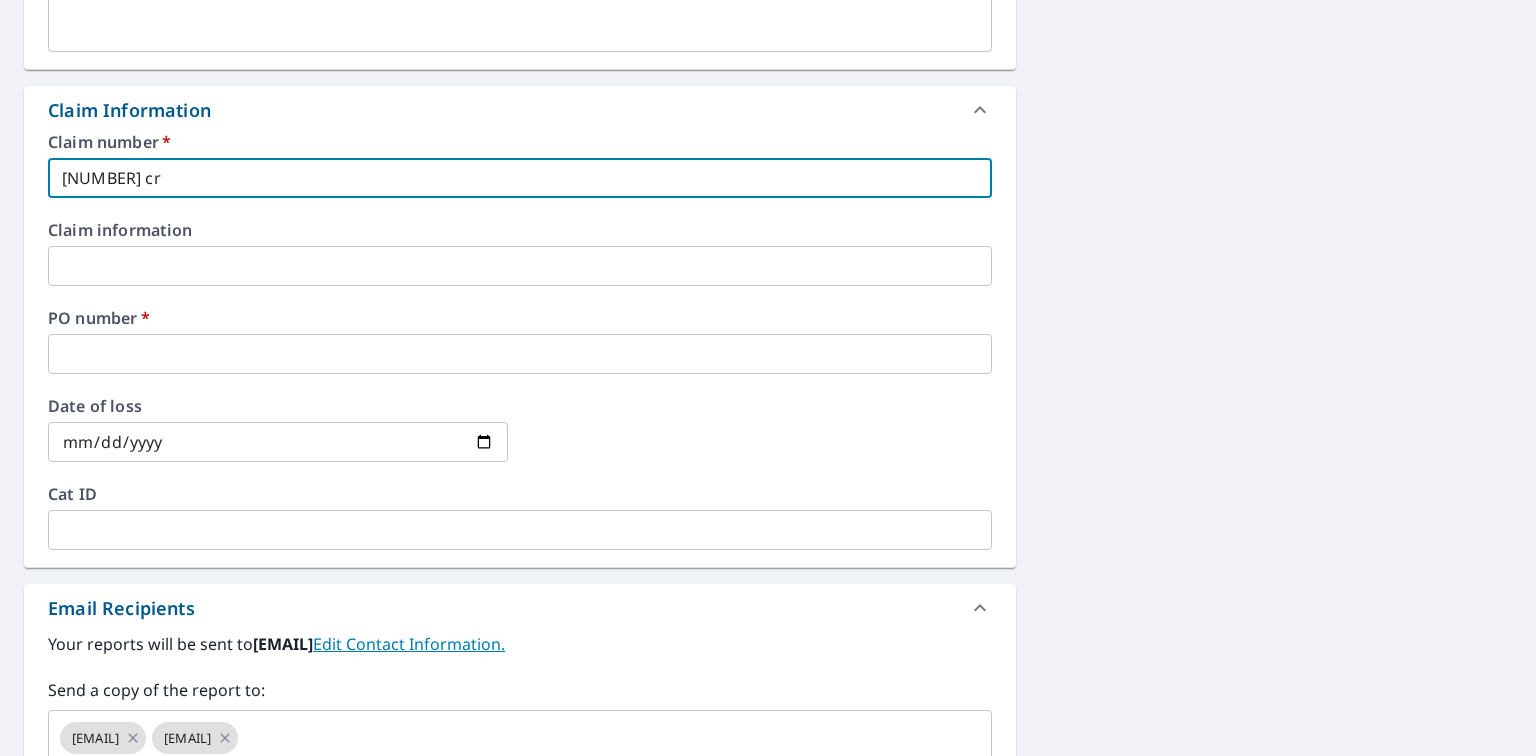 type on "[NUMBER] cro" 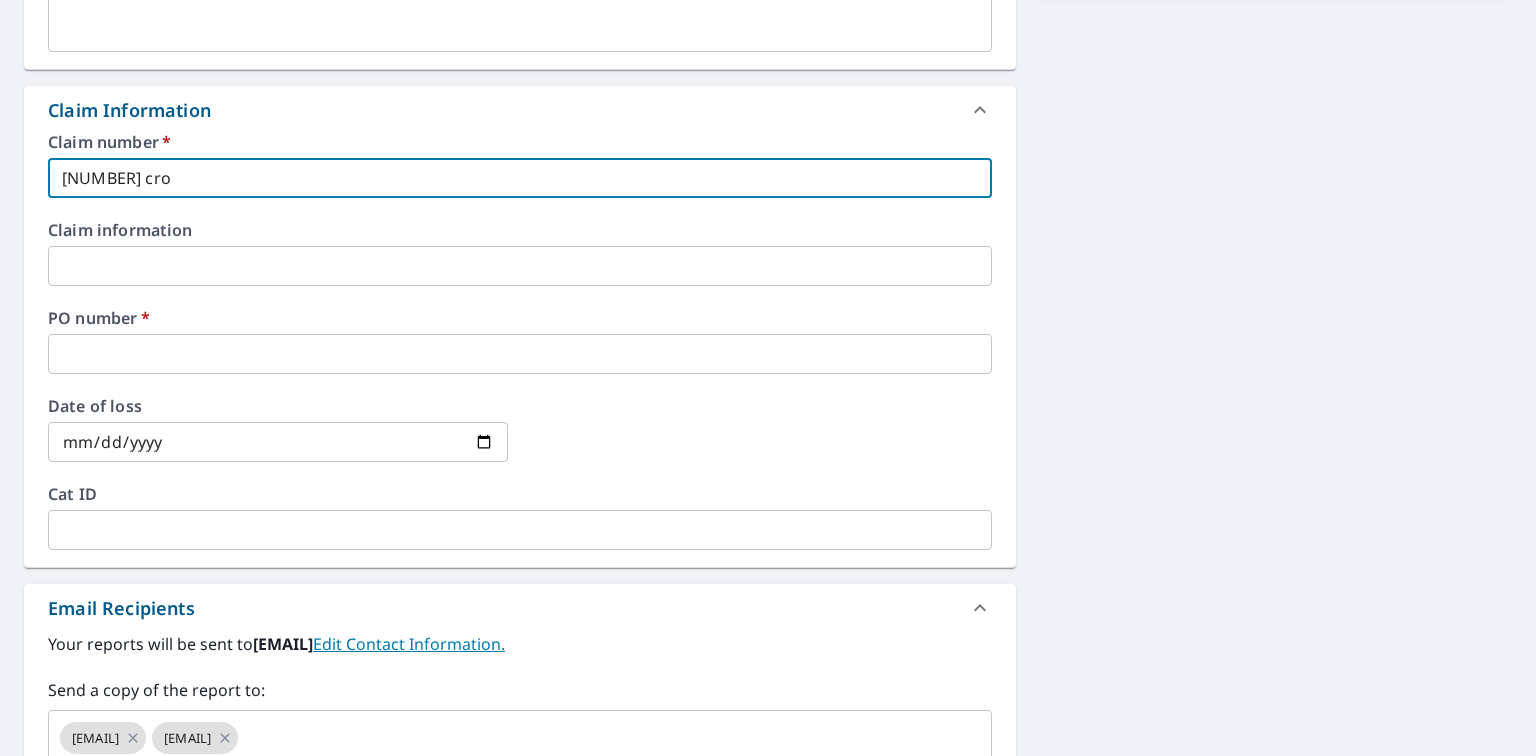 checkbox on "true" 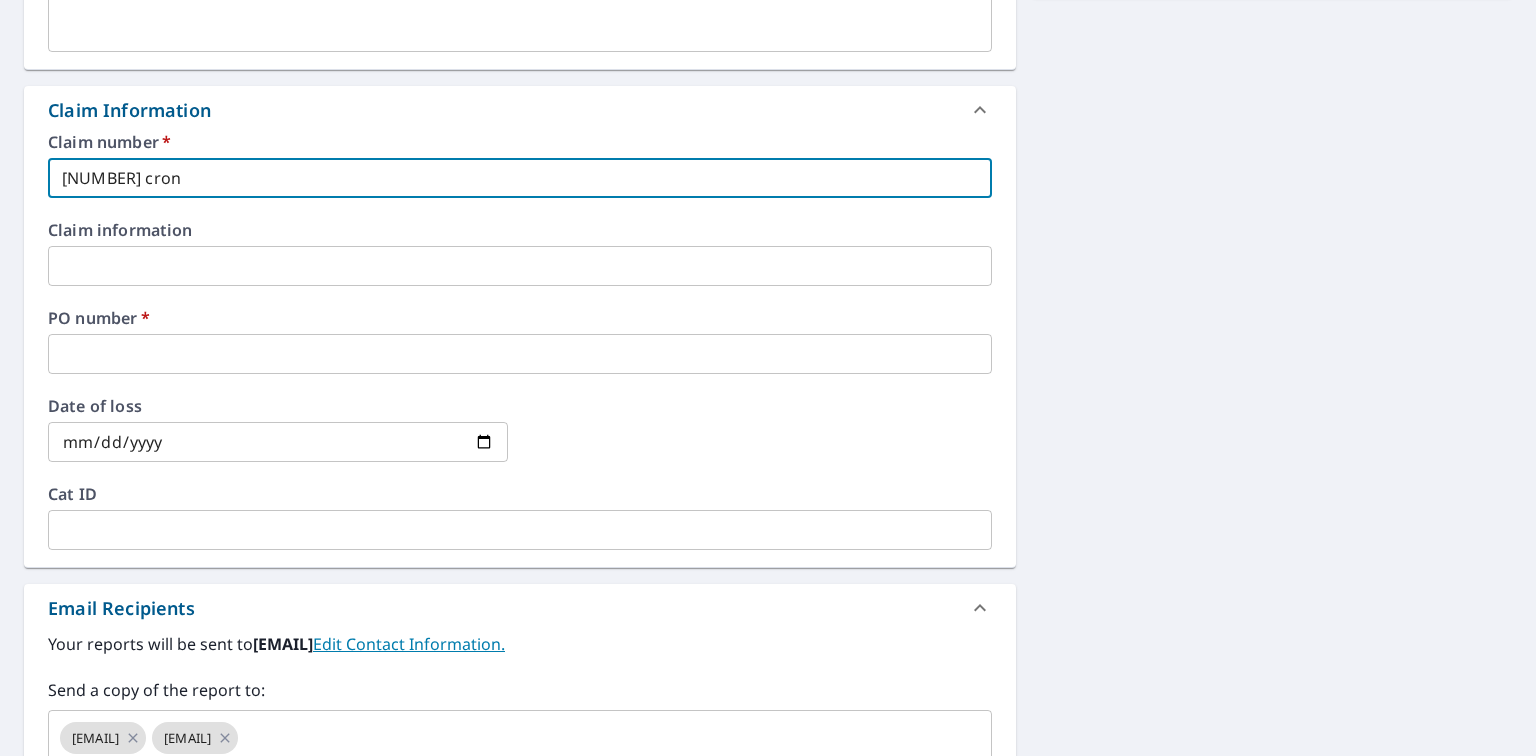 type 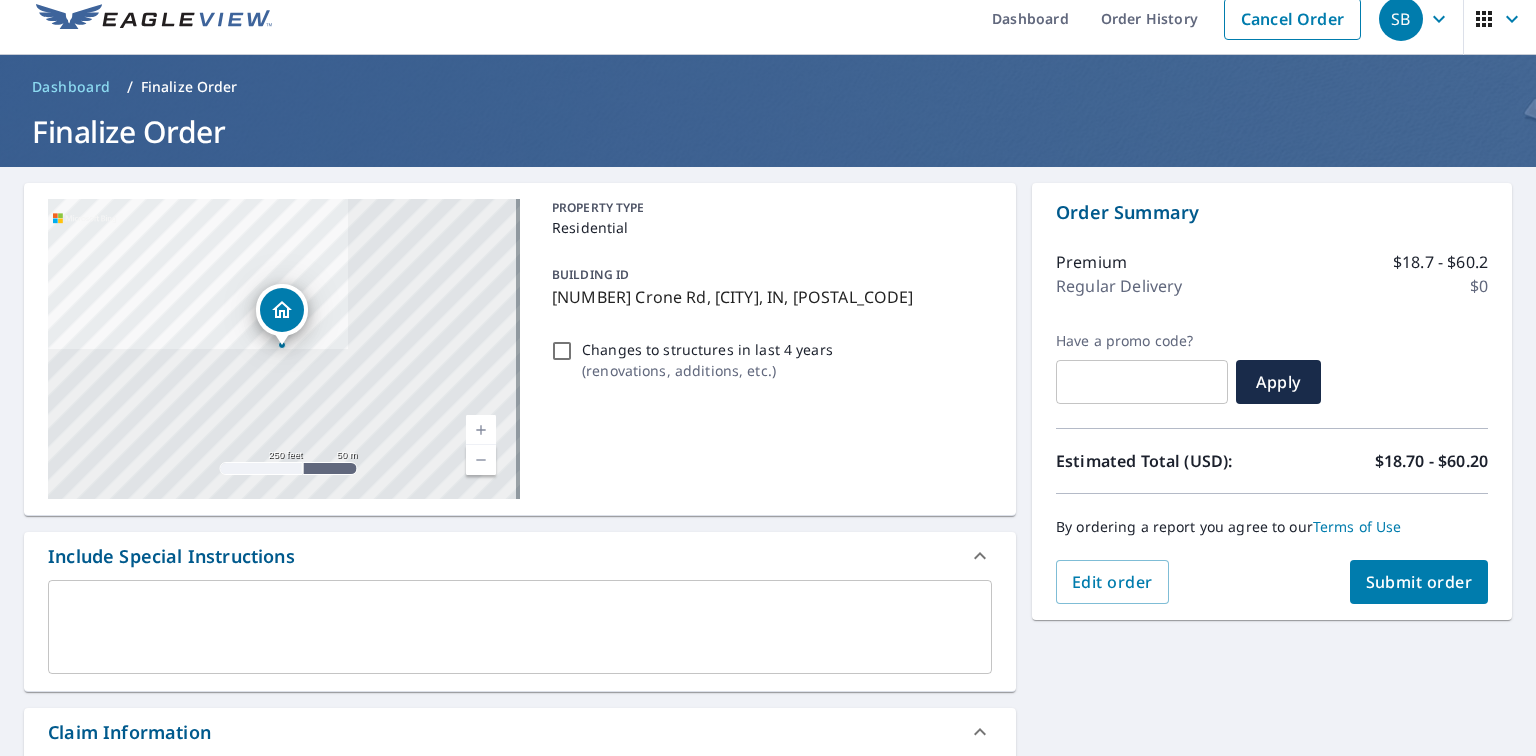 scroll, scrollTop: 0, scrollLeft: 0, axis: both 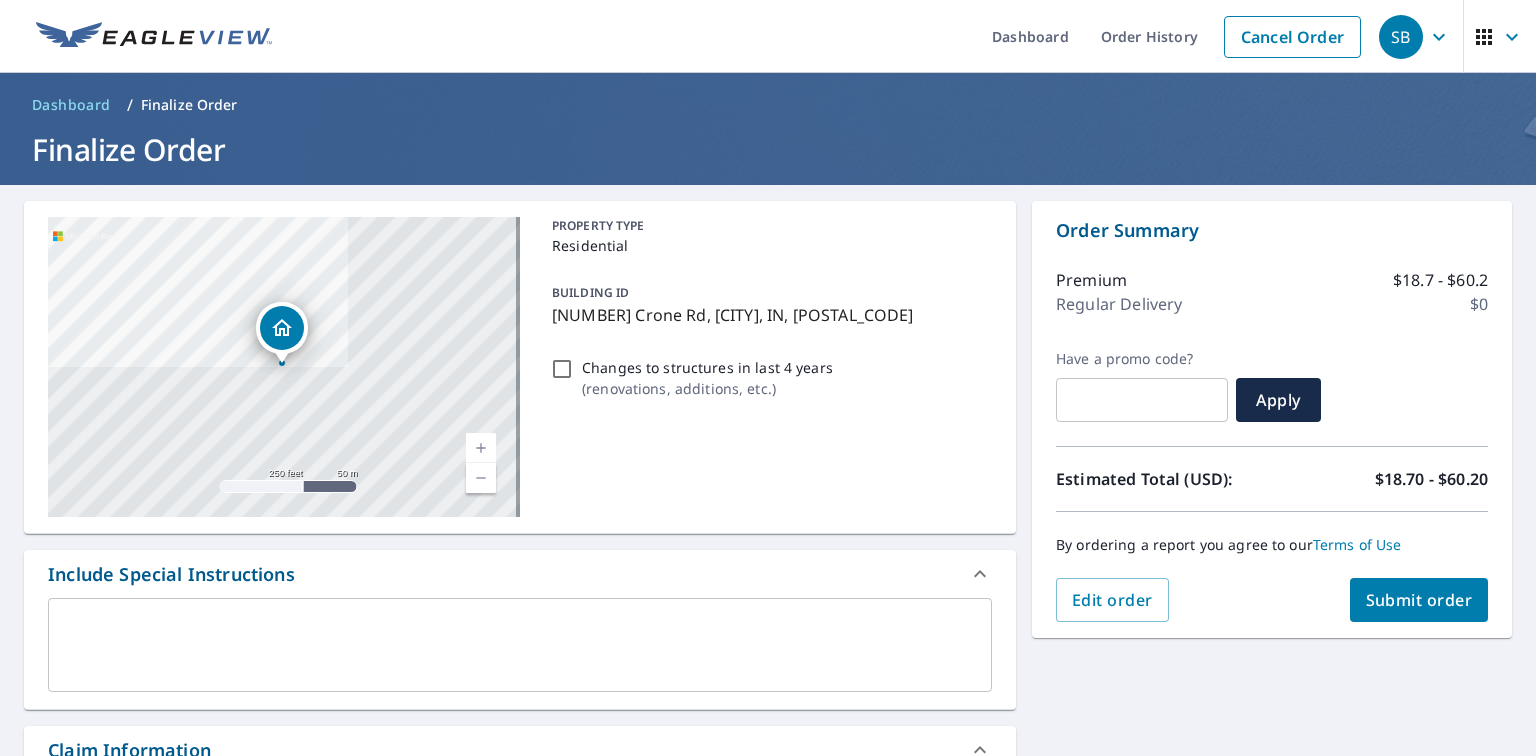 click on "Submit order" at bounding box center [1419, 600] 